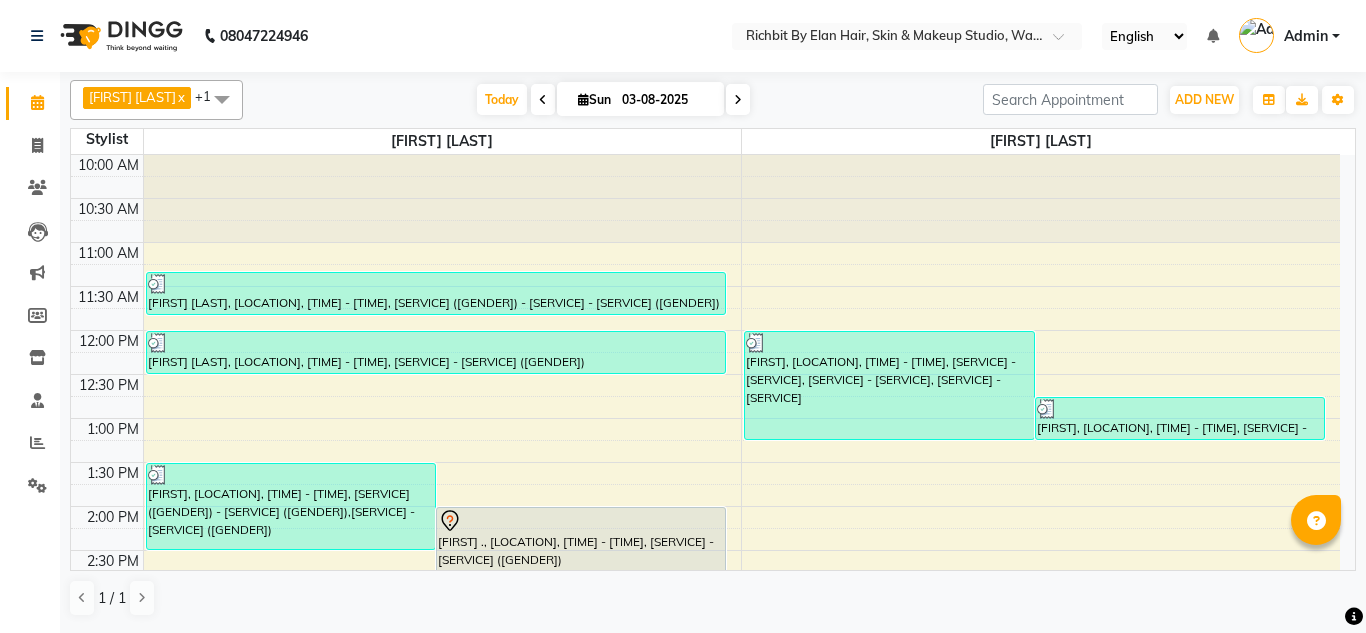 scroll, scrollTop: 0, scrollLeft: 0, axis: both 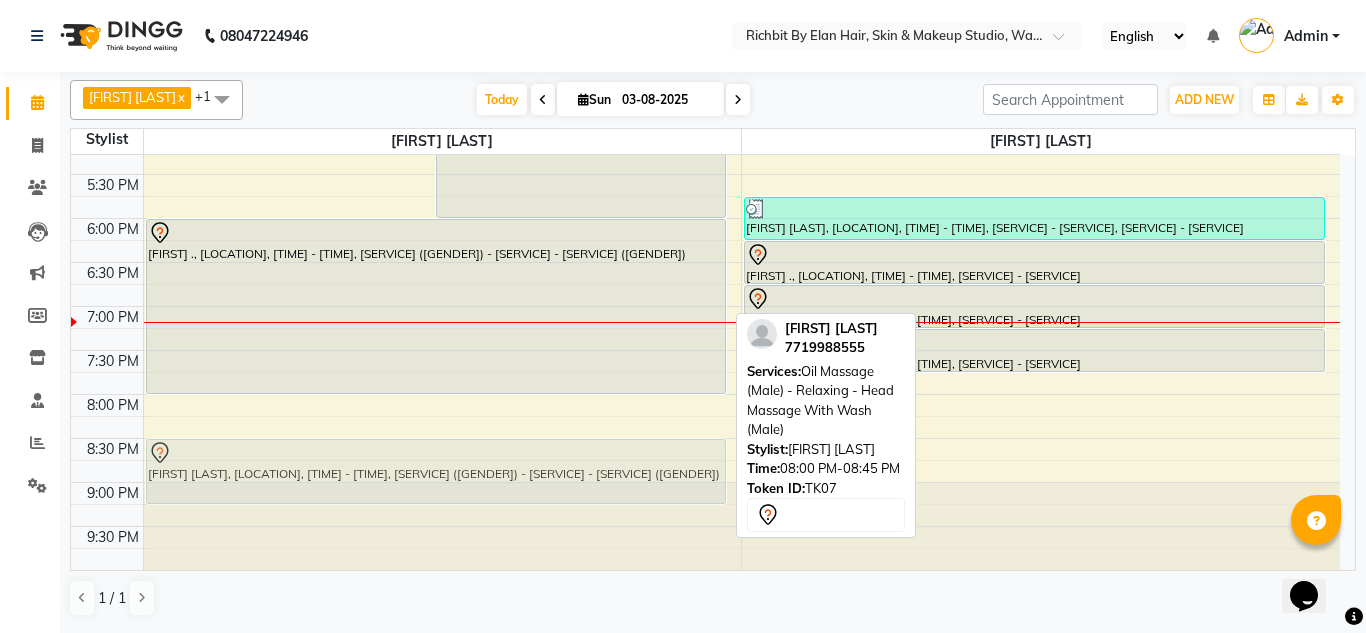 drag, startPoint x: 393, startPoint y: 447, endPoint x: 405, endPoint y: 486, distance: 40.804413 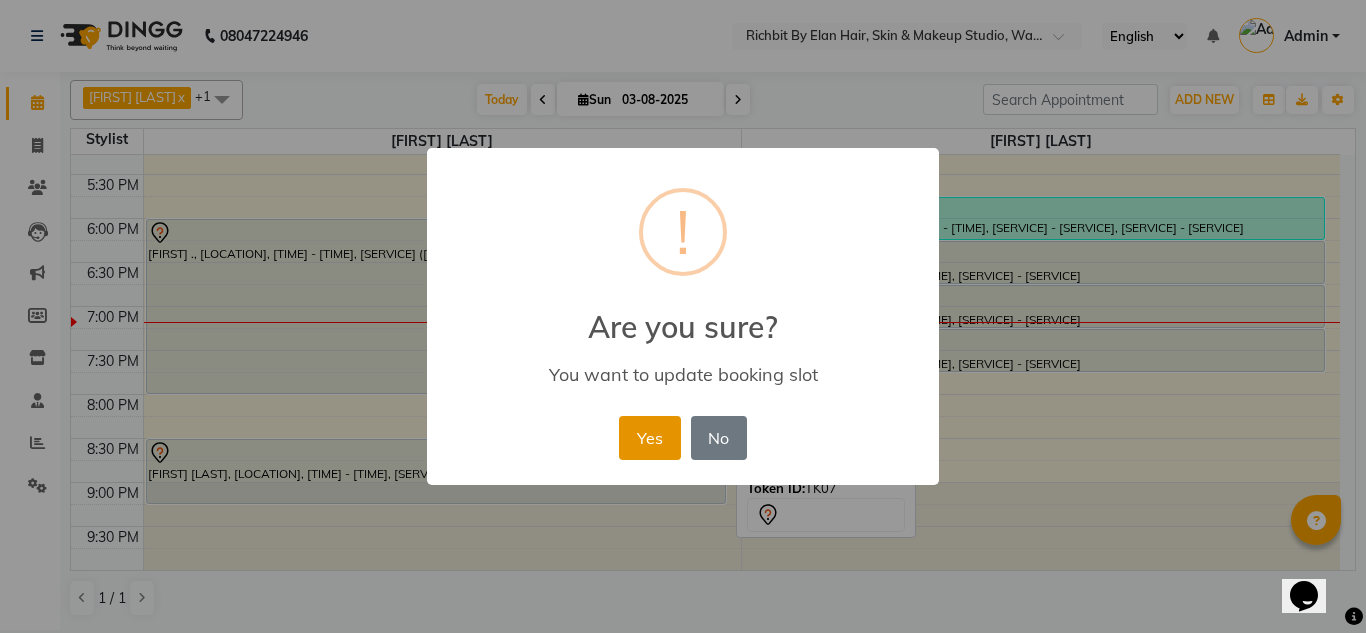 click on "Yes" at bounding box center (649, 438) 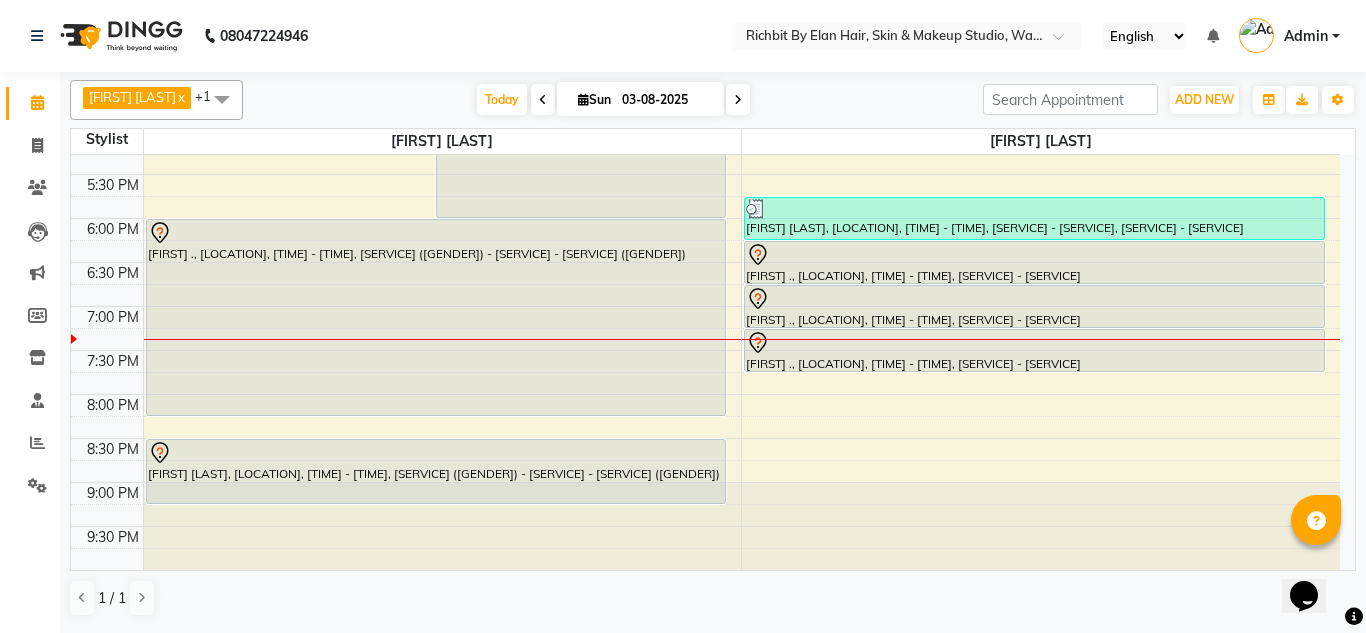 click on "[FIRST], [LOCATION], [TIME] - [TIME], [SERVICE] - [SERVICE] ([GENDER]),[SERVICE] - [SERVICE] ([GENDER])             [FIRST] ., [LOCATION], [TIME] - [TIME], [SERVICE] - [SERVICE] ([GENDER])             [FIRST] [LAST], [LOCATION], [TIME] - [TIME], [SERVICE] - [SERVICE] ([GENDER])             [FIRST] ., [LOCATION], [TIME] - [TIME], [SERVICE] ([GENDER]) - [SERVICE] - [SERVICE] ([GENDER])             [FIRST] [LAST], [LOCATION], [TIME] - [TIME], [SERVICE] ([GENDER]) - [SERVICE] - [SERVICE] ([GENDER])             [FIRST] [LAST], [LOCATION], [TIME] - [TIME], [SERVICE] ([GENDER]) - [SERVICE] - [SERVICE] ([GENDER])" at bounding box center (443, 42) 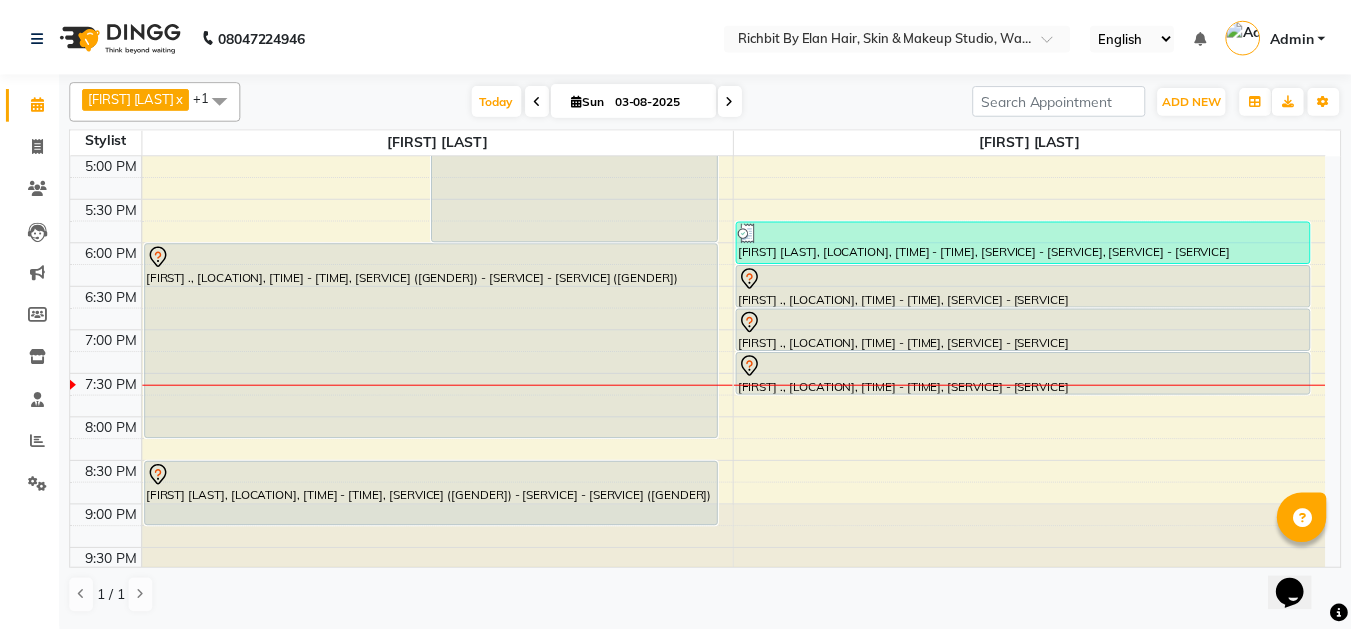scroll, scrollTop: 640, scrollLeft: 0, axis: vertical 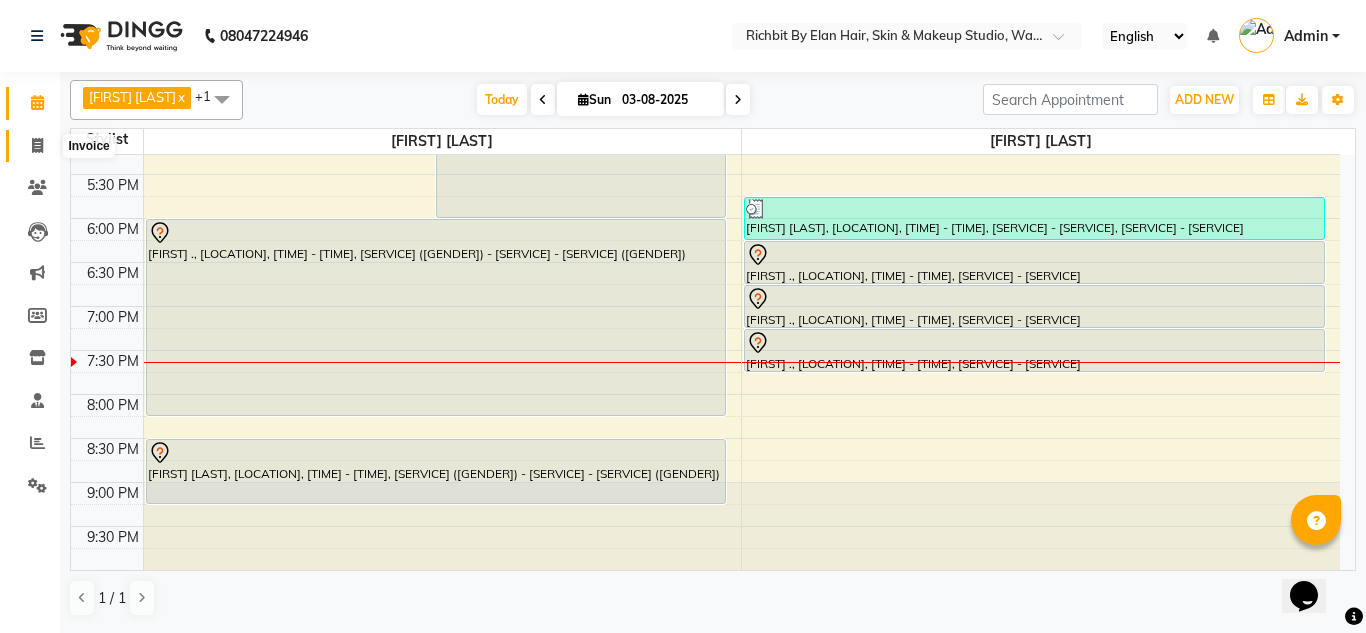 click 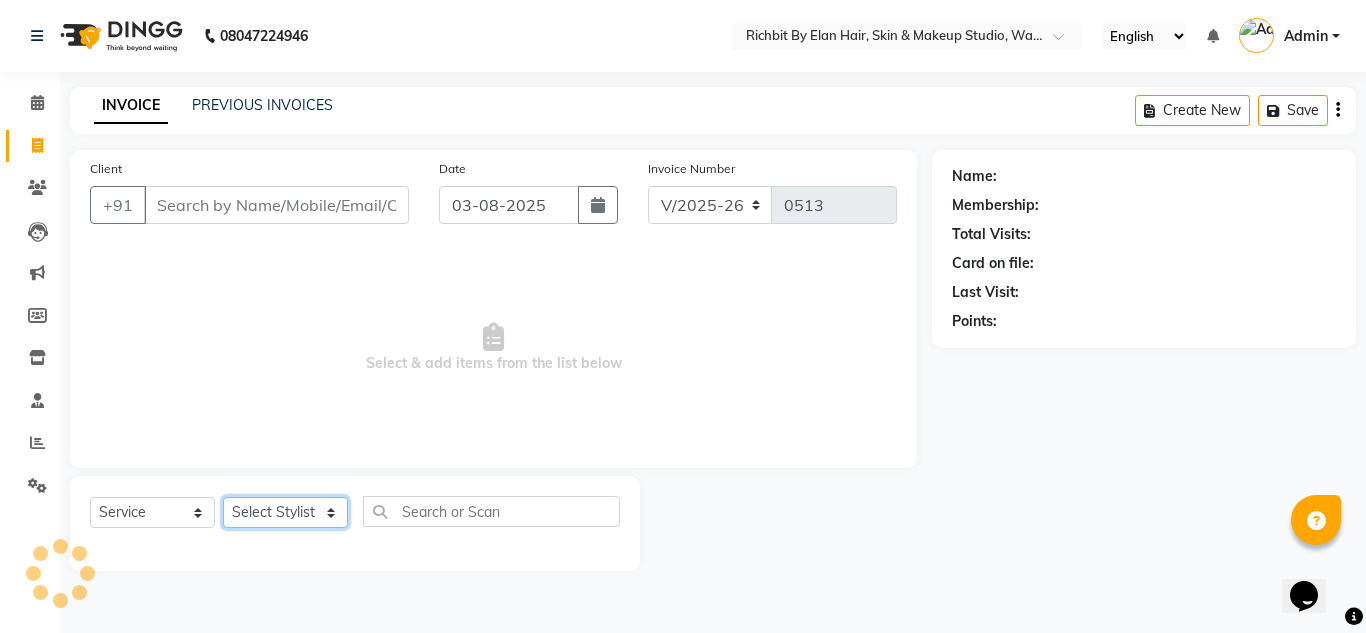 click on "Select Stylist" 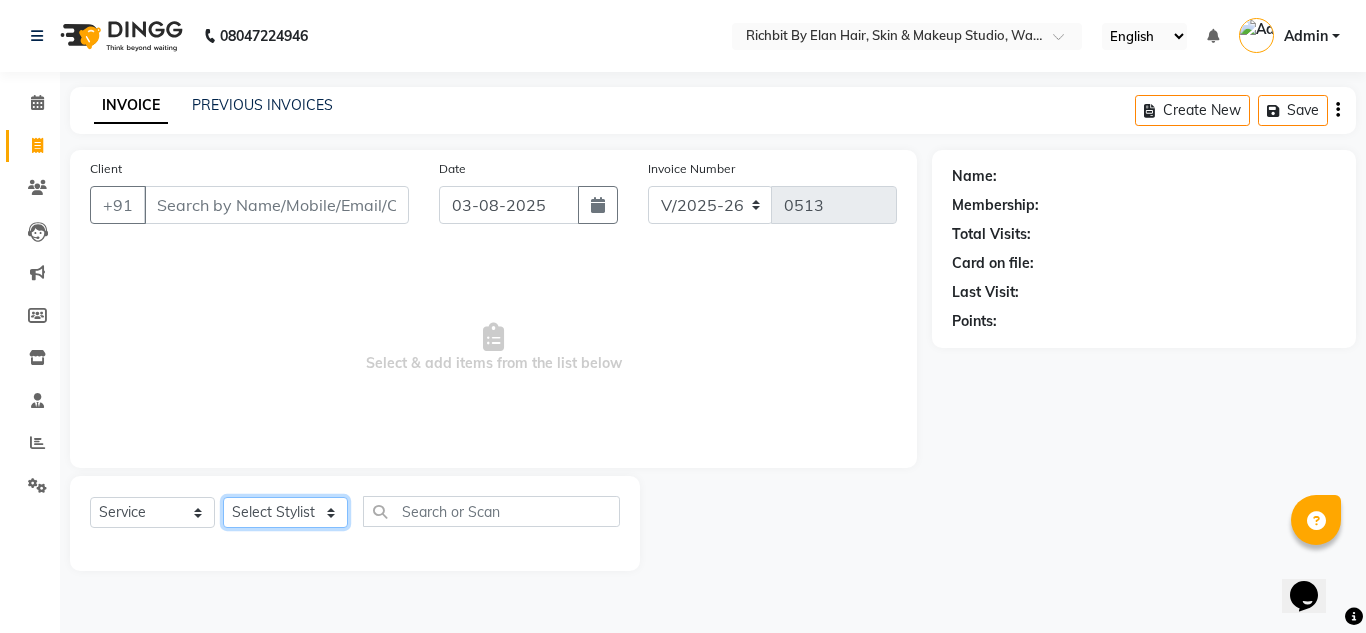 select on "39151" 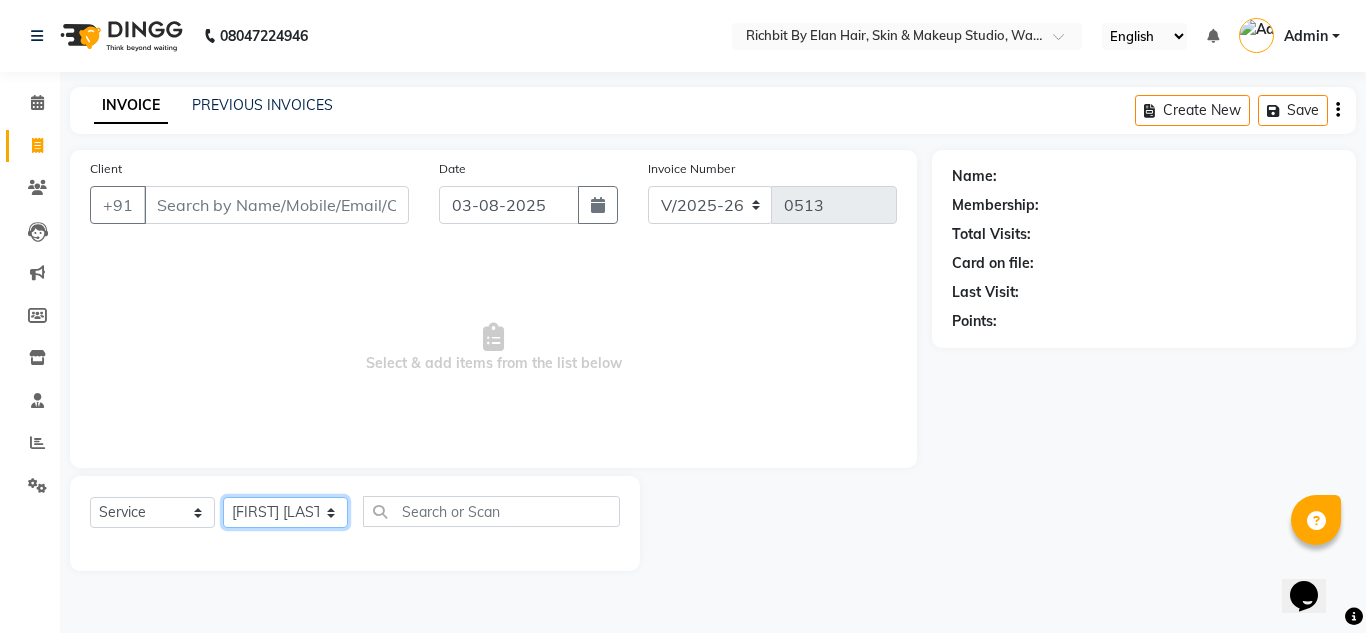 click on "Select Stylist [FIRST] [LAST] [FIRST] [LAST] [FIRST] [LAST] [FIRST] [LAST] [FIRST] [LAST]" 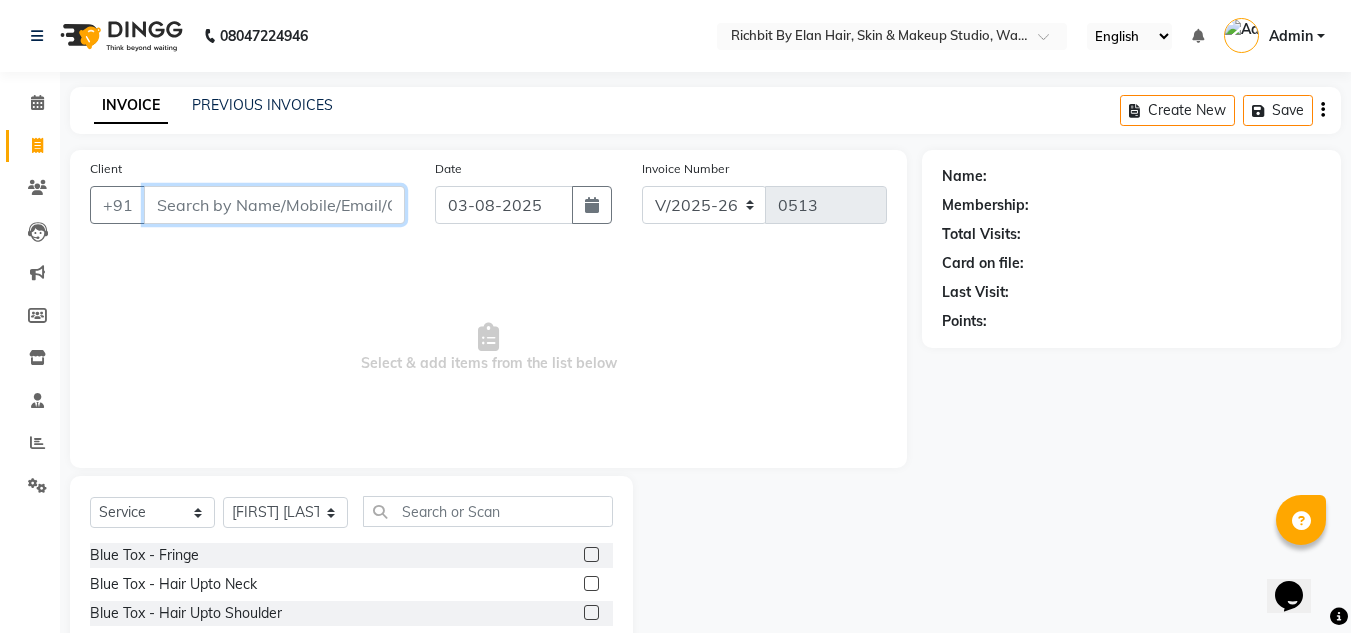 click on "Client" at bounding box center [274, 205] 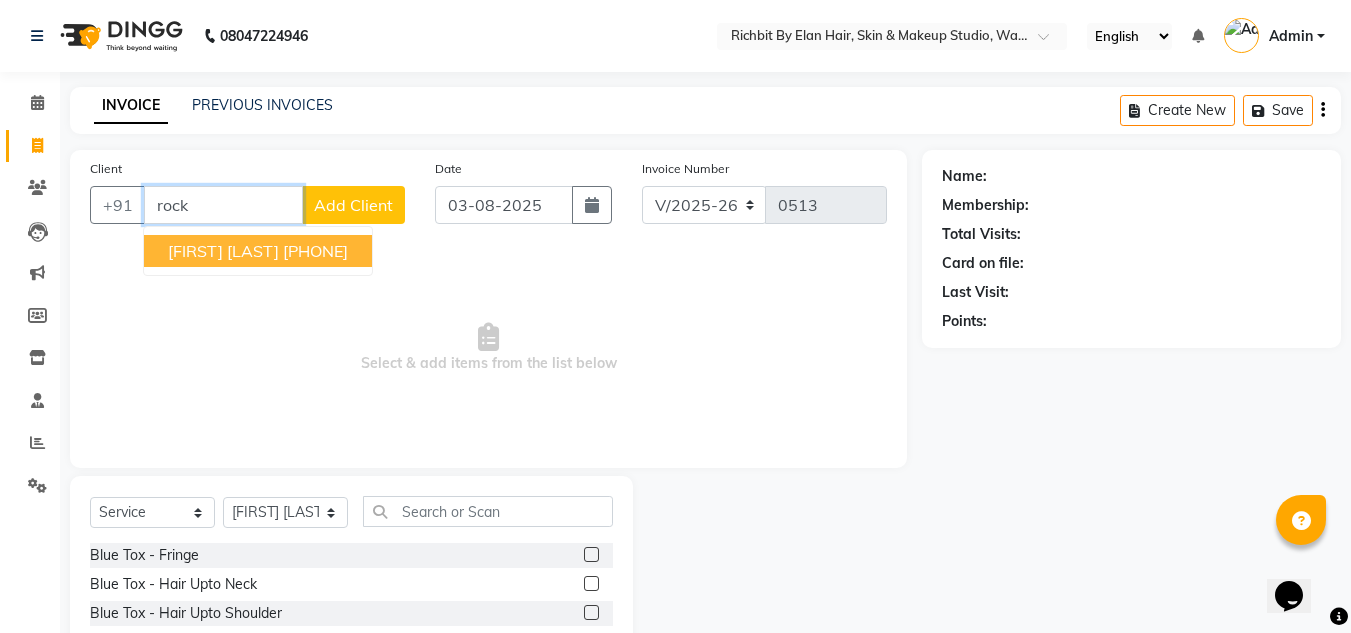 click on "[FIRST] [LAST]" at bounding box center (223, 251) 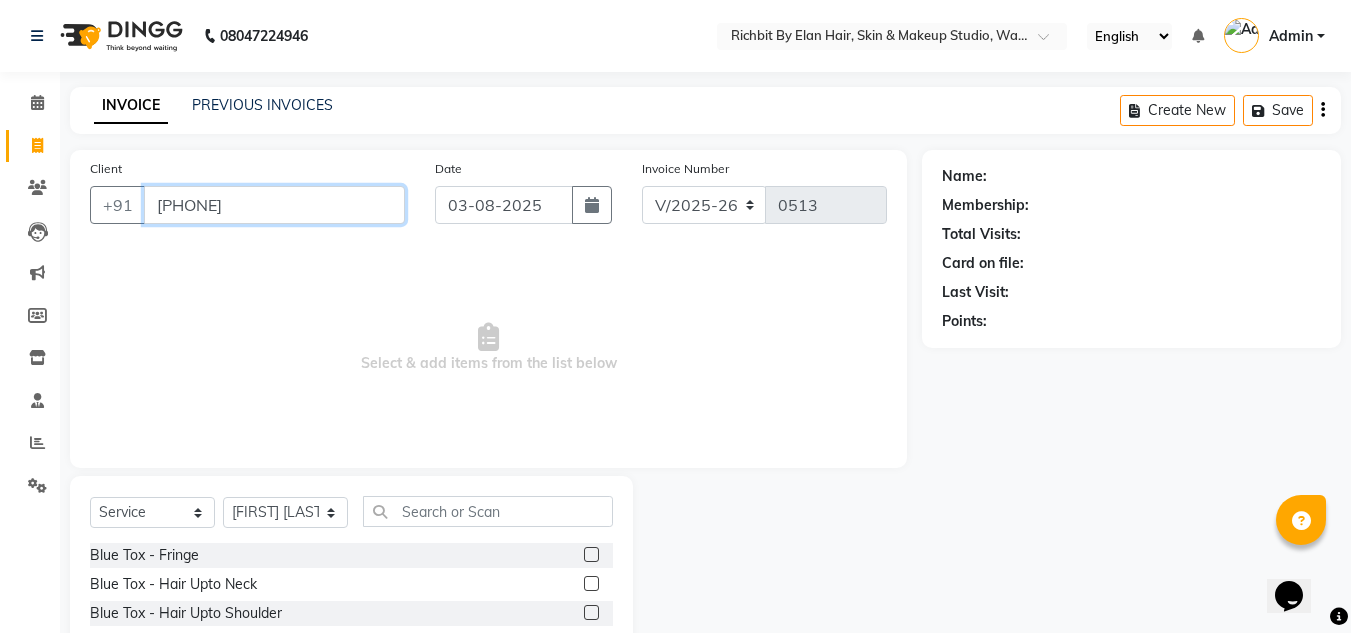 type on "[PHONE]" 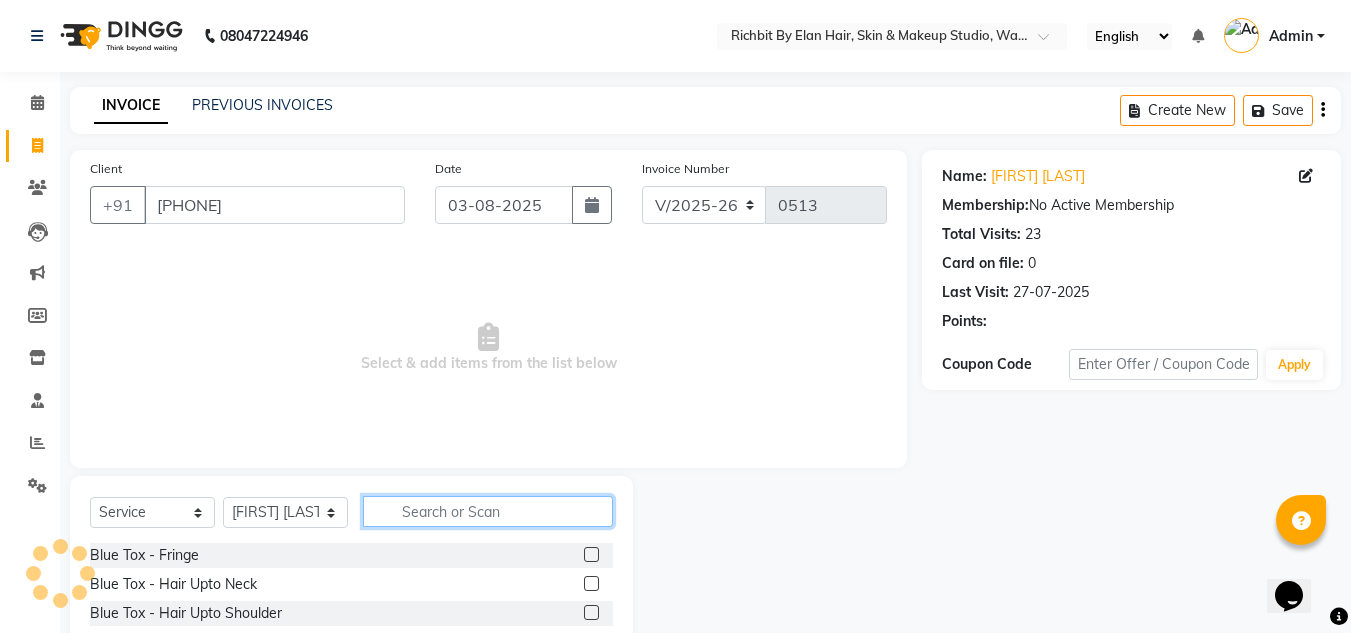 click 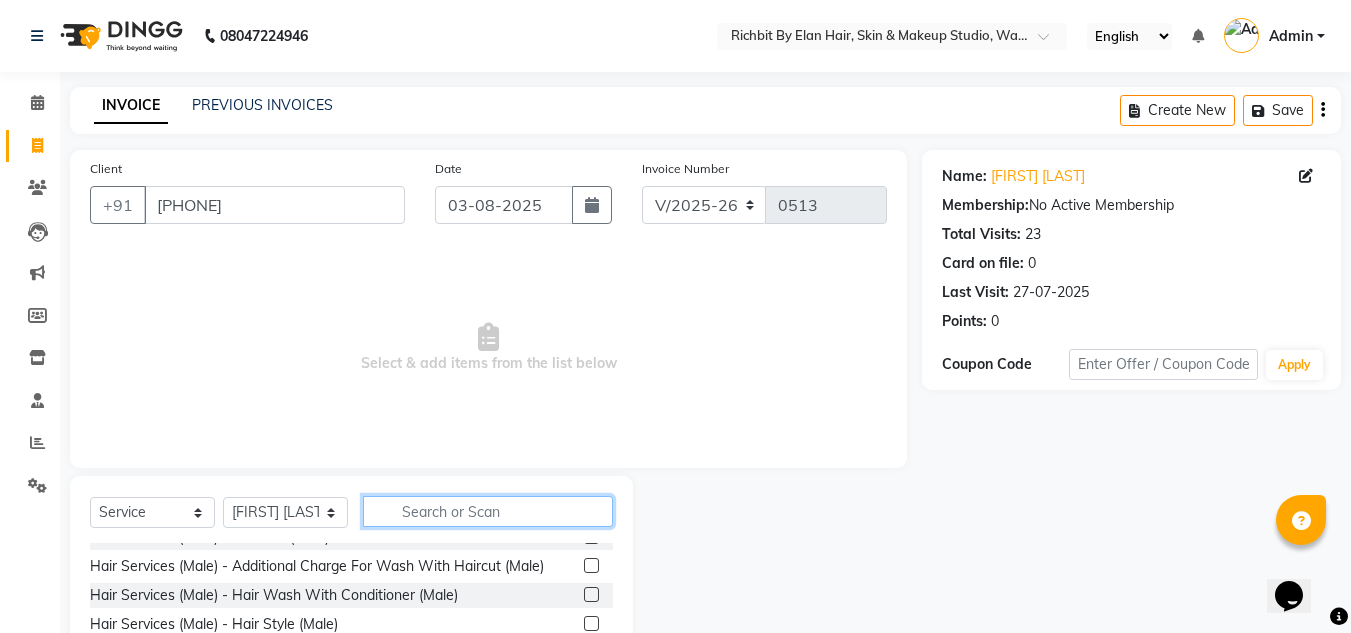 scroll, scrollTop: 200, scrollLeft: 0, axis: vertical 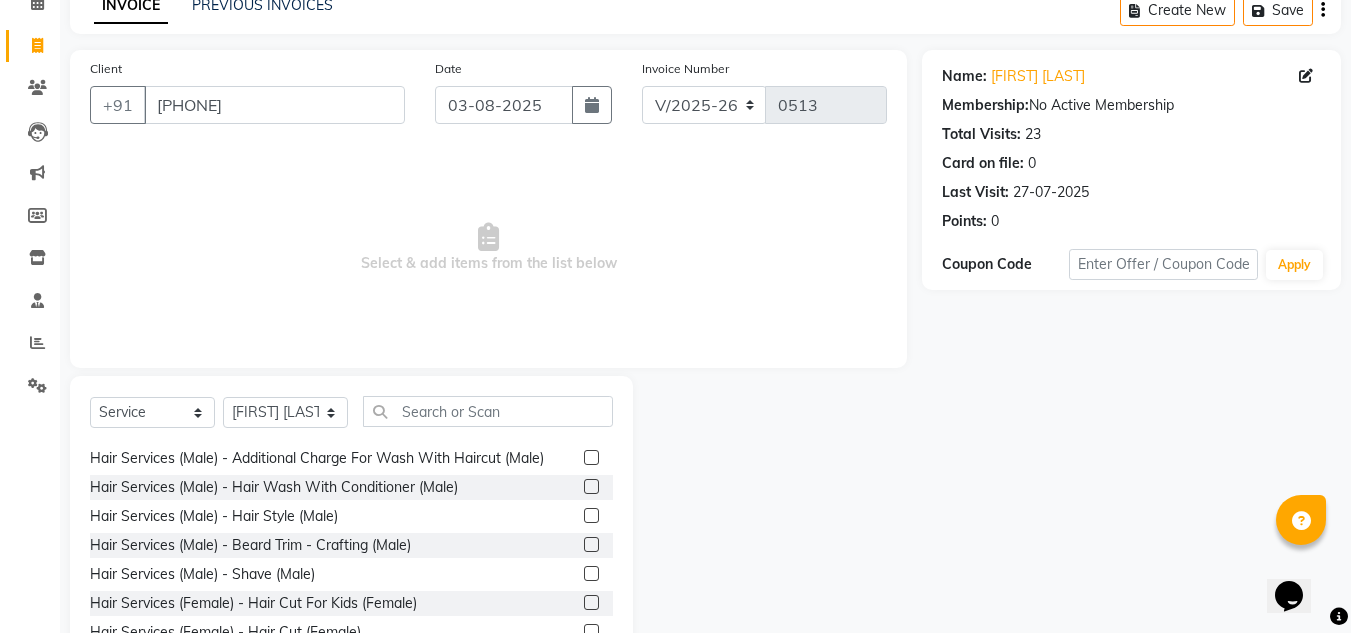 click 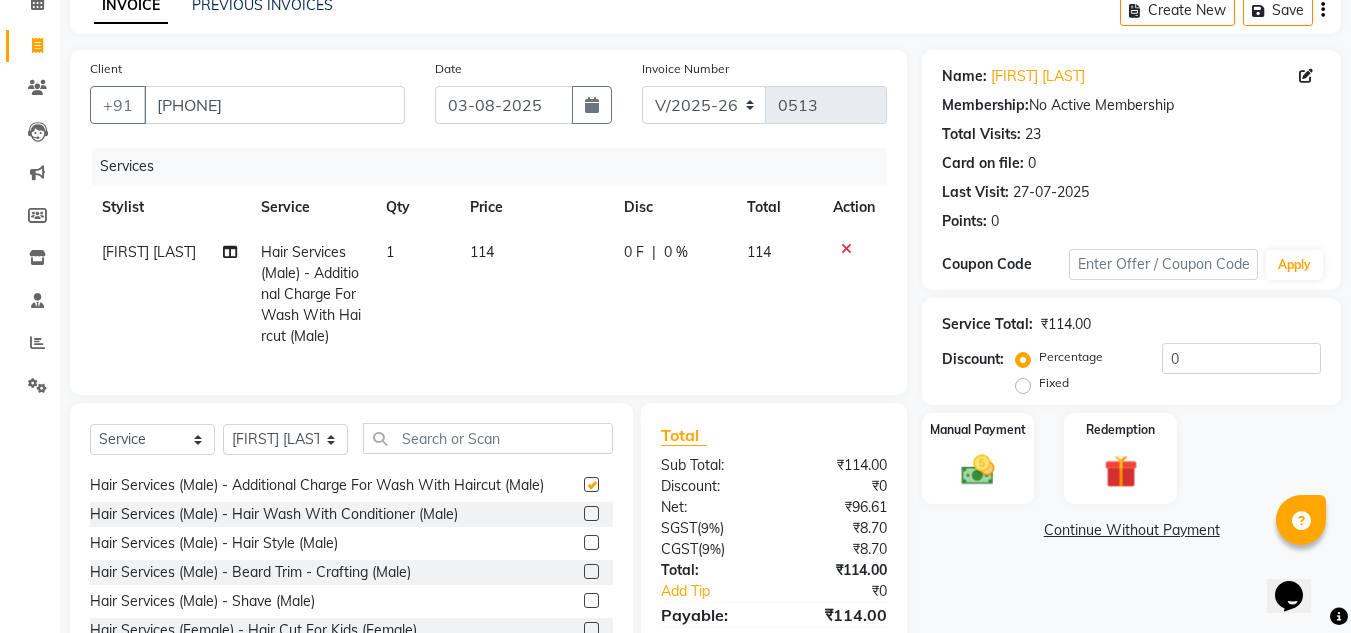 checkbox on "false" 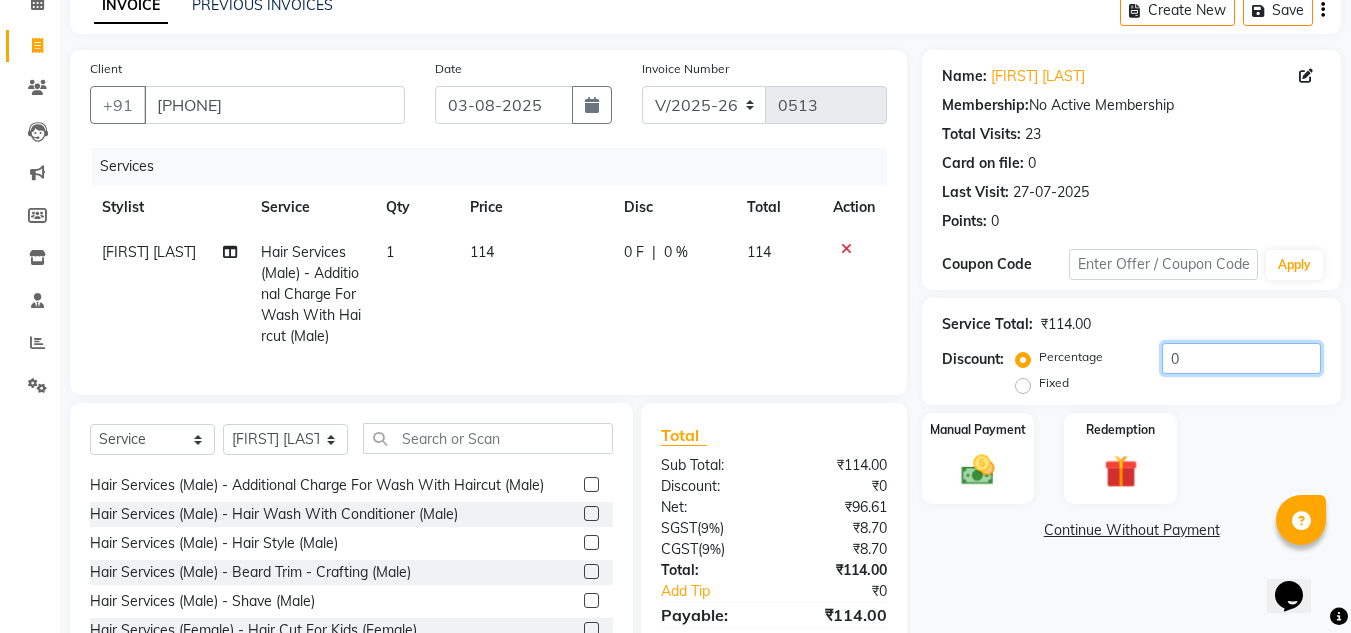click on "0" 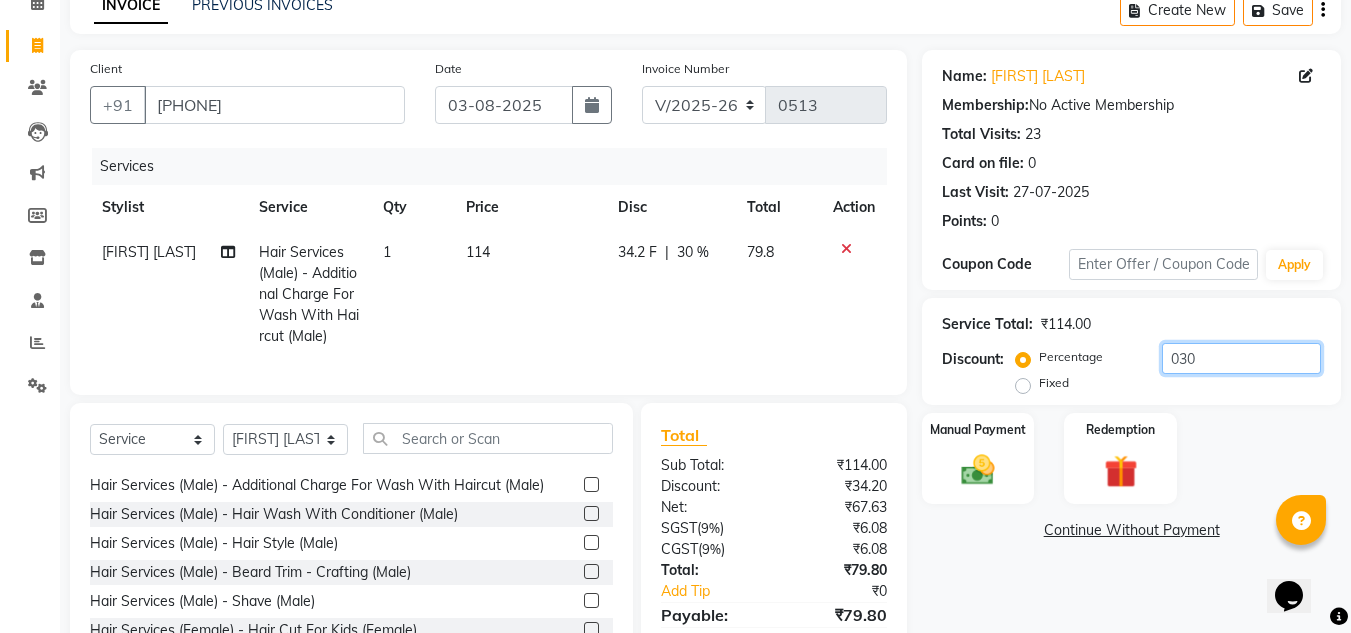 type on "030" 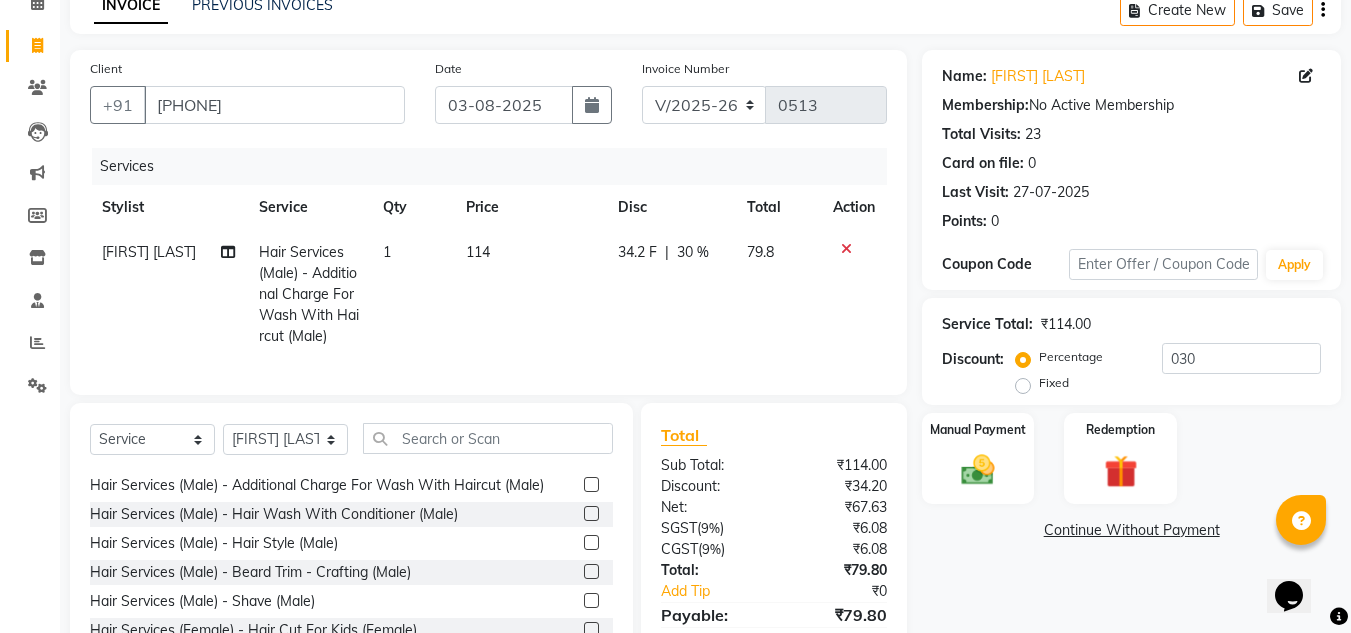 click 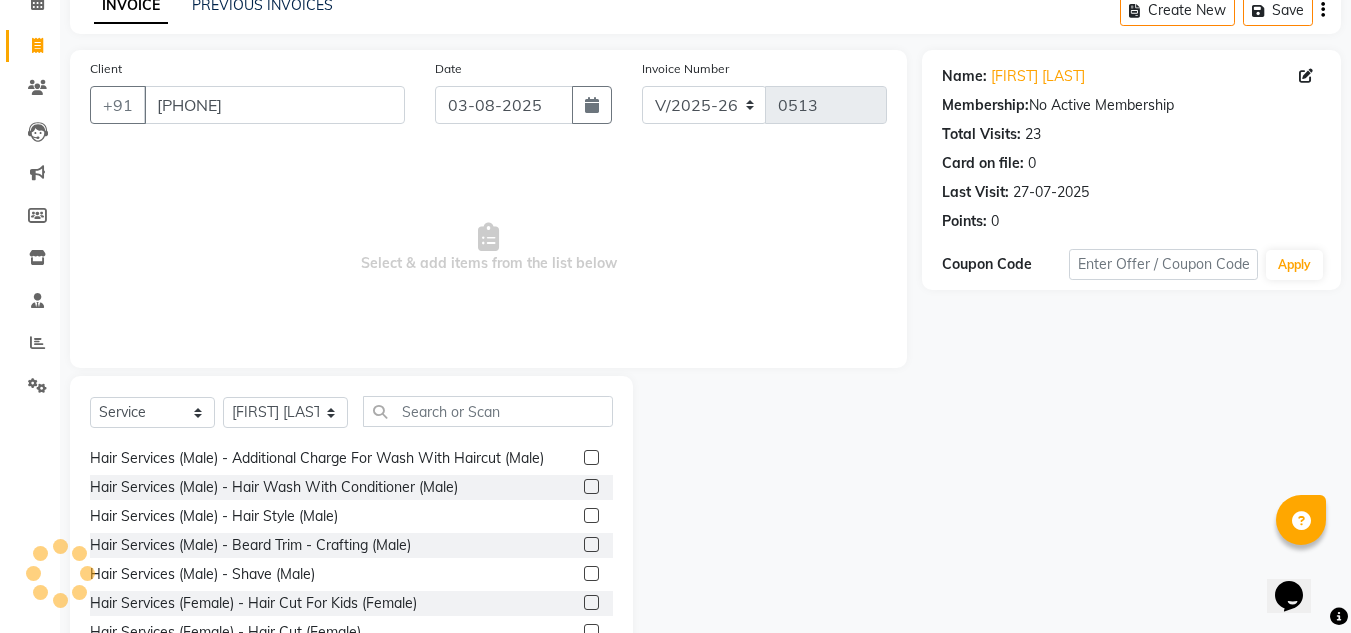 click 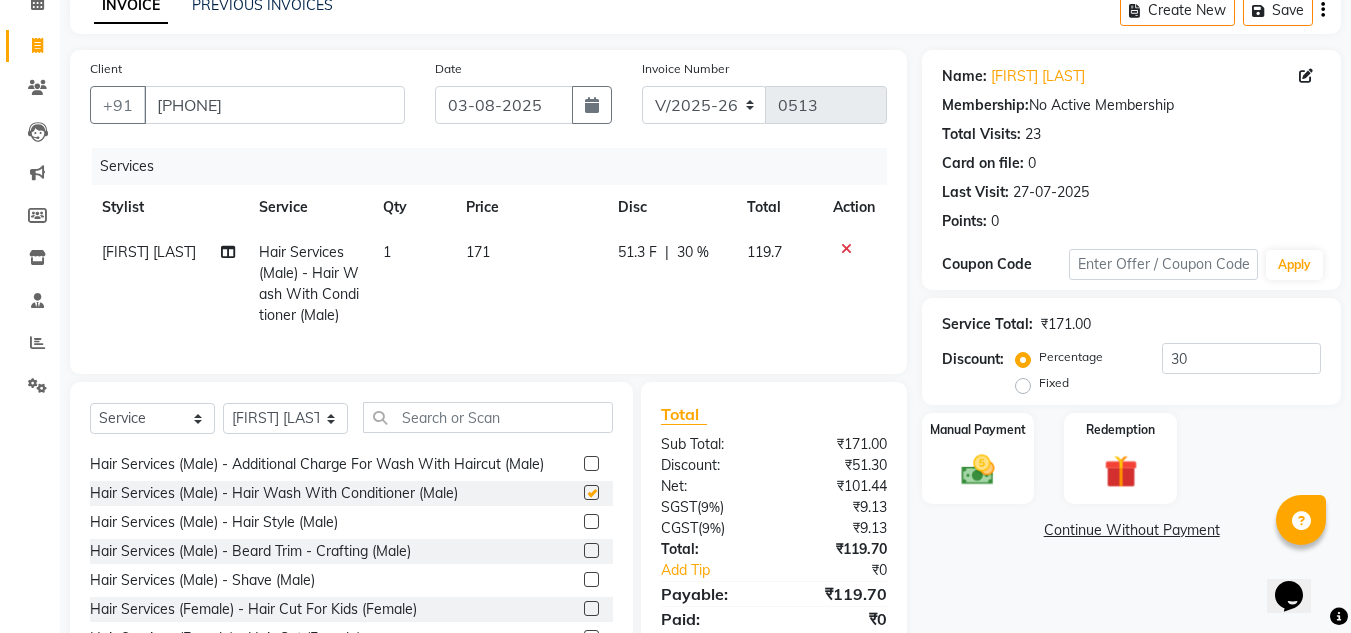 checkbox on "false" 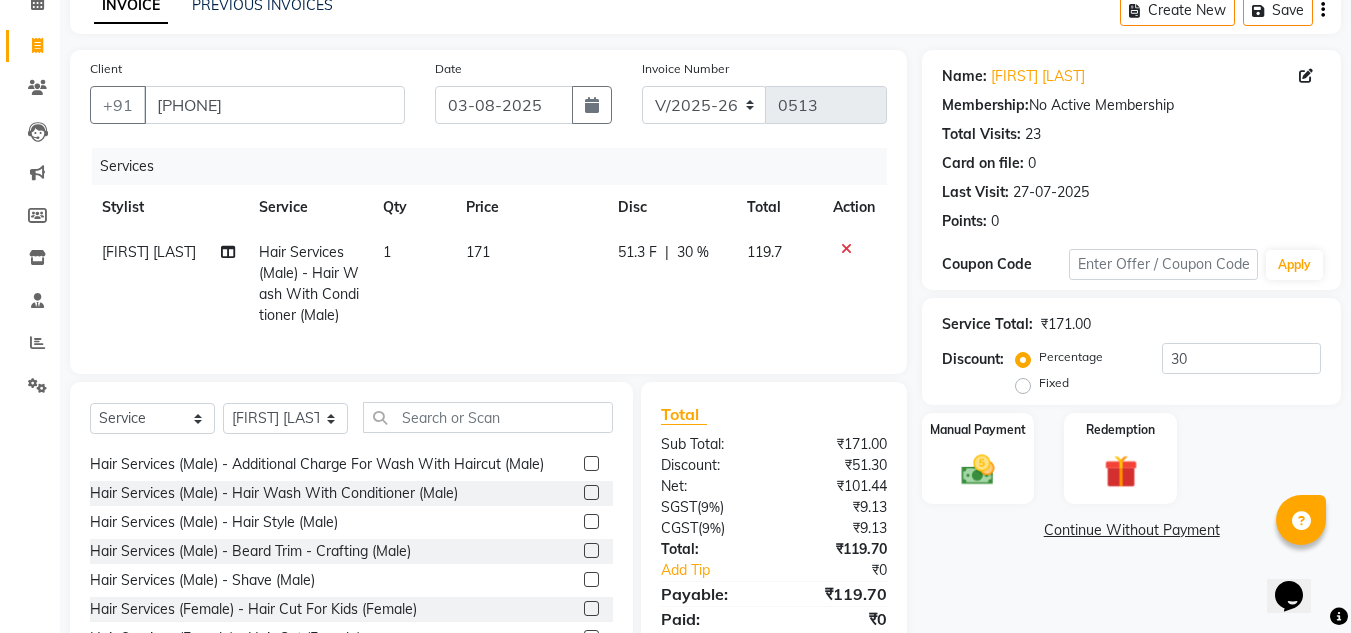 click on "Invoice" 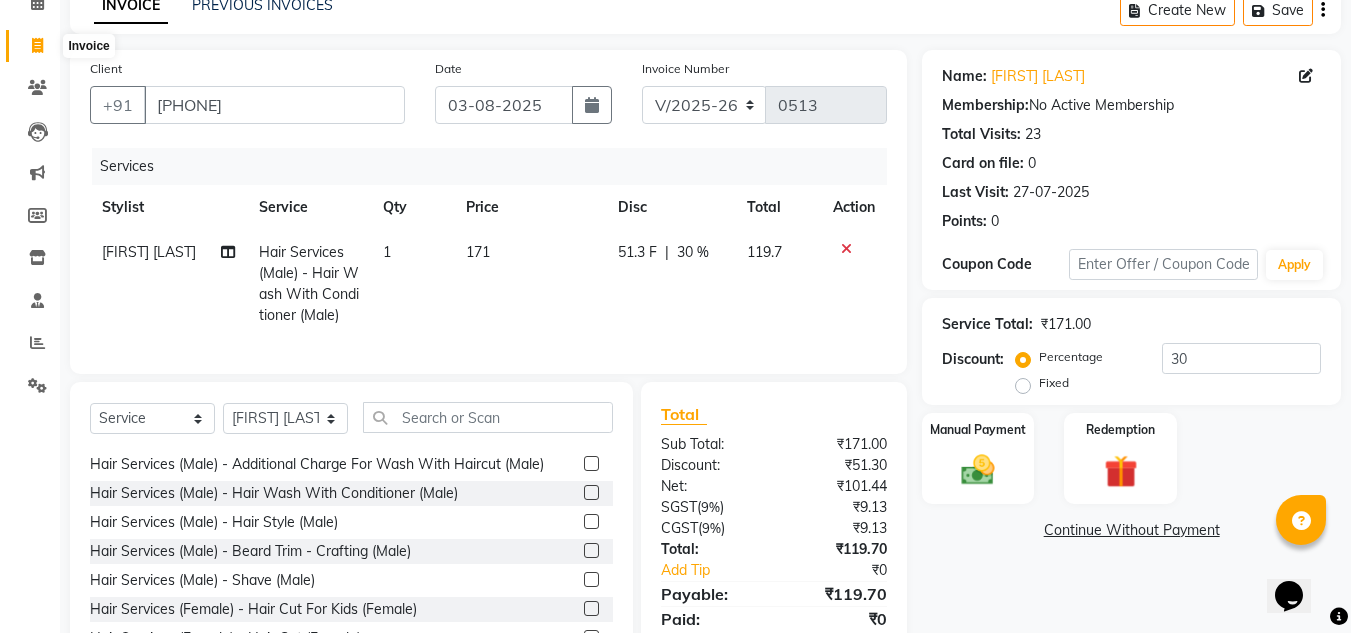 click 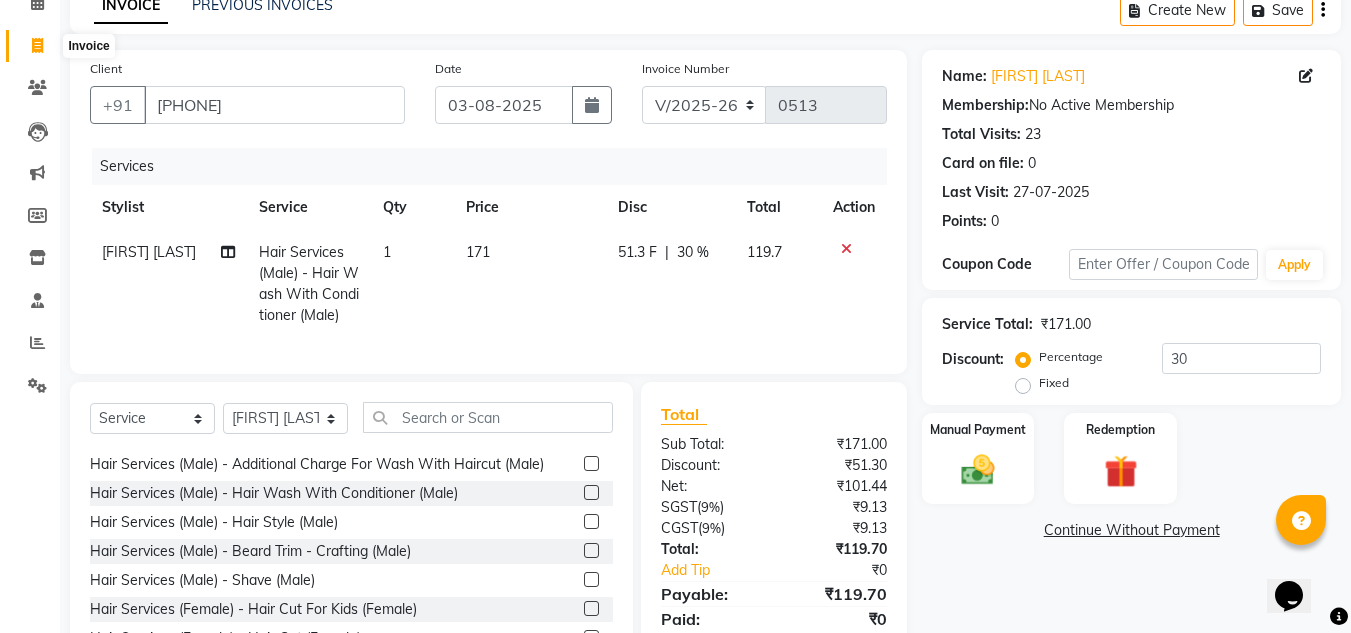 select on "service" 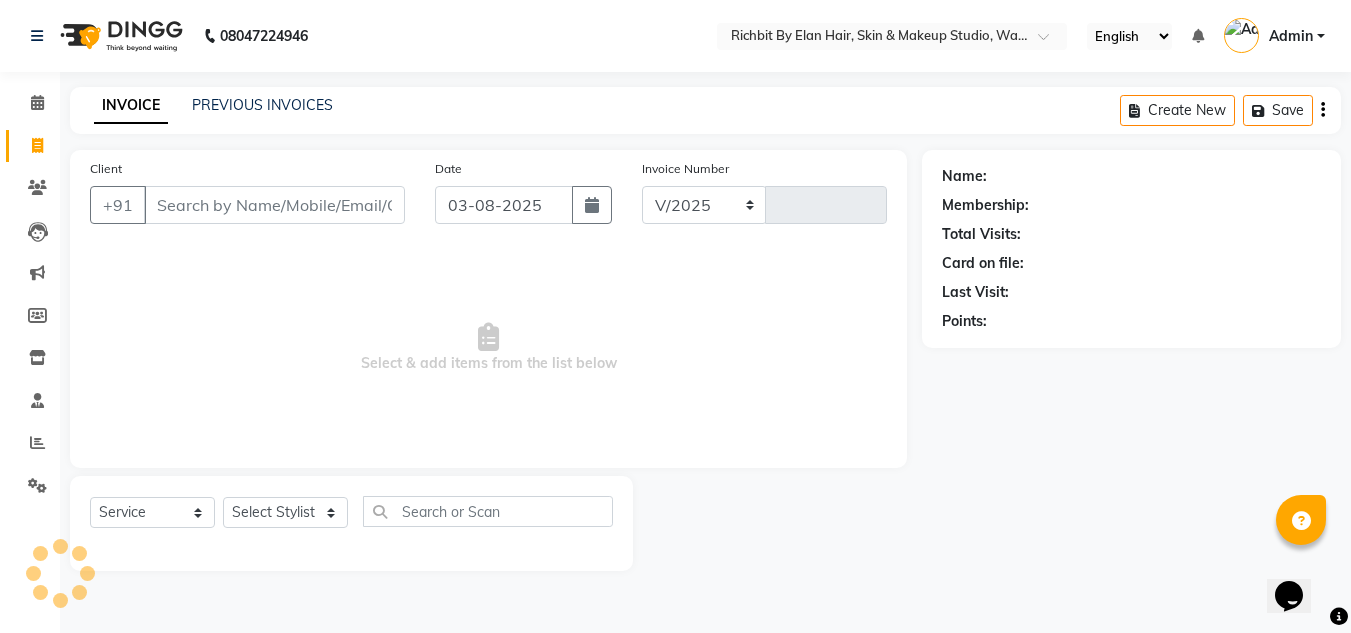 select on "4114" 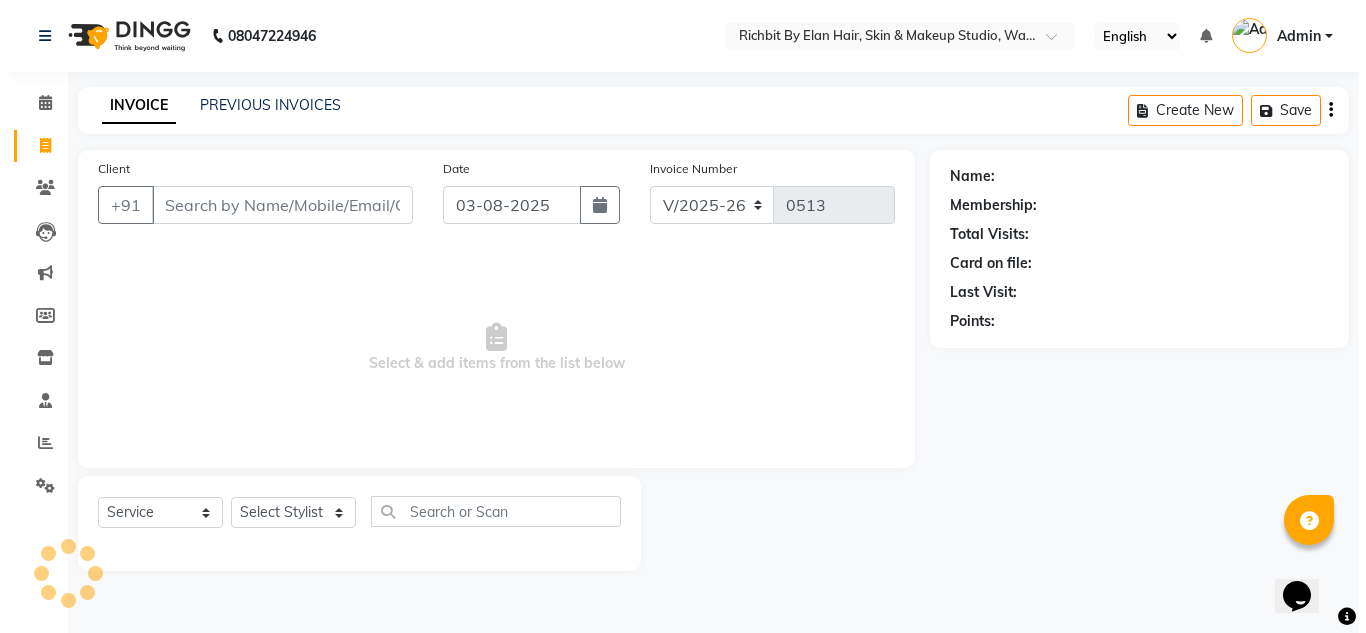 scroll, scrollTop: 0, scrollLeft: 0, axis: both 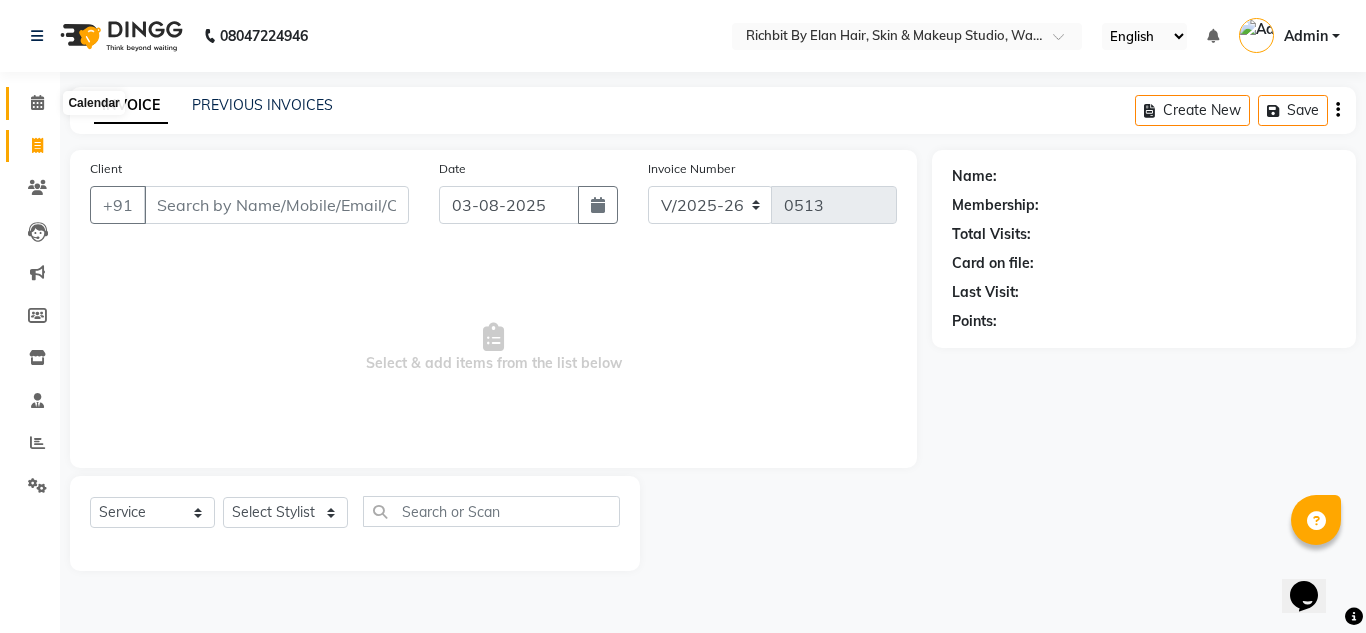 click 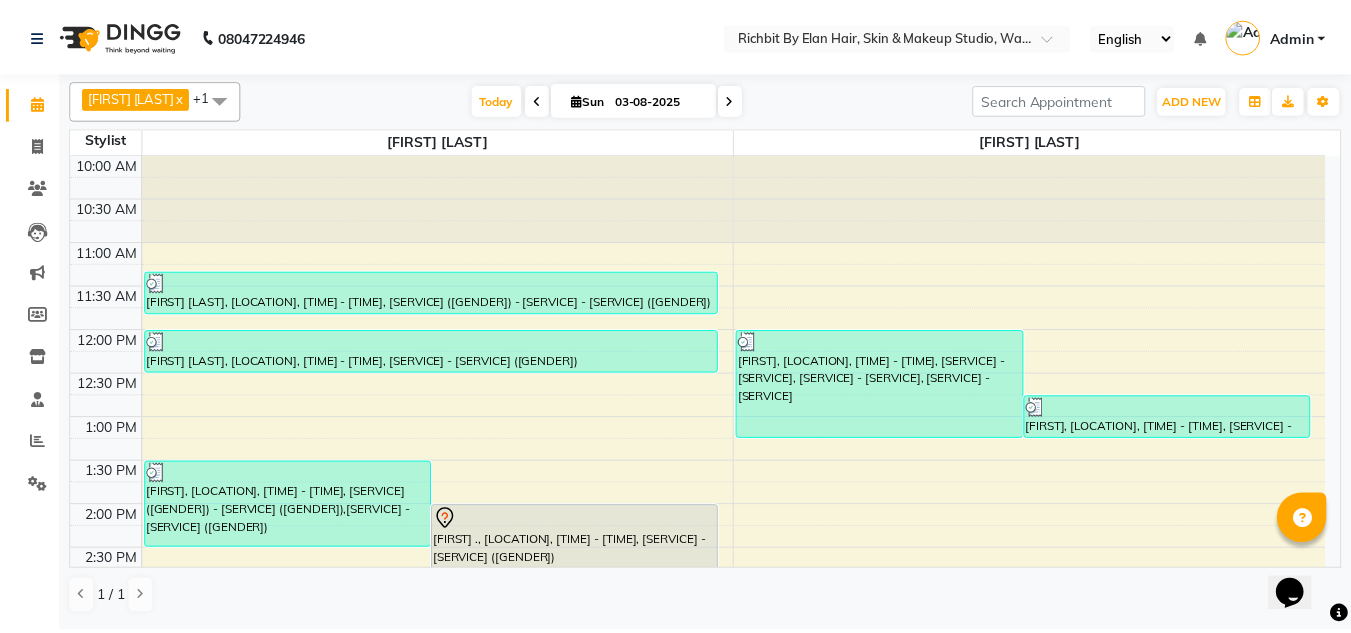 scroll, scrollTop: 640, scrollLeft: 0, axis: vertical 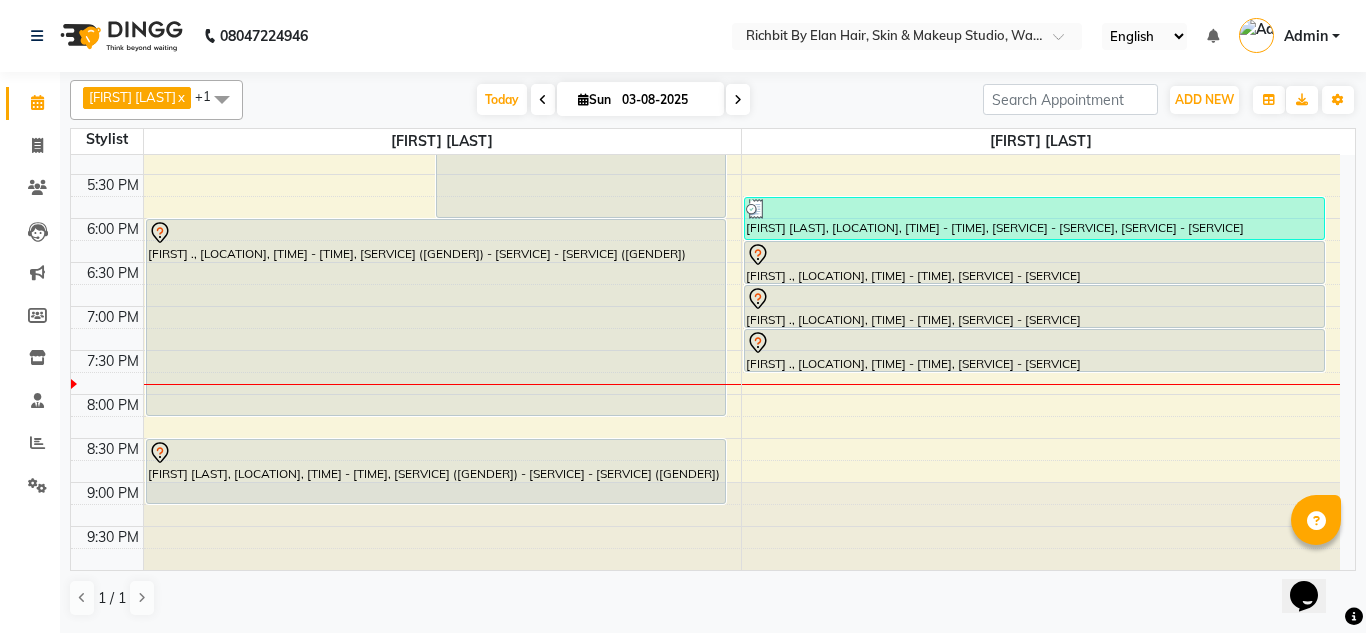 click on "Reports" 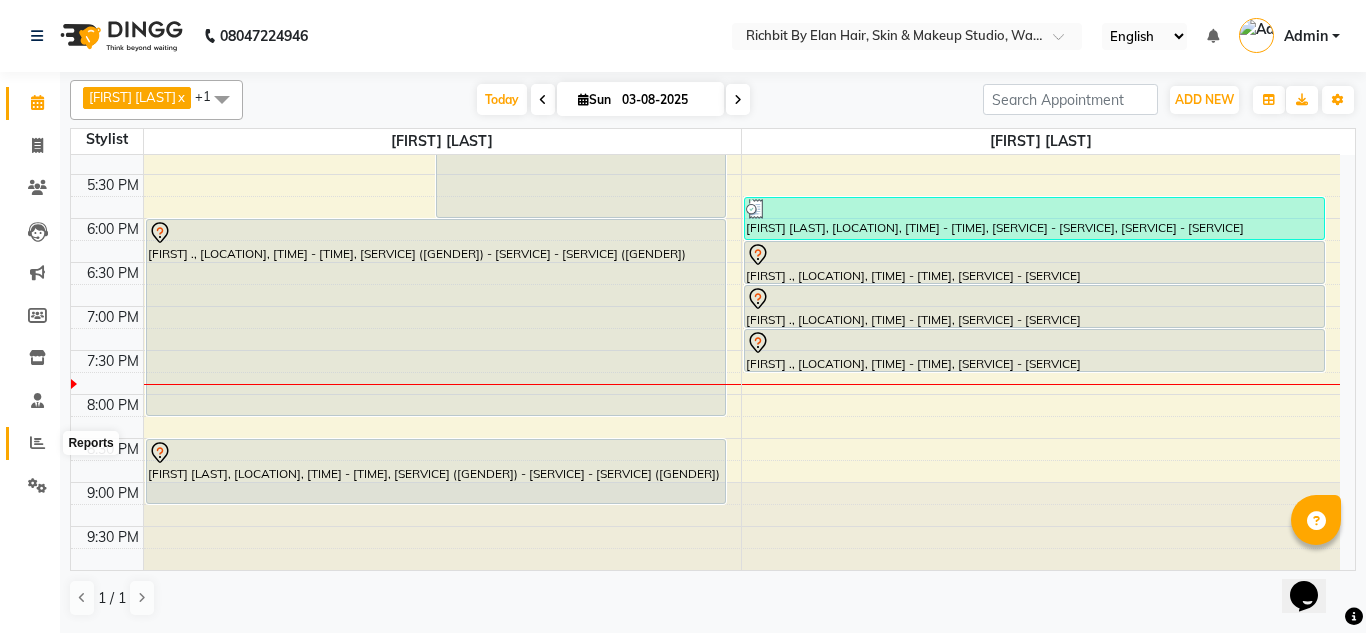 drag, startPoint x: 38, startPoint y: 435, endPoint x: 77, endPoint y: 436, distance: 39.012817 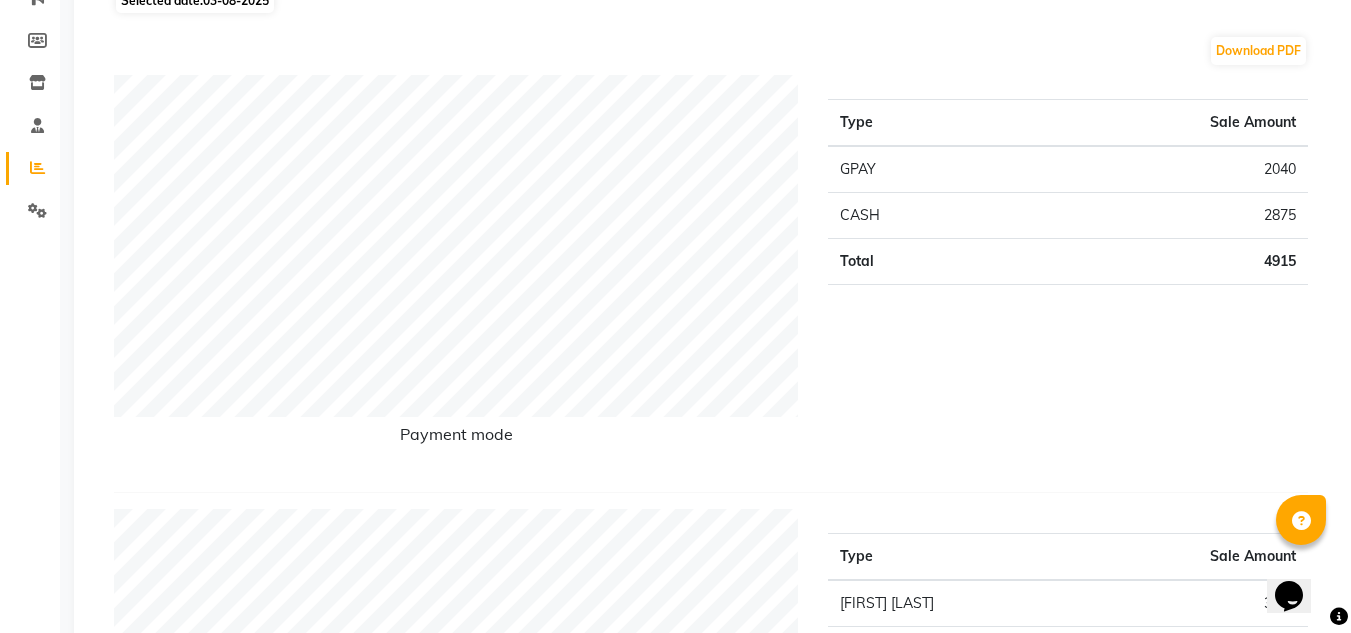 scroll, scrollTop: 0, scrollLeft: 0, axis: both 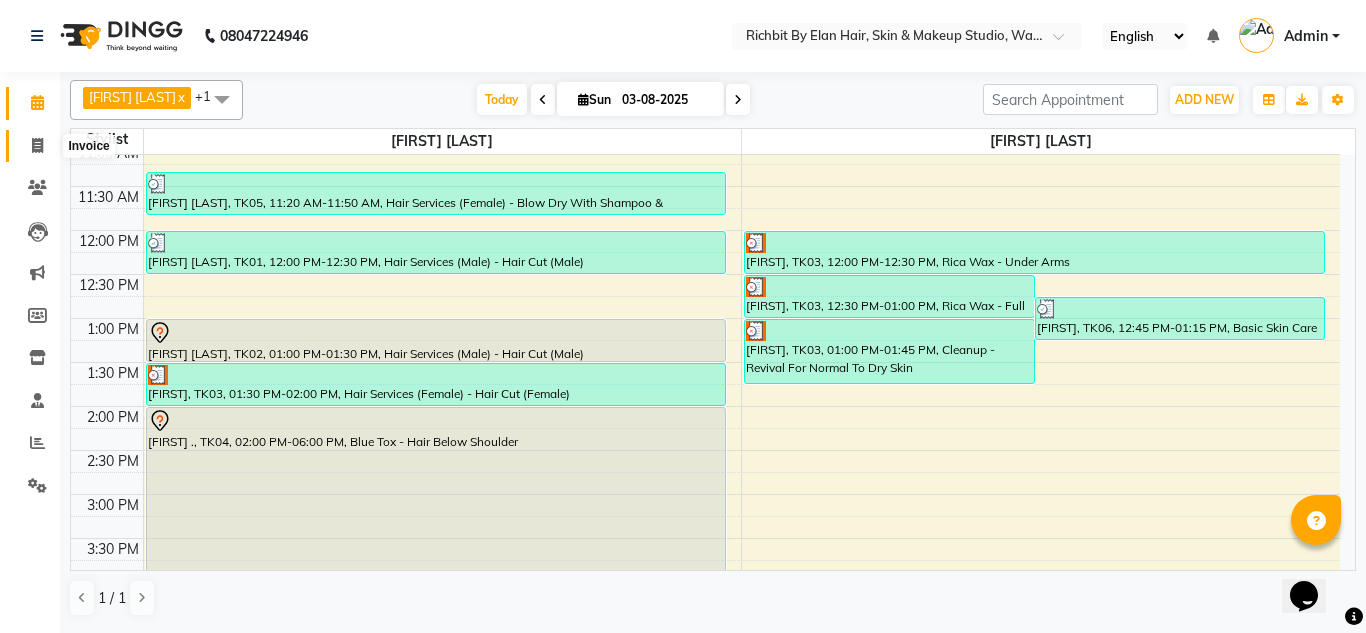 drag, startPoint x: 49, startPoint y: 151, endPoint x: 40, endPoint y: 139, distance: 15 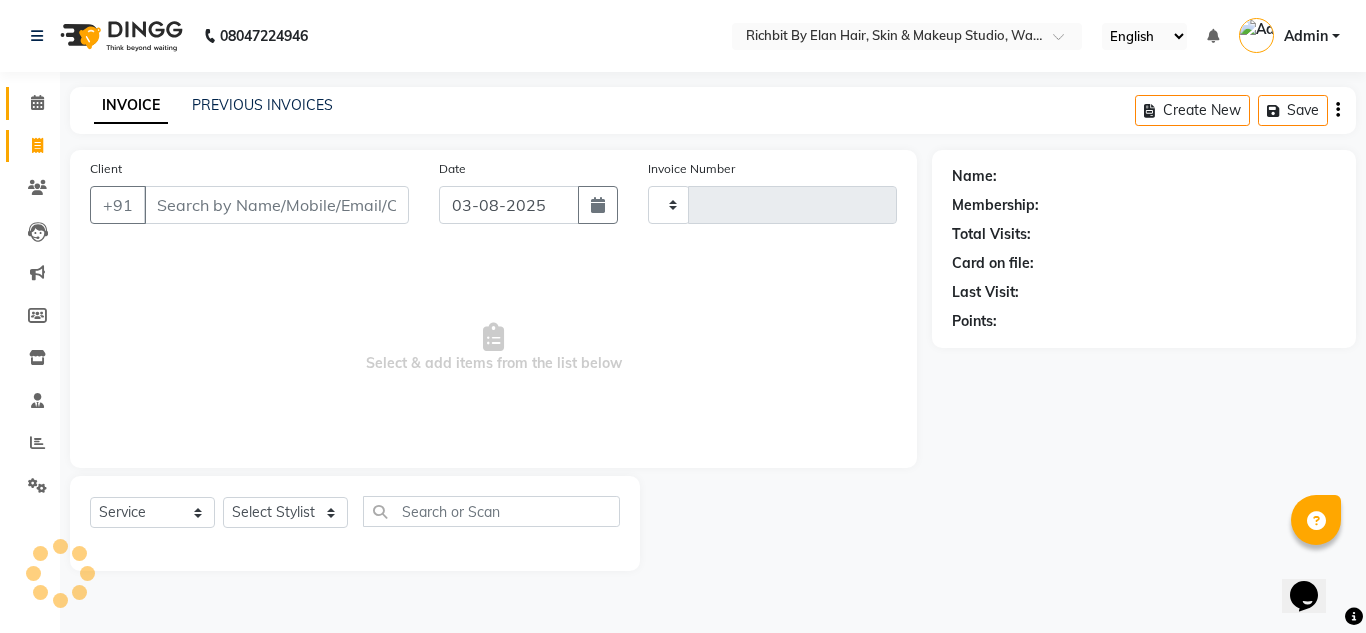 type on "0513" 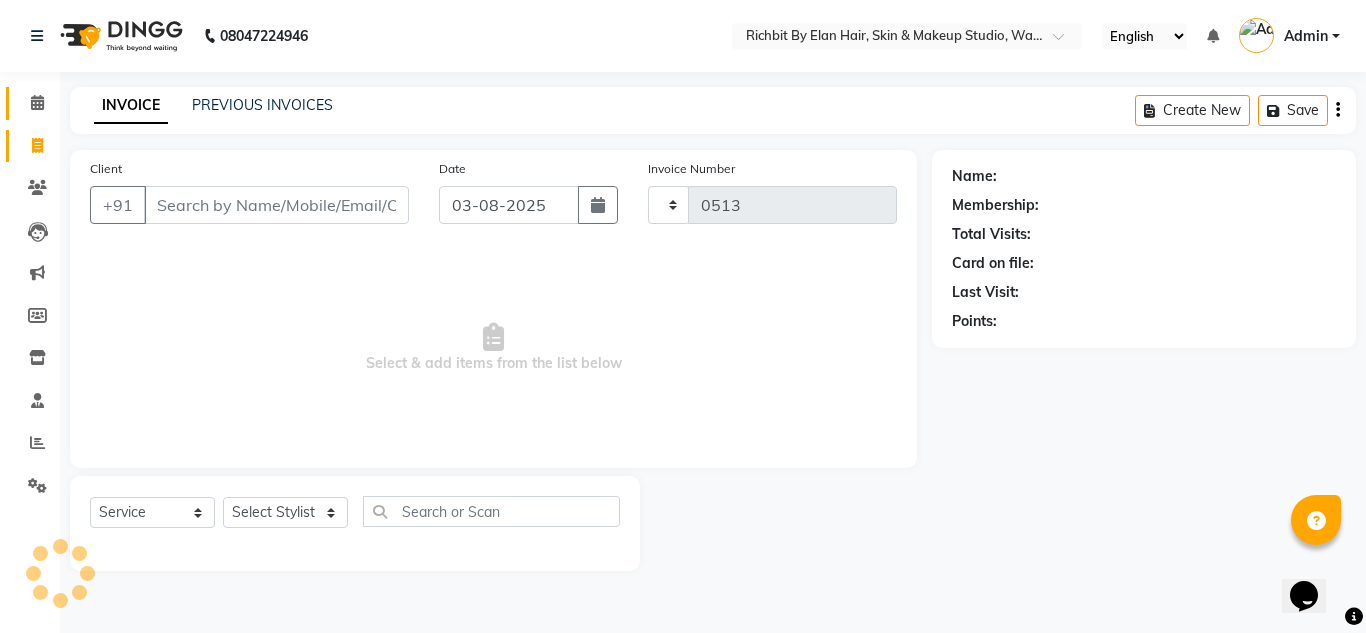 select on "4114" 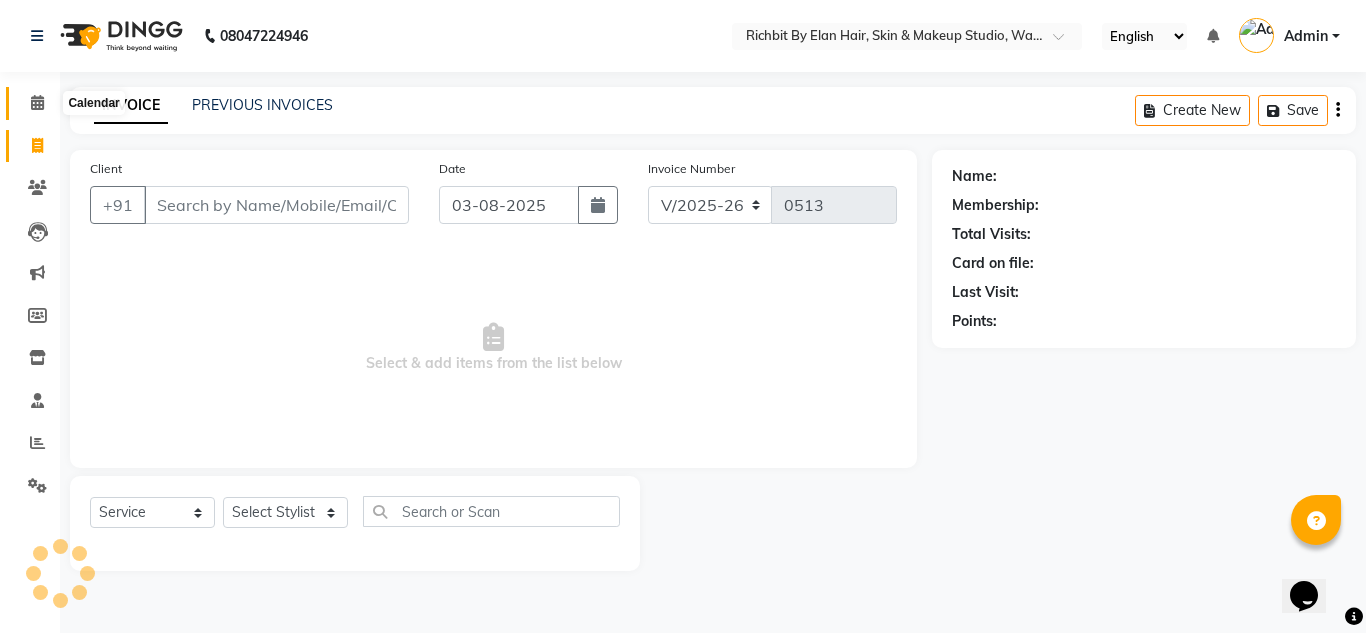 click 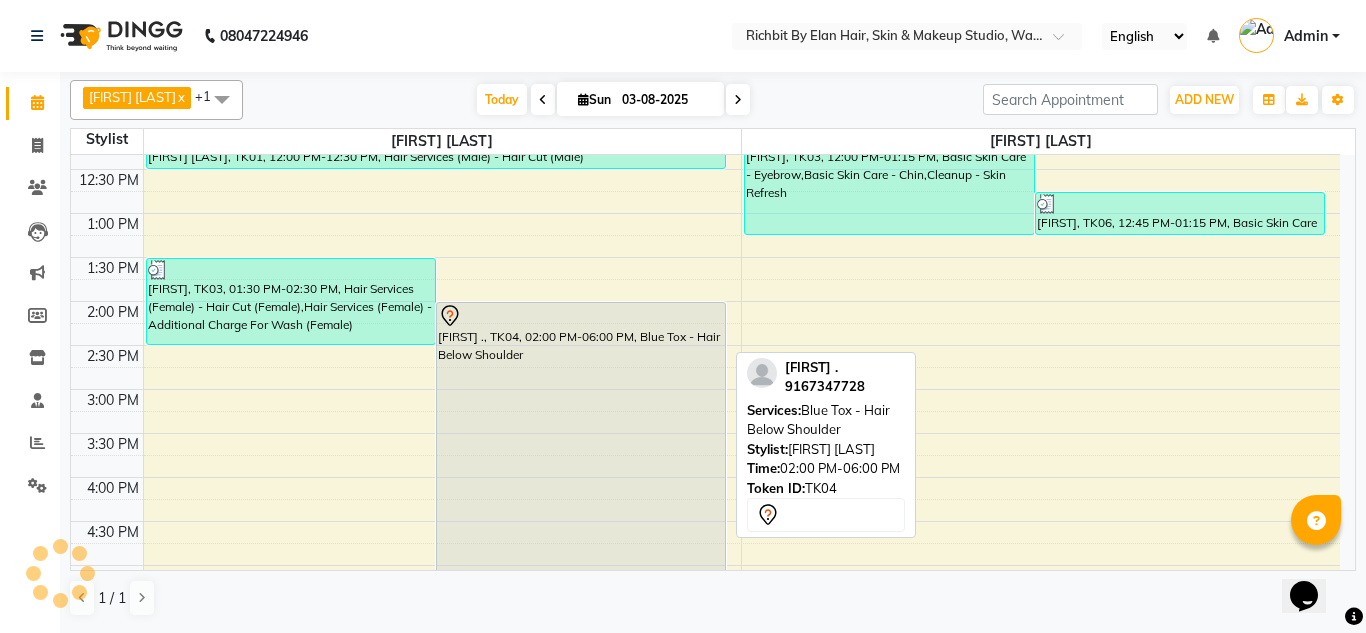 scroll, scrollTop: 200, scrollLeft: 0, axis: vertical 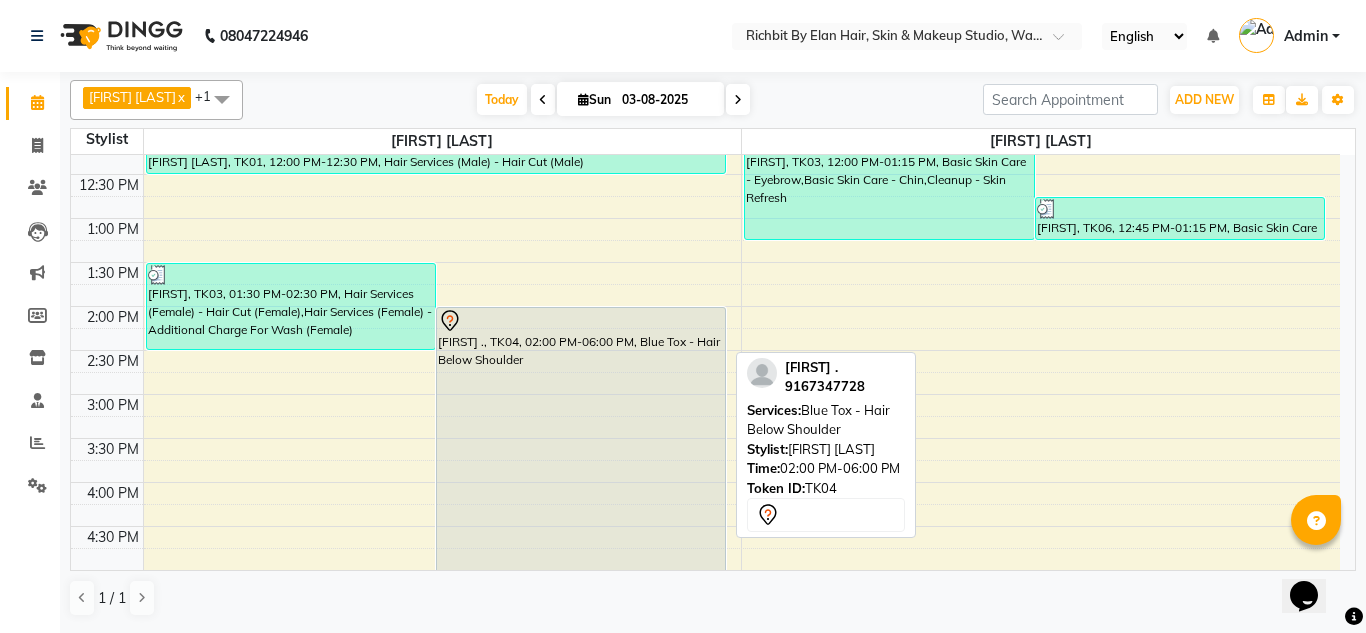 click on "[FIRST] ., TK04, 02:00 PM-06:00 PM, Blue Tox - Hair Below Shoulder" at bounding box center [581, 482] 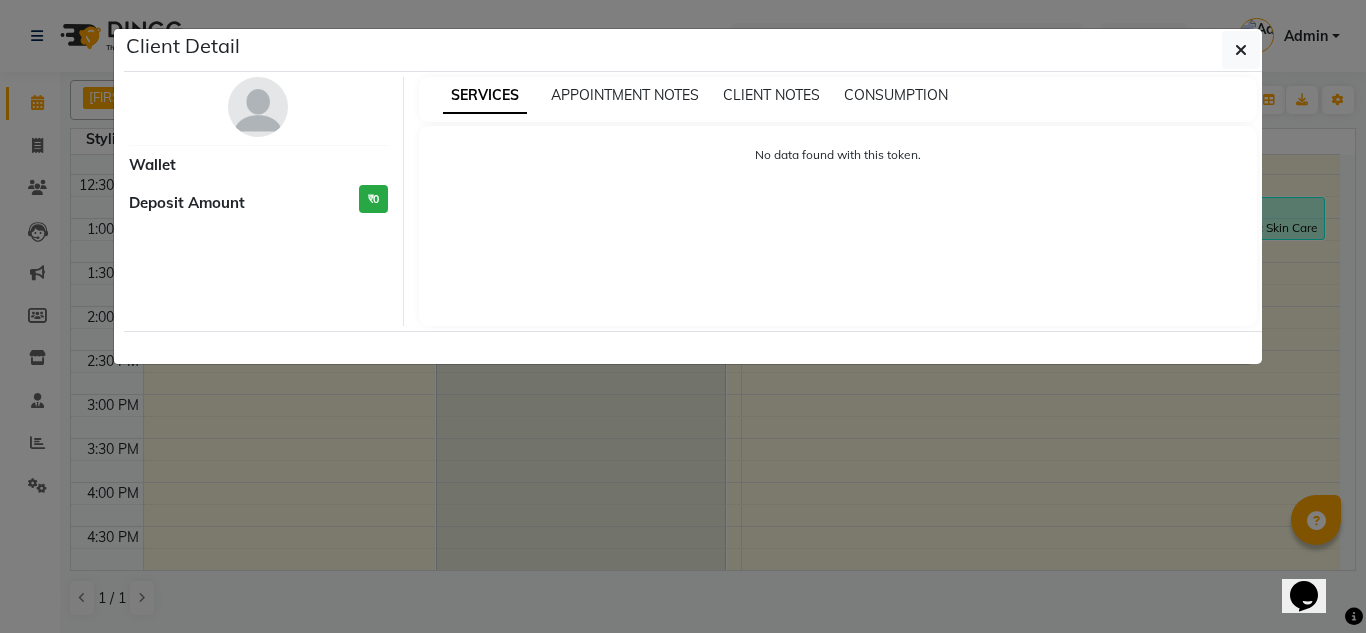 select on "7" 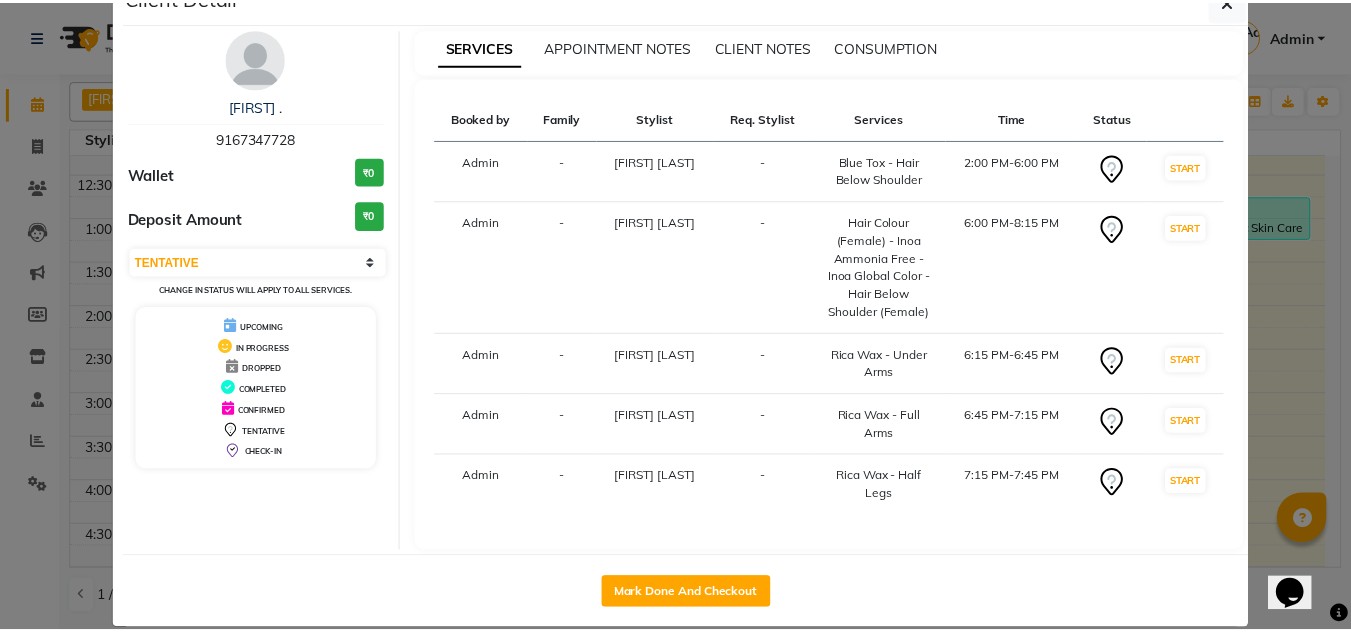 scroll, scrollTop: 75, scrollLeft: 0, axis: vertical 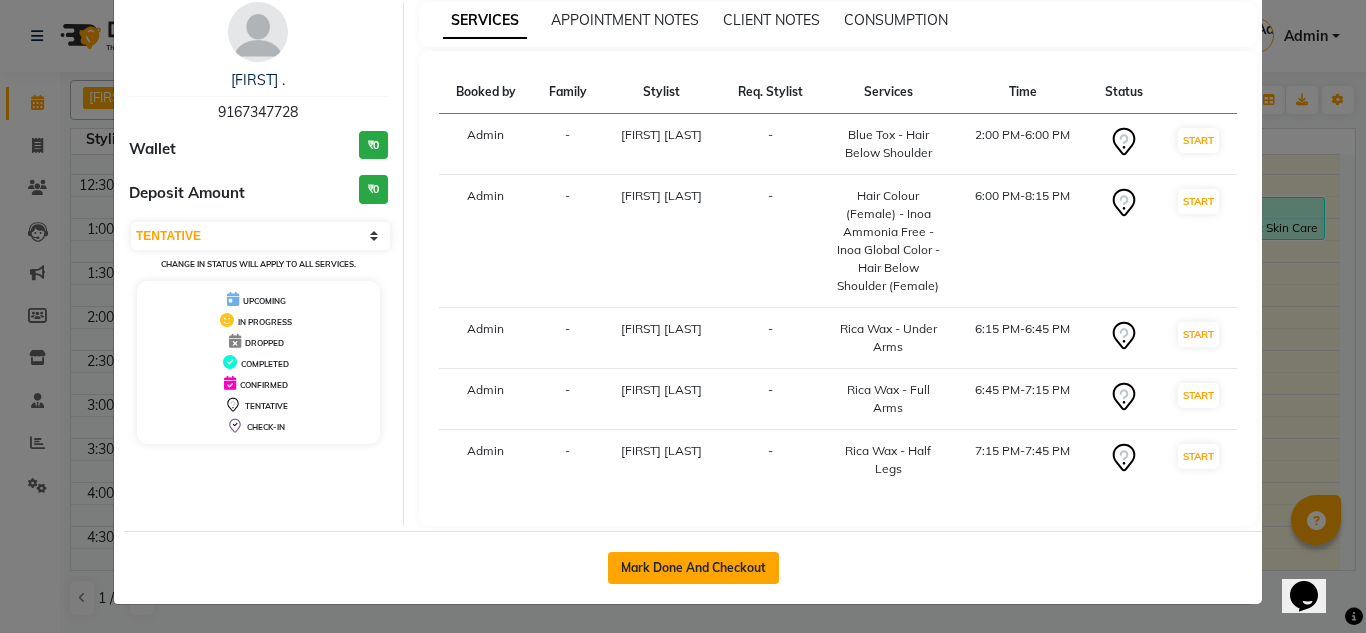 click on "Mark Done And Checkout" 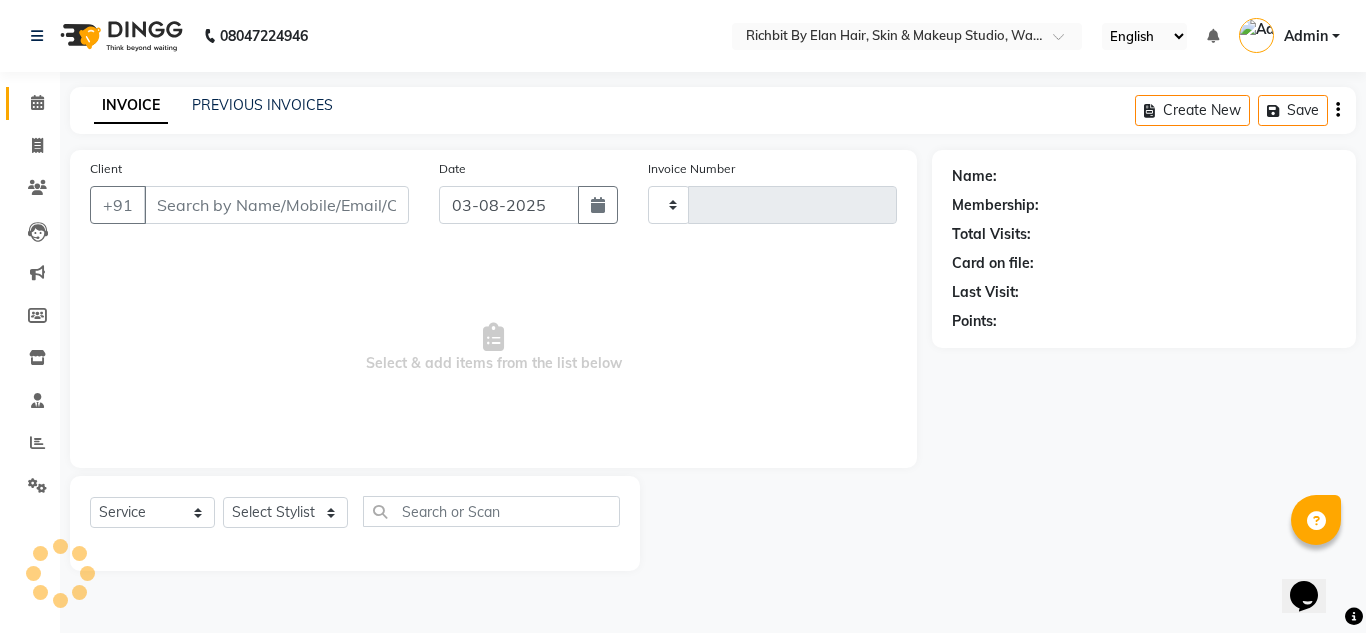 type on "0513" 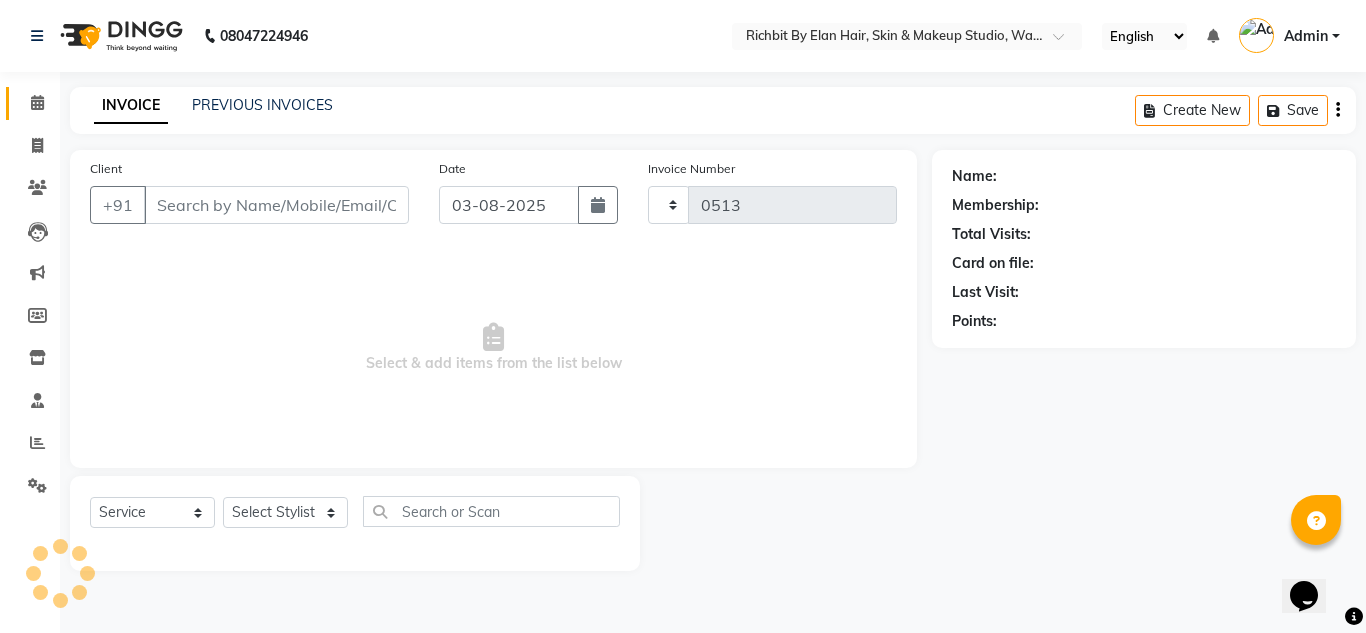select on "4114" 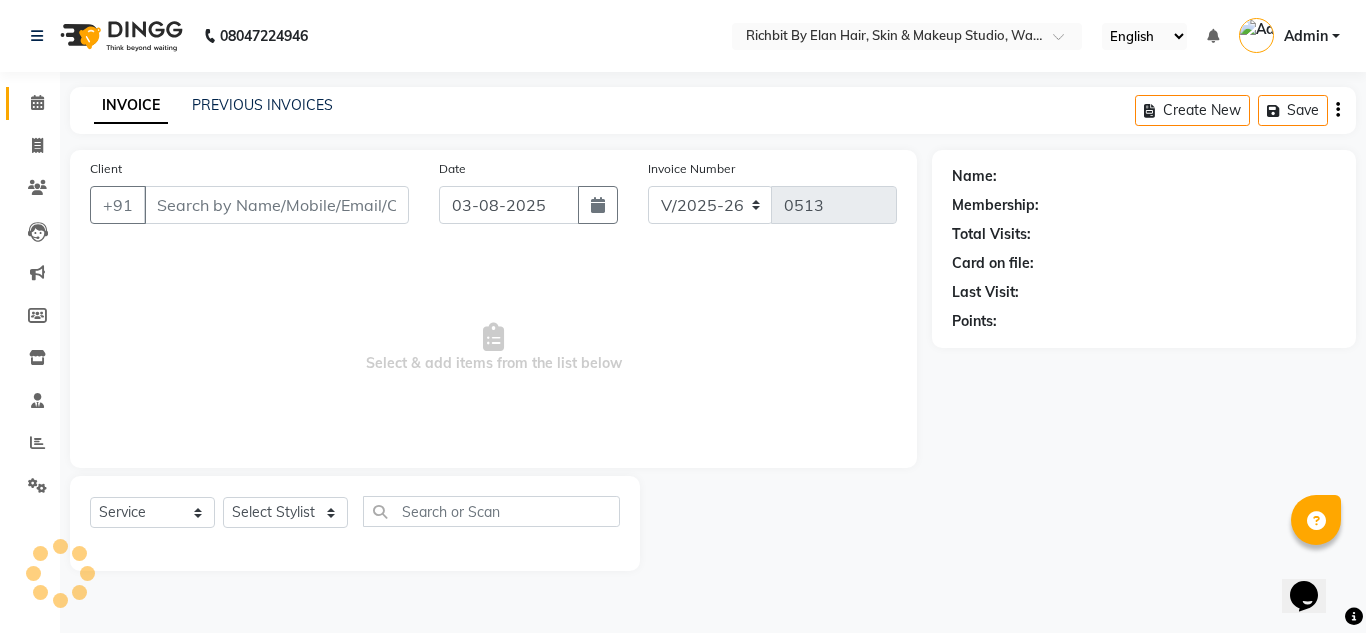 type on "9167347728" 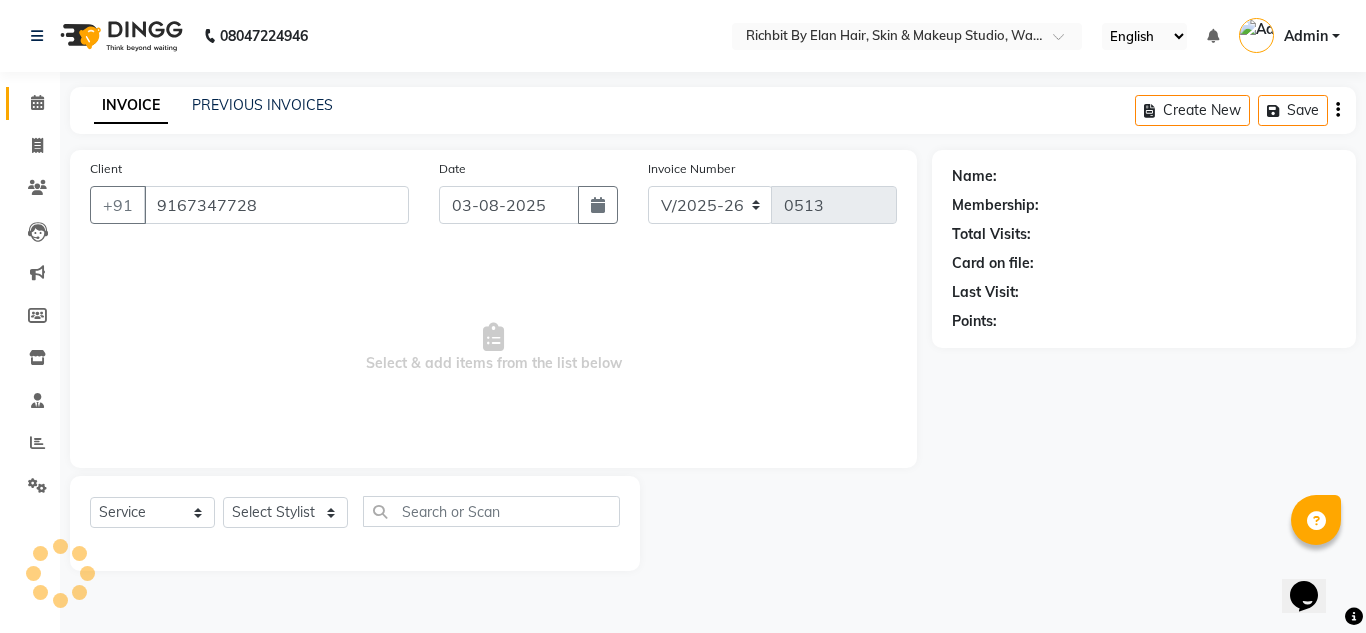 select on "59451" 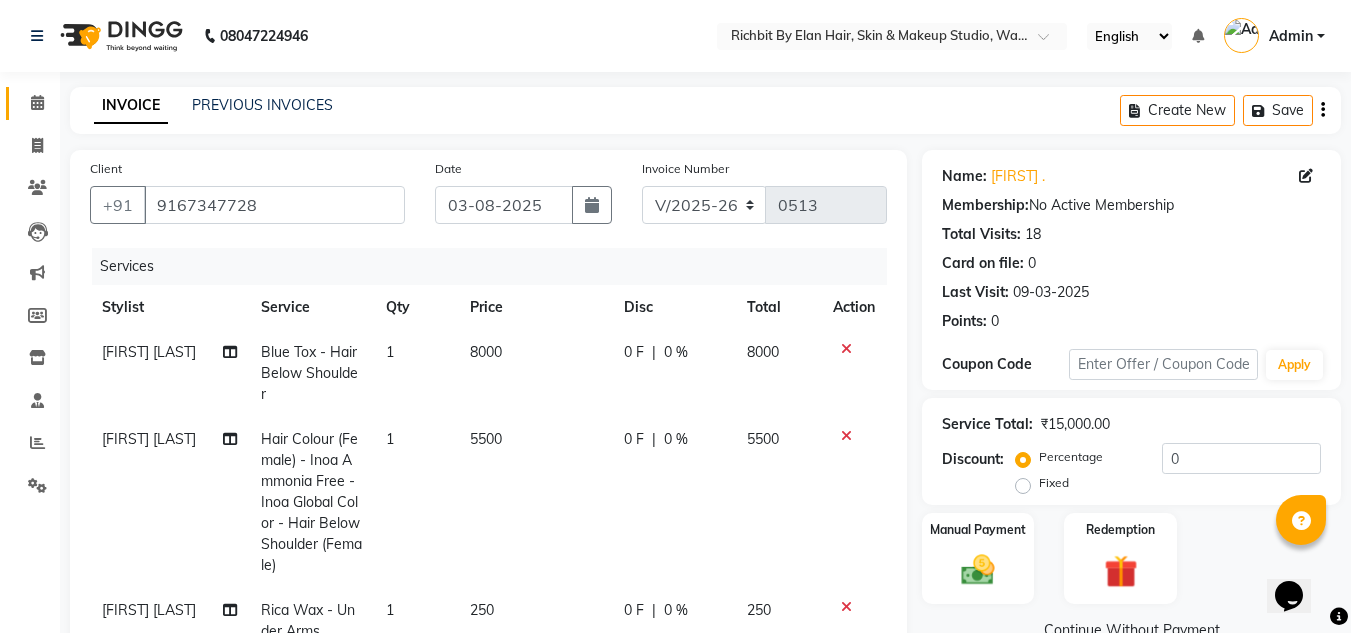 scroll, scrollTop: 69, scrollLeft: 0, axis: vertical 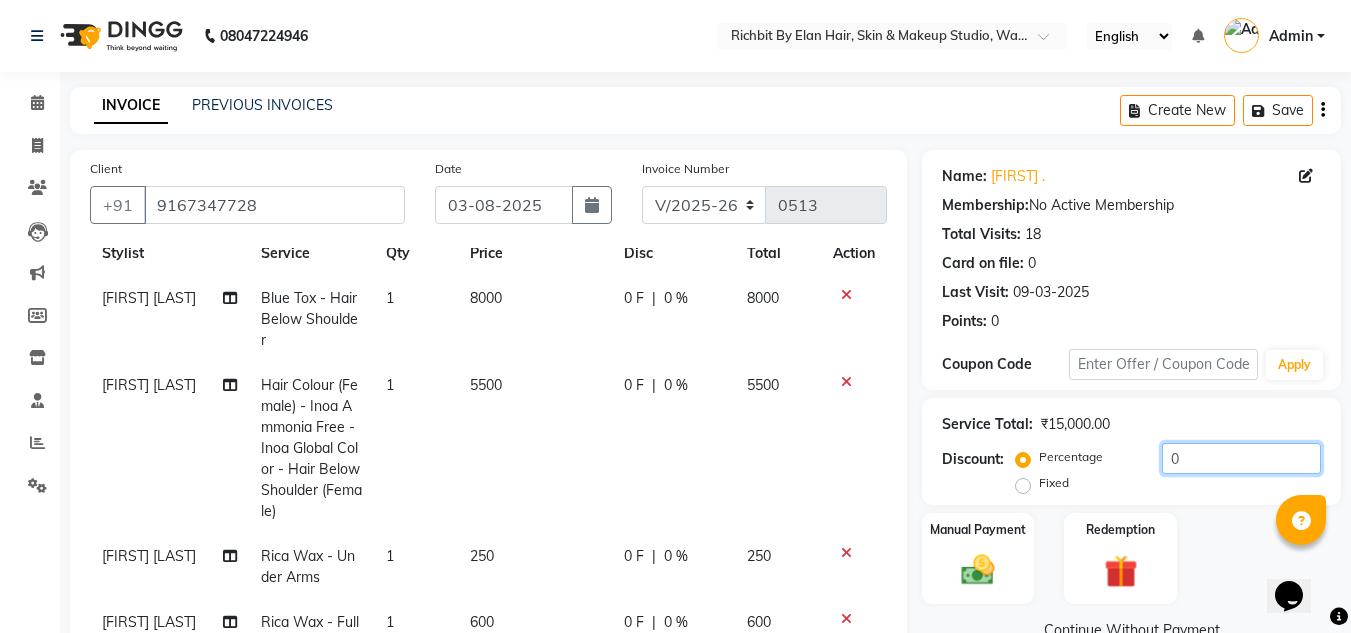 click on "0" 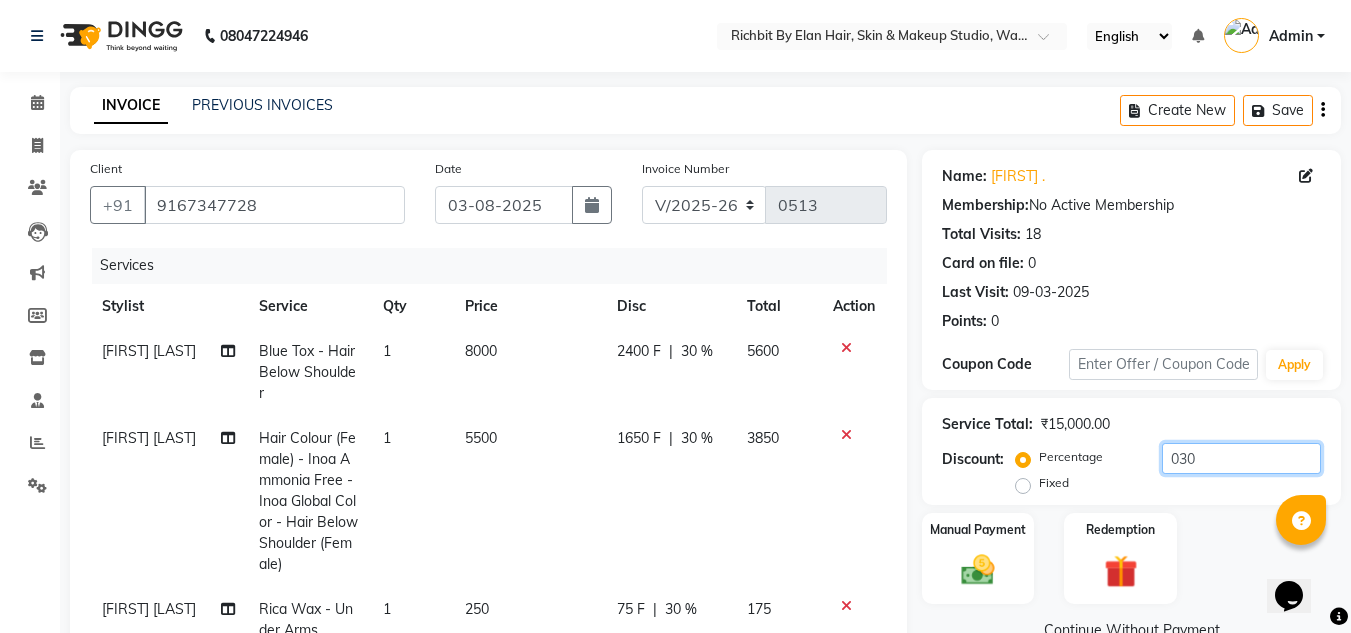 scroll, scrollTop: 0, scrollLeft: 0, axis: both 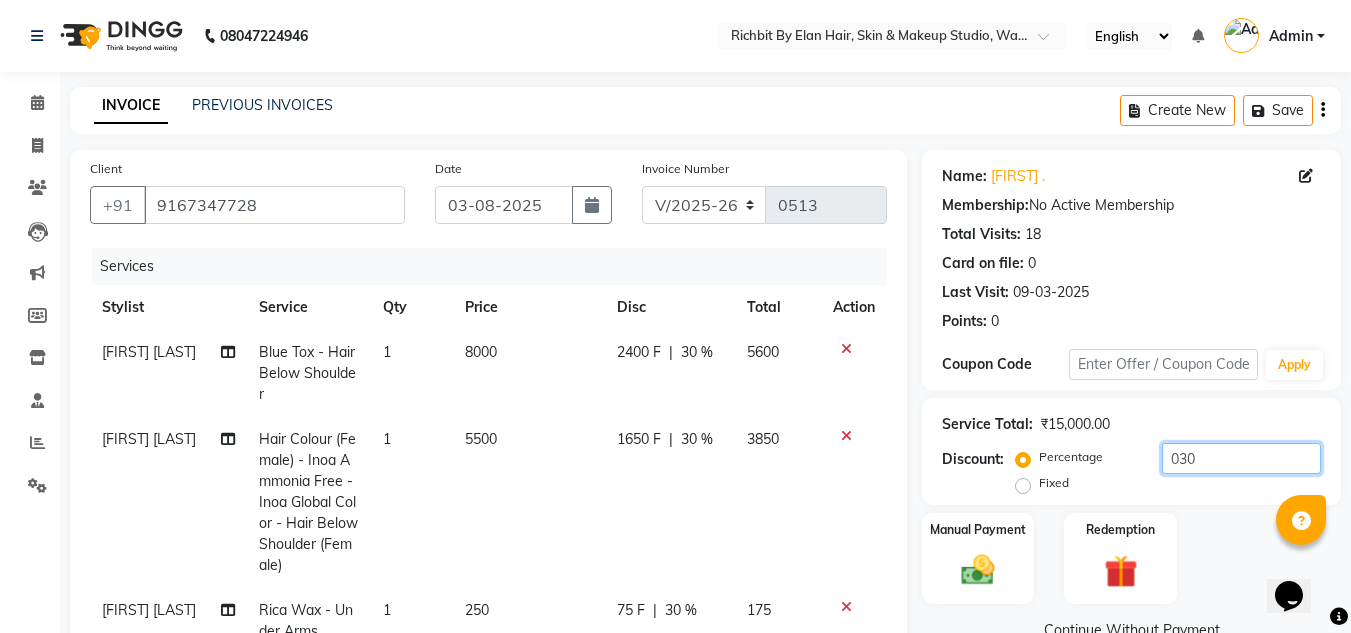 type on "030" 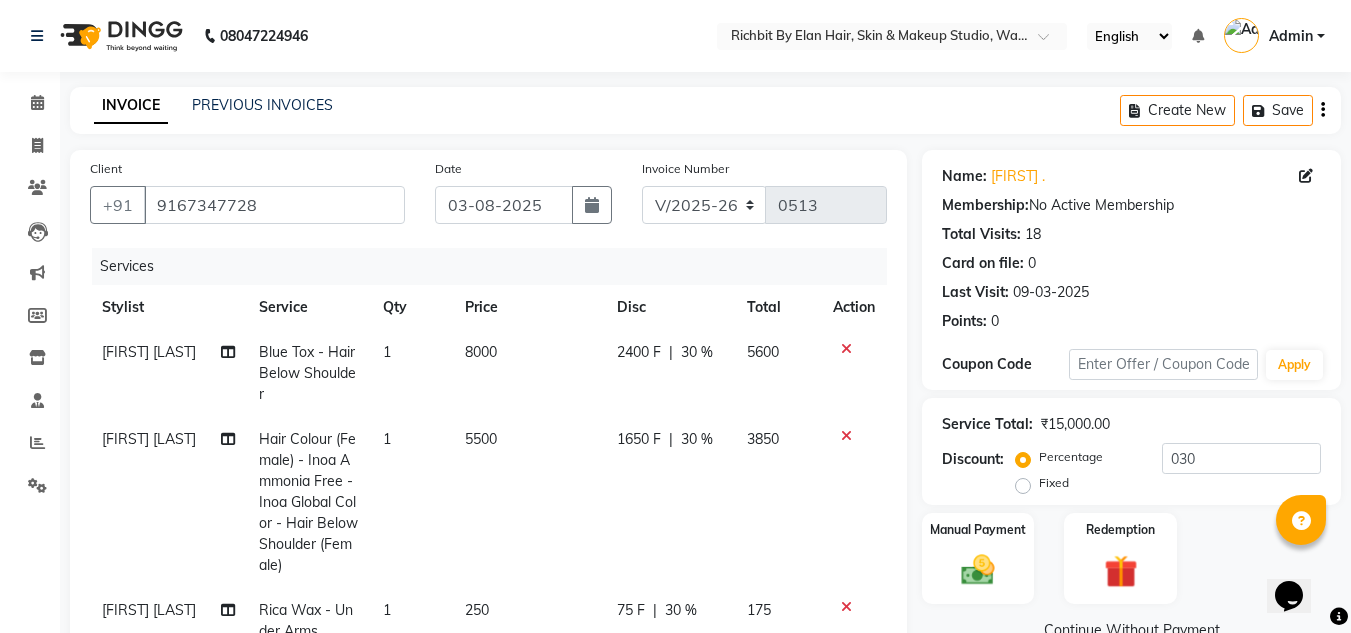 click 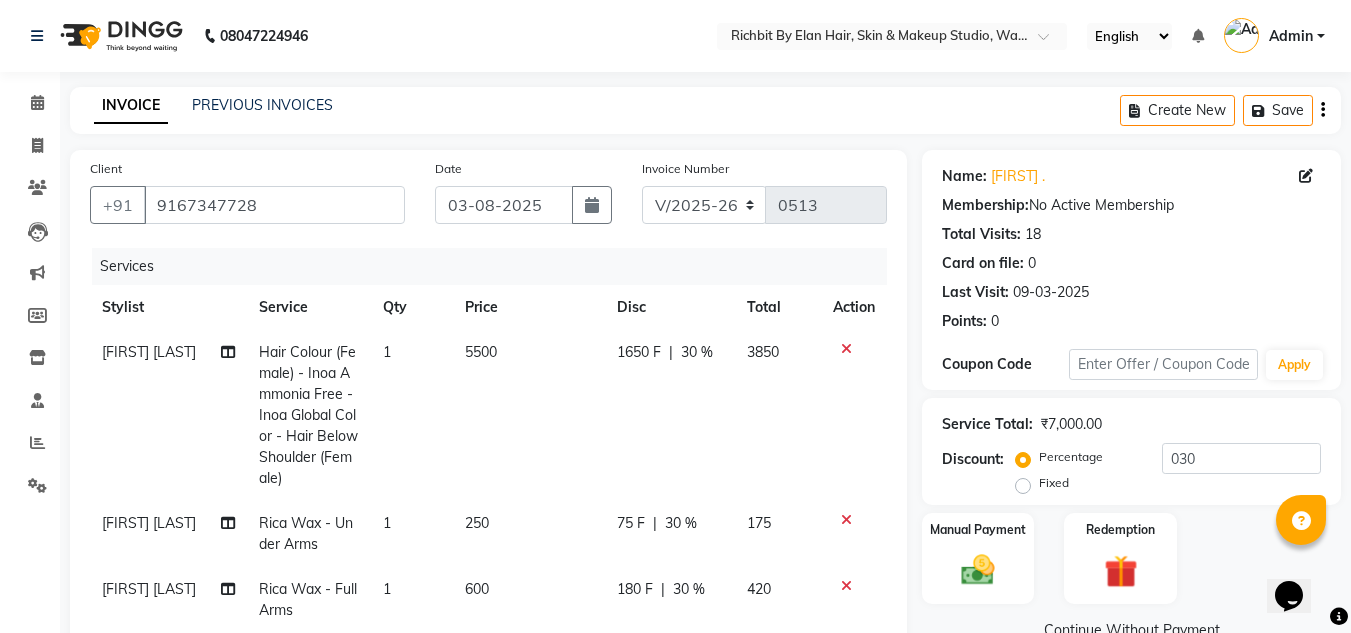 scroll, scrollTop: 435, scrollLeft: 0, axis: vertical 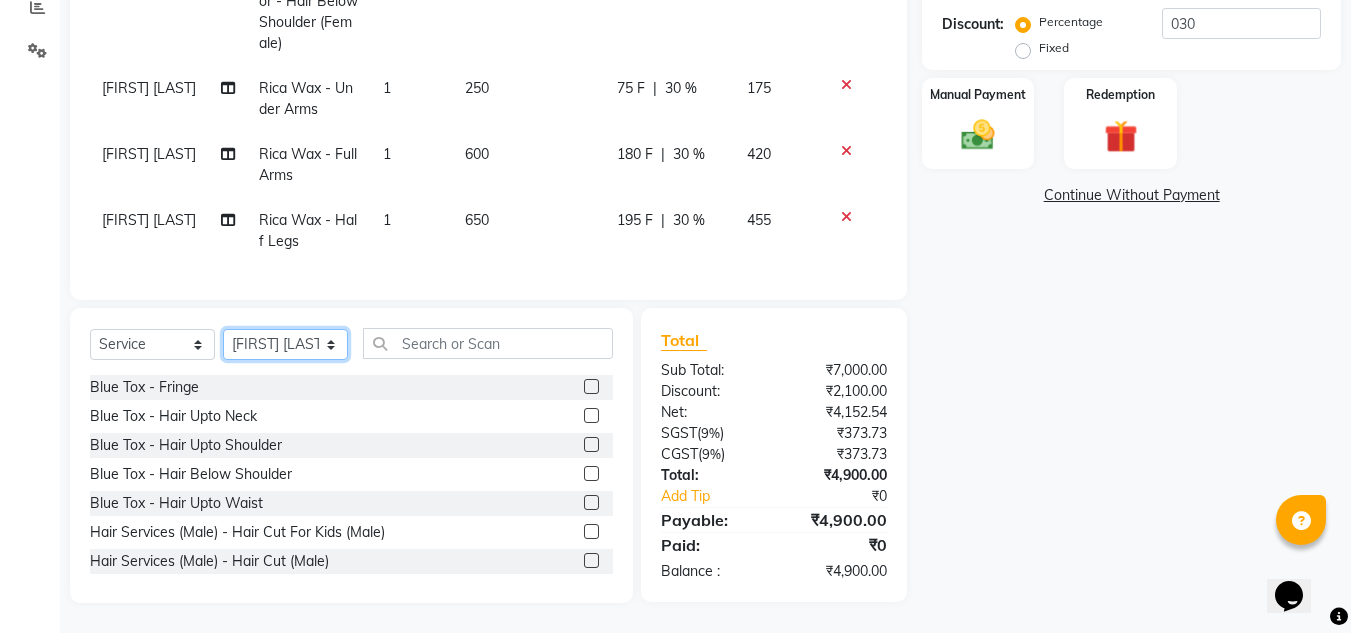 click on "Select Stylist [FIRST] [LAST] [FIRST] [LAST] [FIRST] [LAST] [FIRST] [LAST] [FIRST] [LAST]" 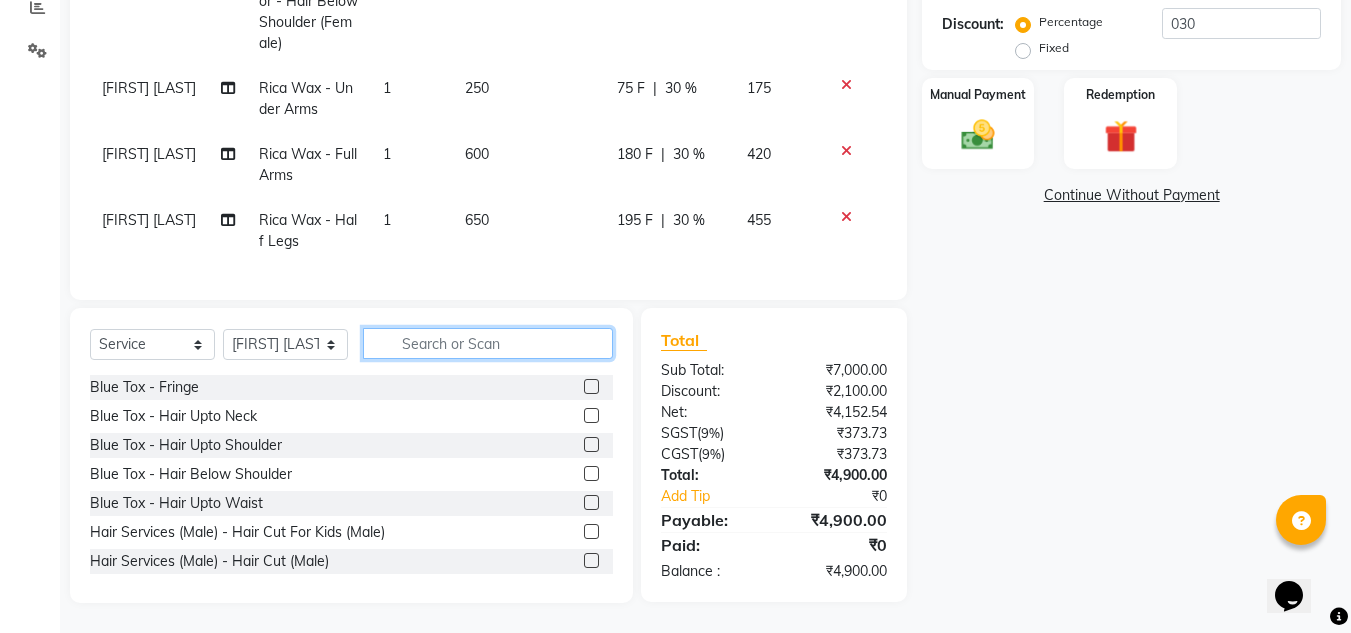 click 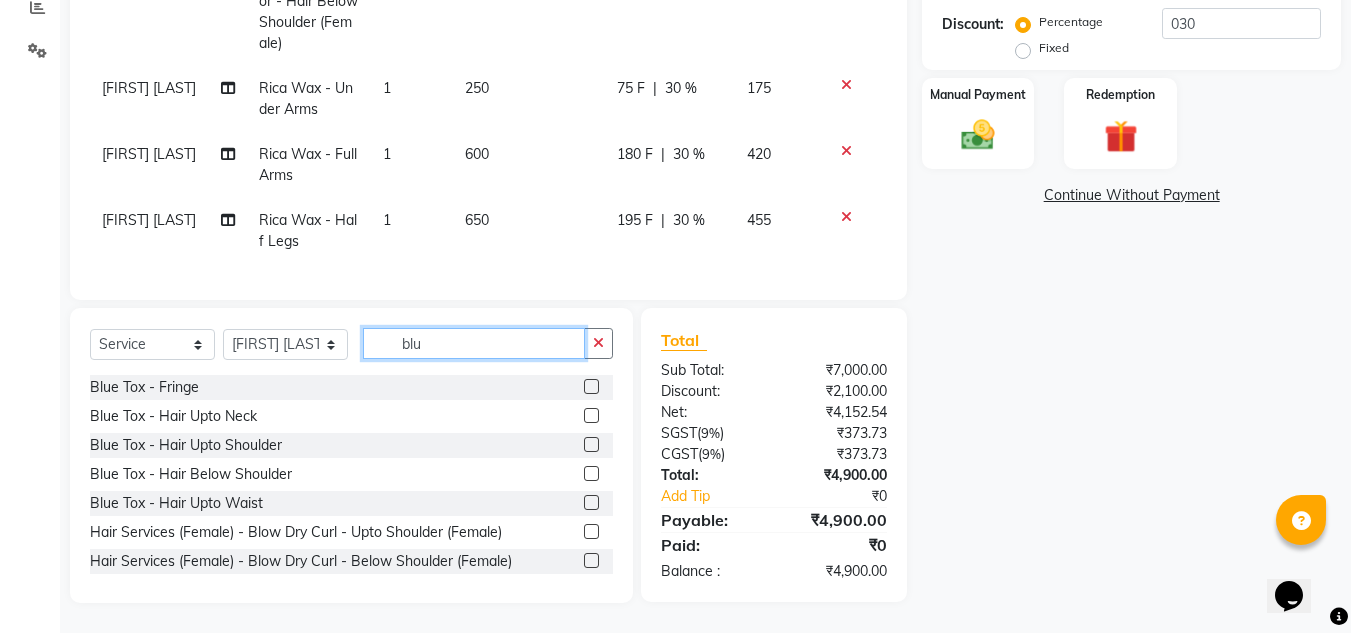 scroll, scrollTop: 434, scrollLeft: 0, axis: vertical 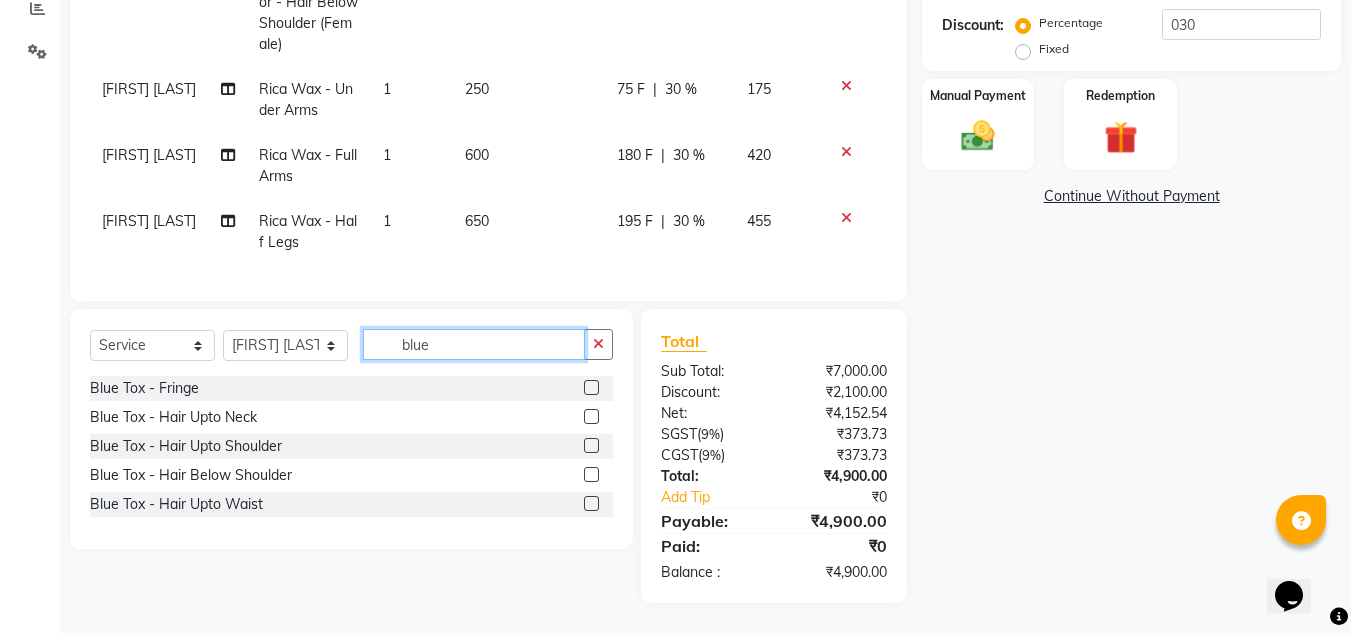 type on "blue" 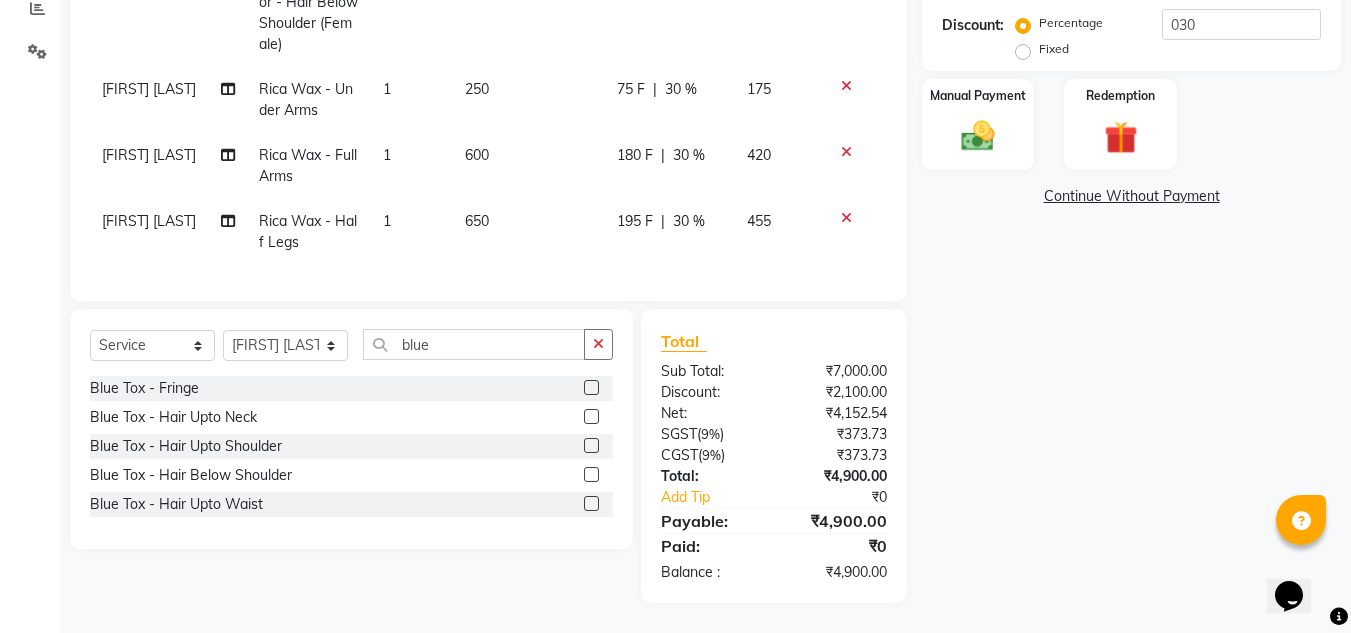 click 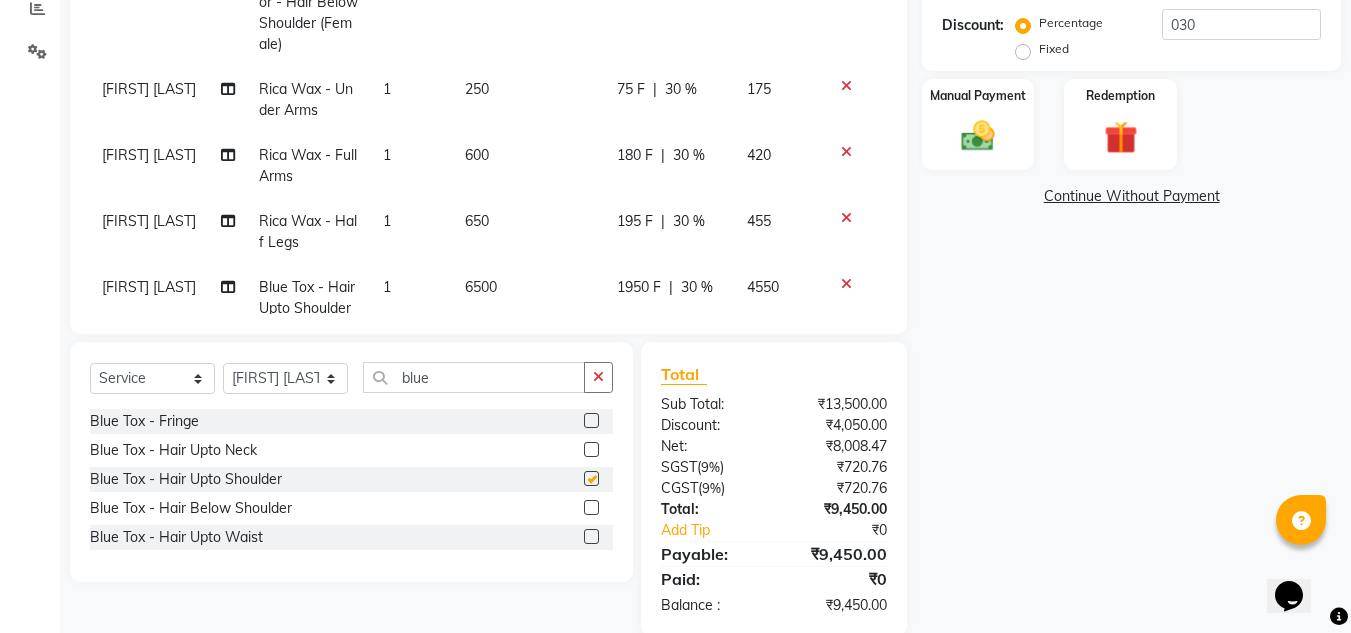 checkbox on "false" 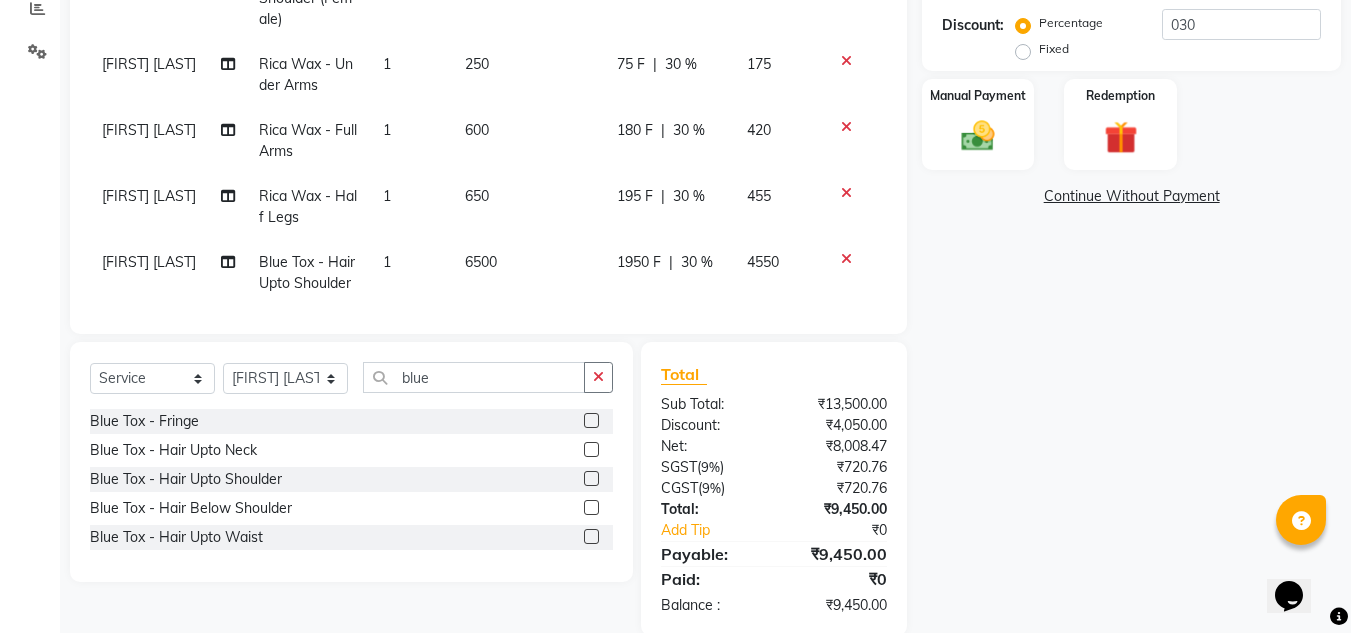 scroll, scrollTop: 48, scrollLeft: 0, axis: vertical 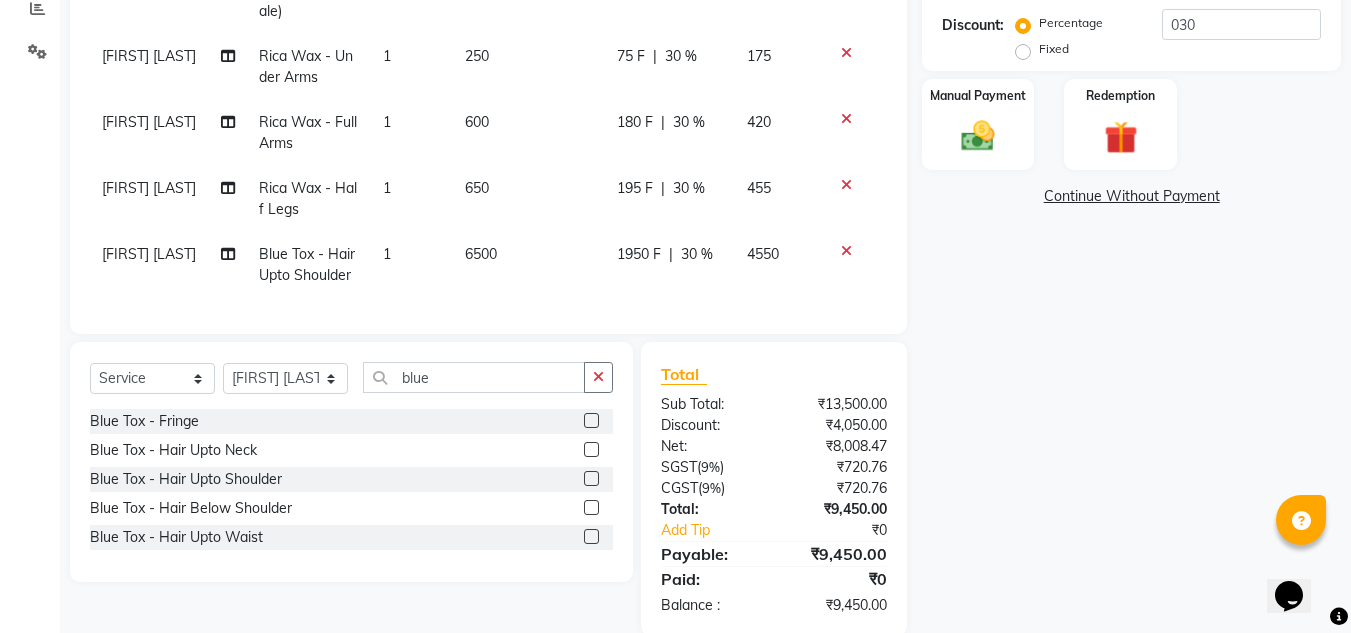 click on "1950 F" 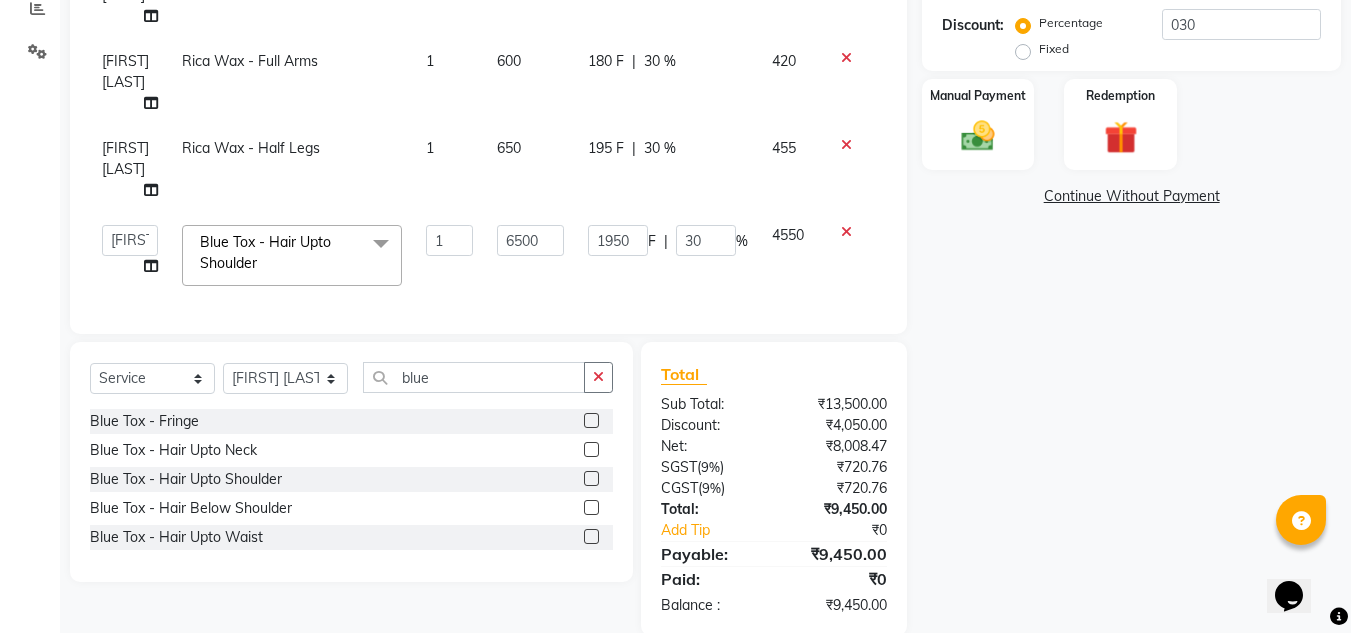 scroll, scrollTop: 46, scrollLeft: 0, axis: vertical 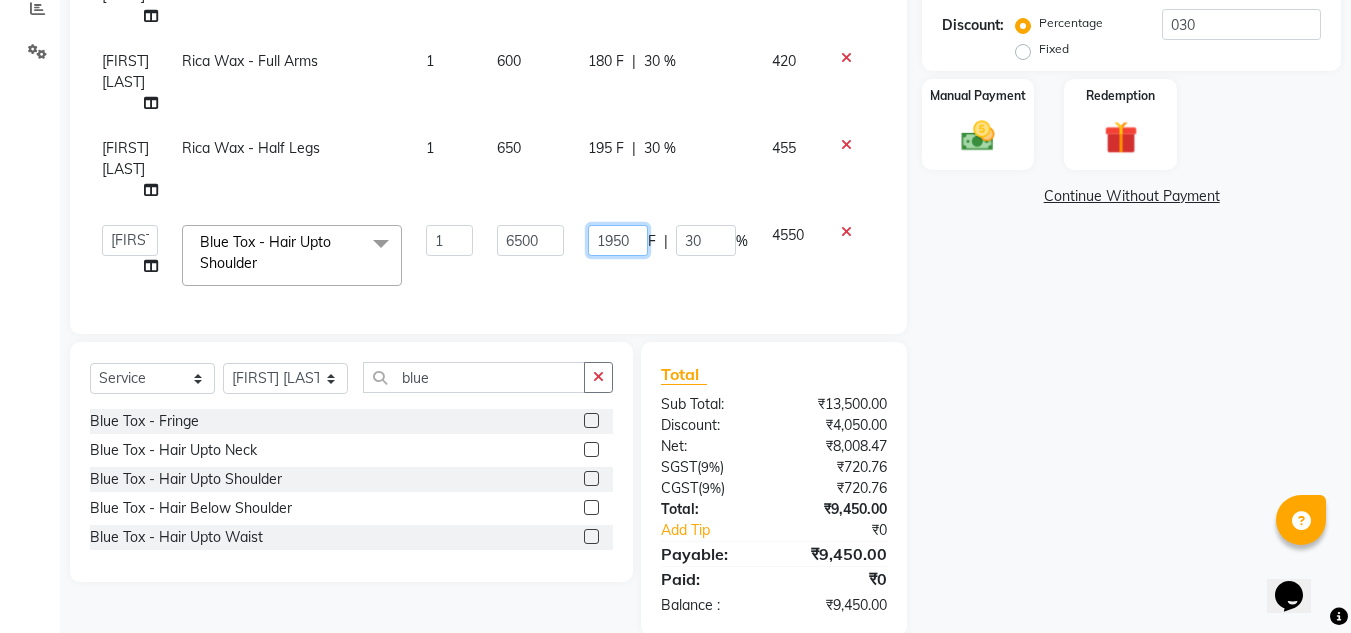 click on "1950" 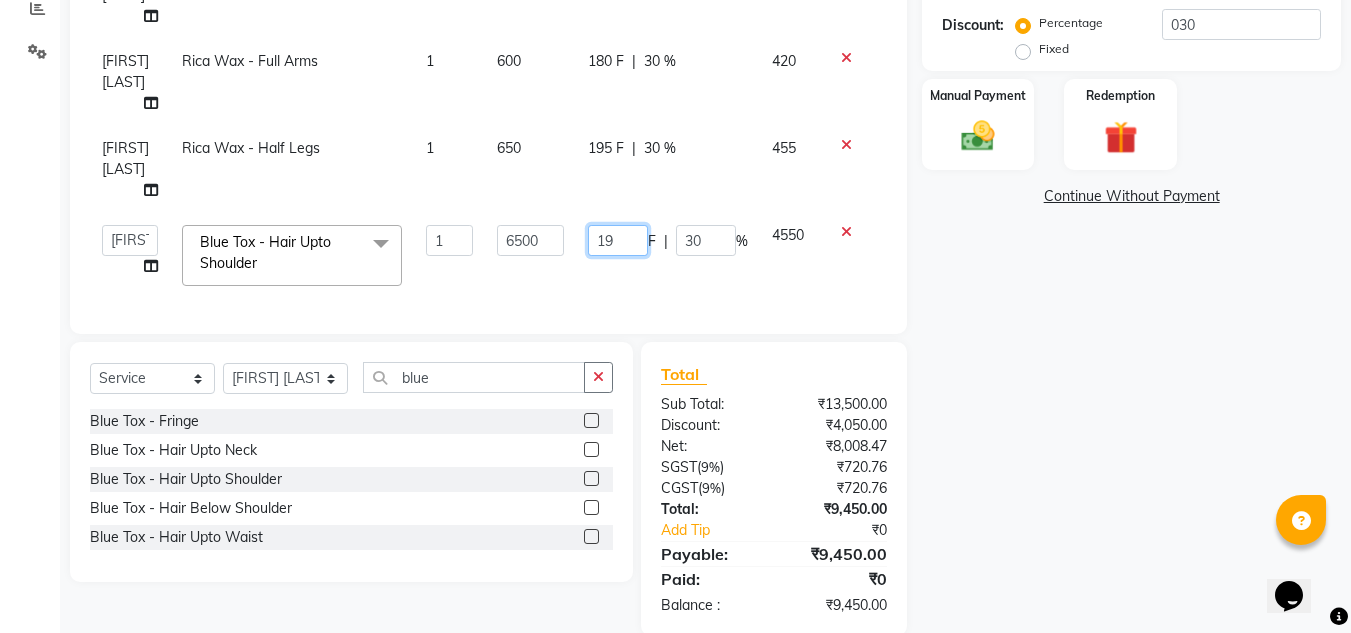 type on "1" 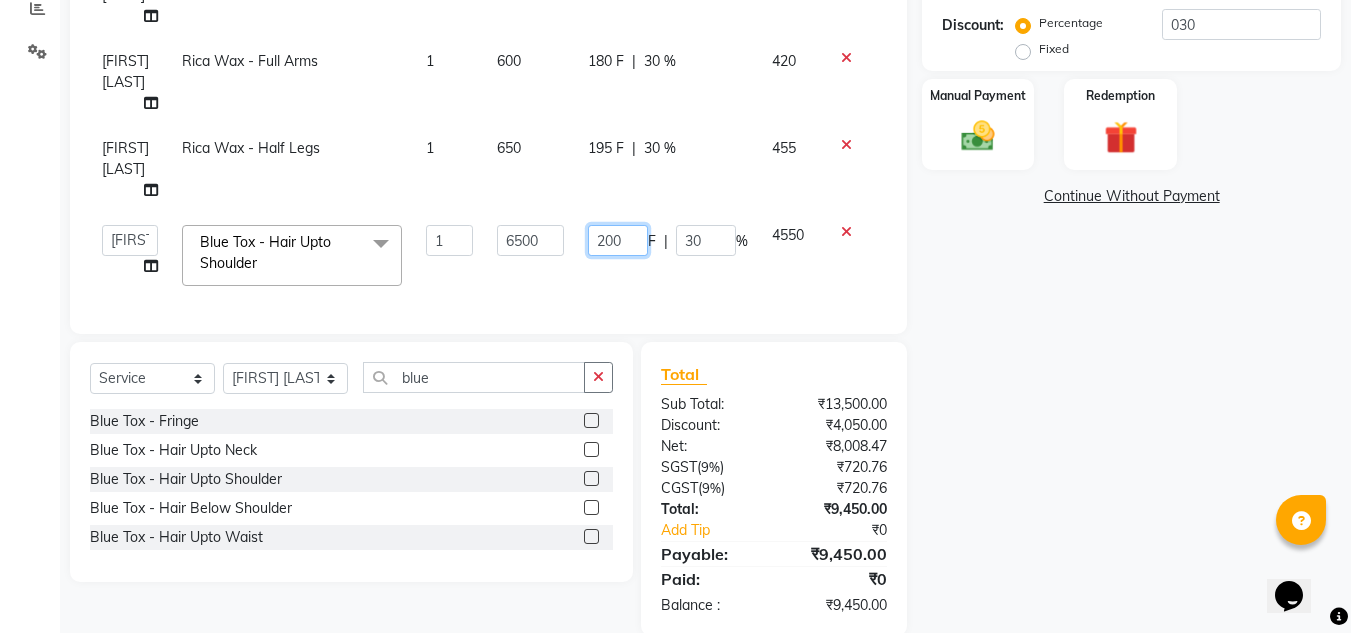 type on "2000" 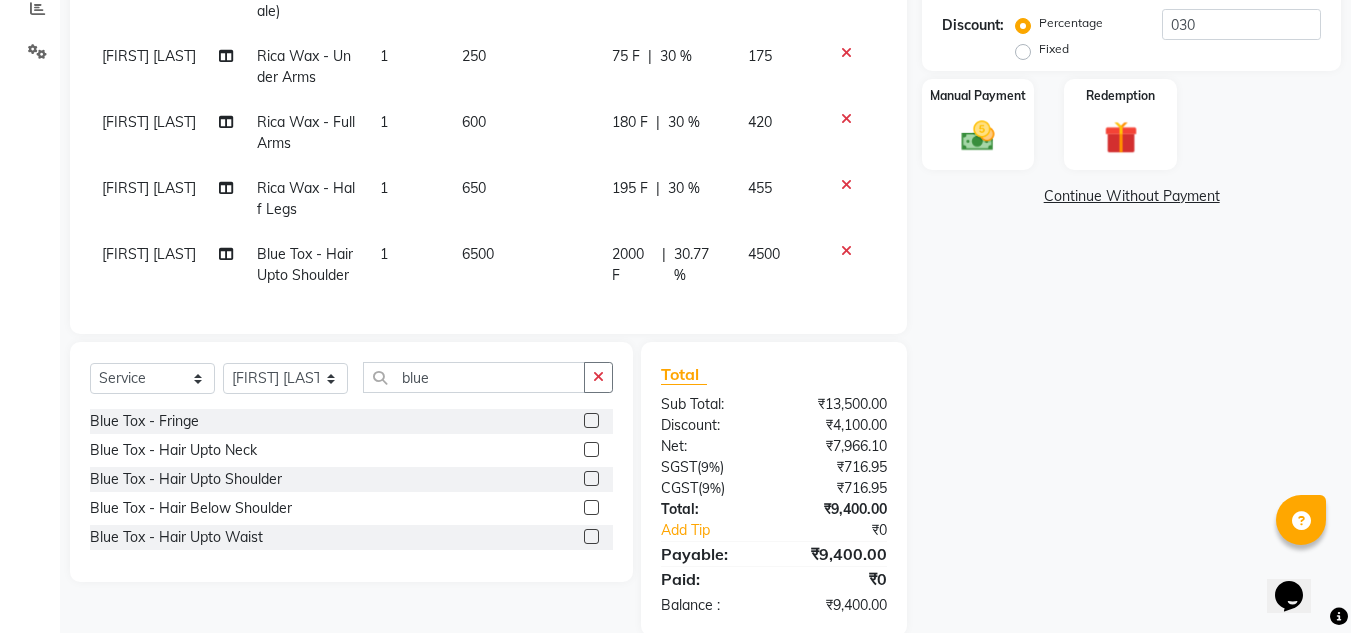 click on "2000 F | 30.77 %" 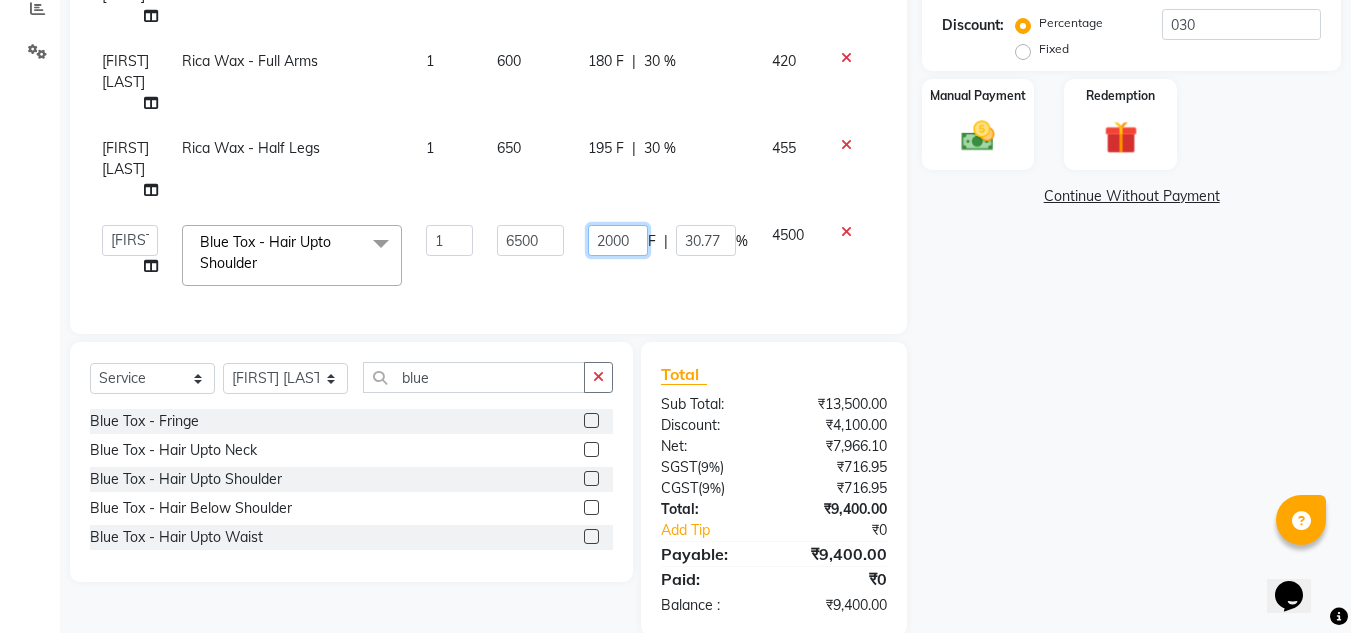 click on "2000" 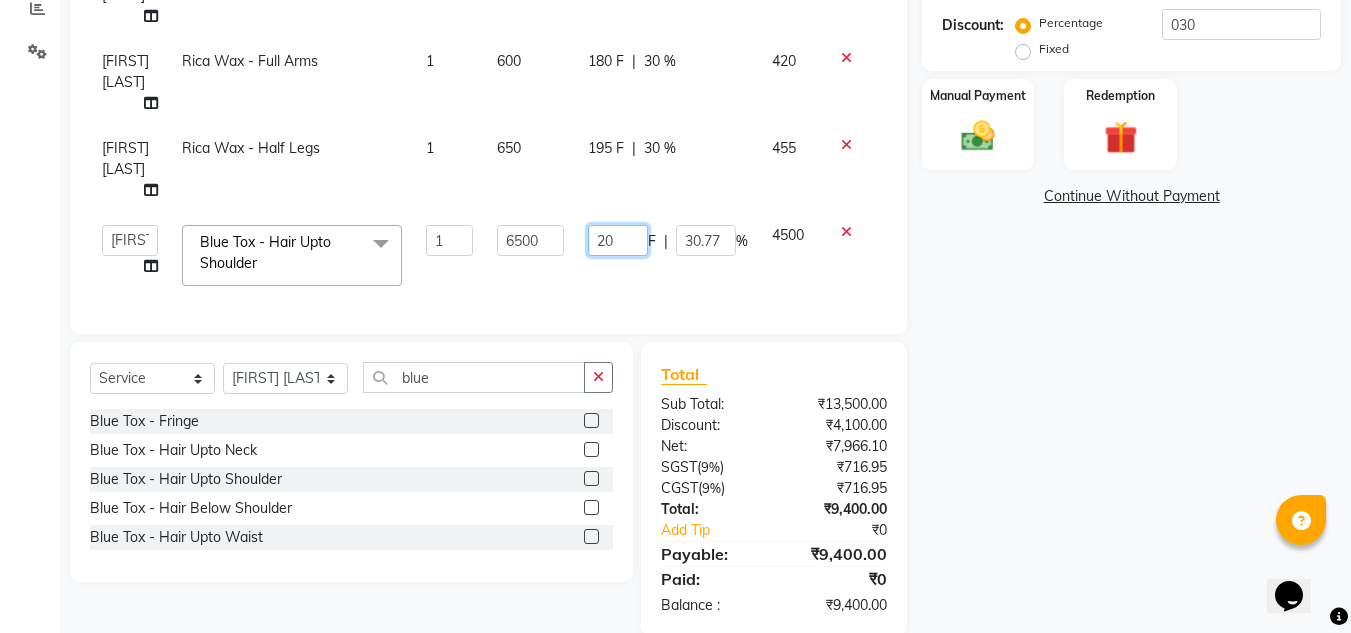 type on "2" 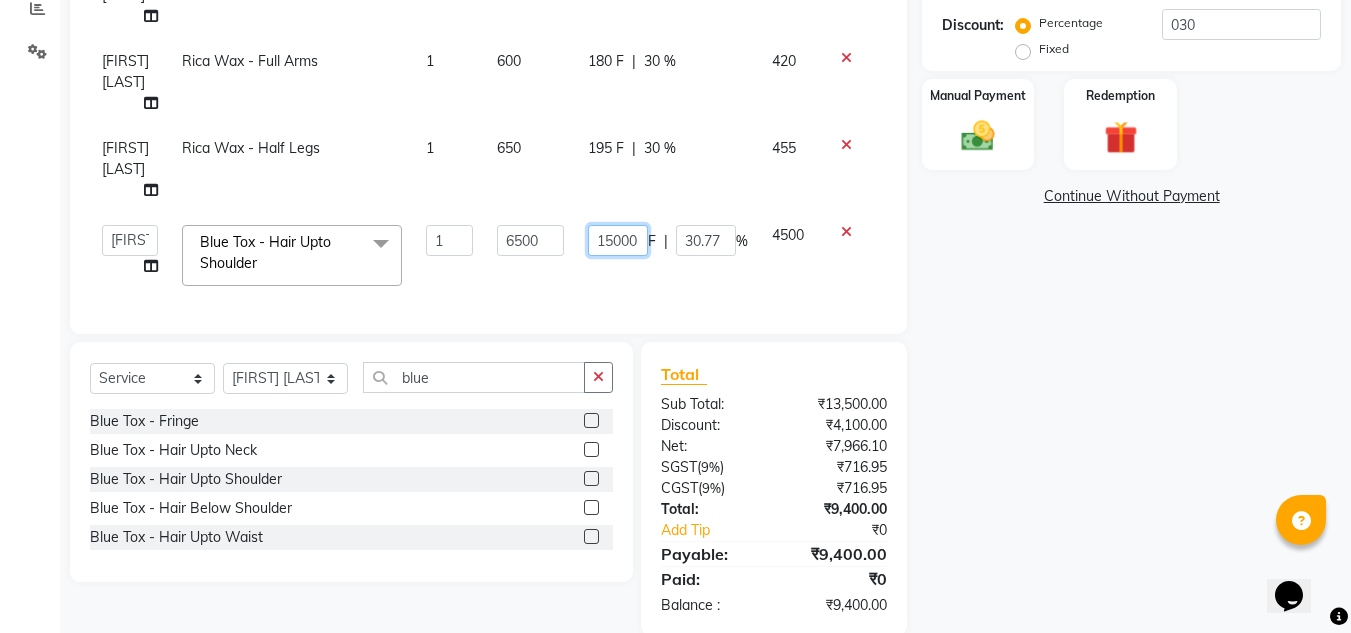 type on "1500" 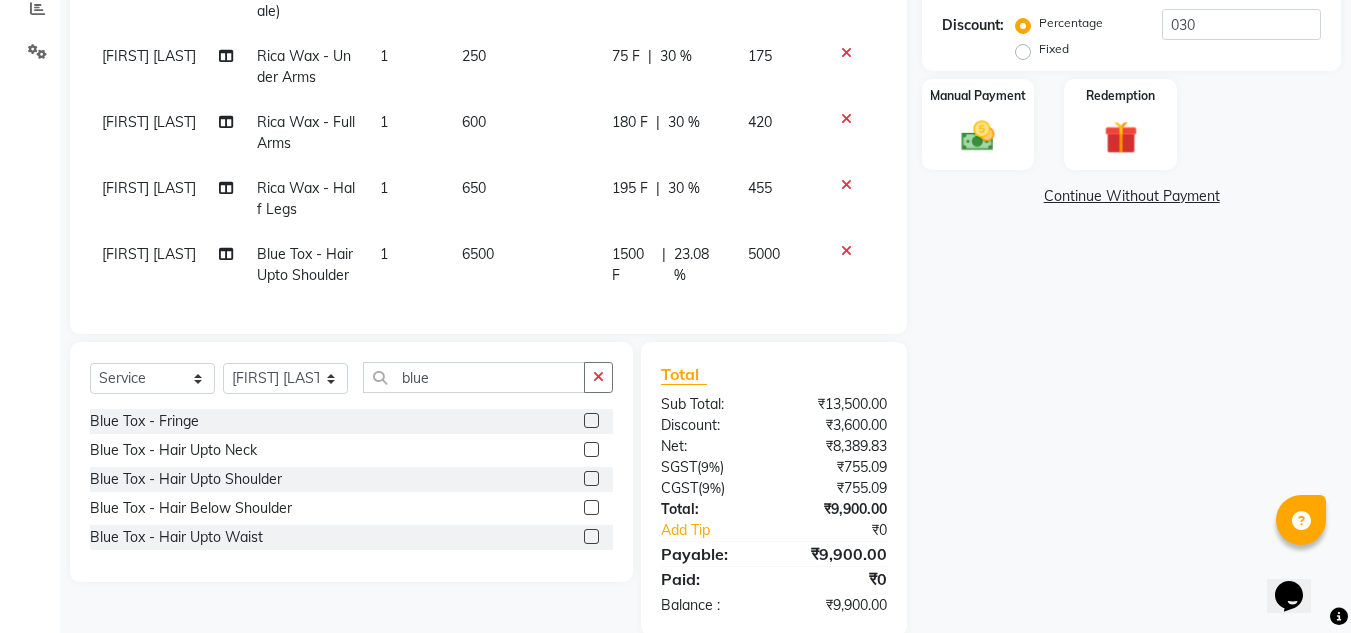 click on "1500 F | 23.08 %" 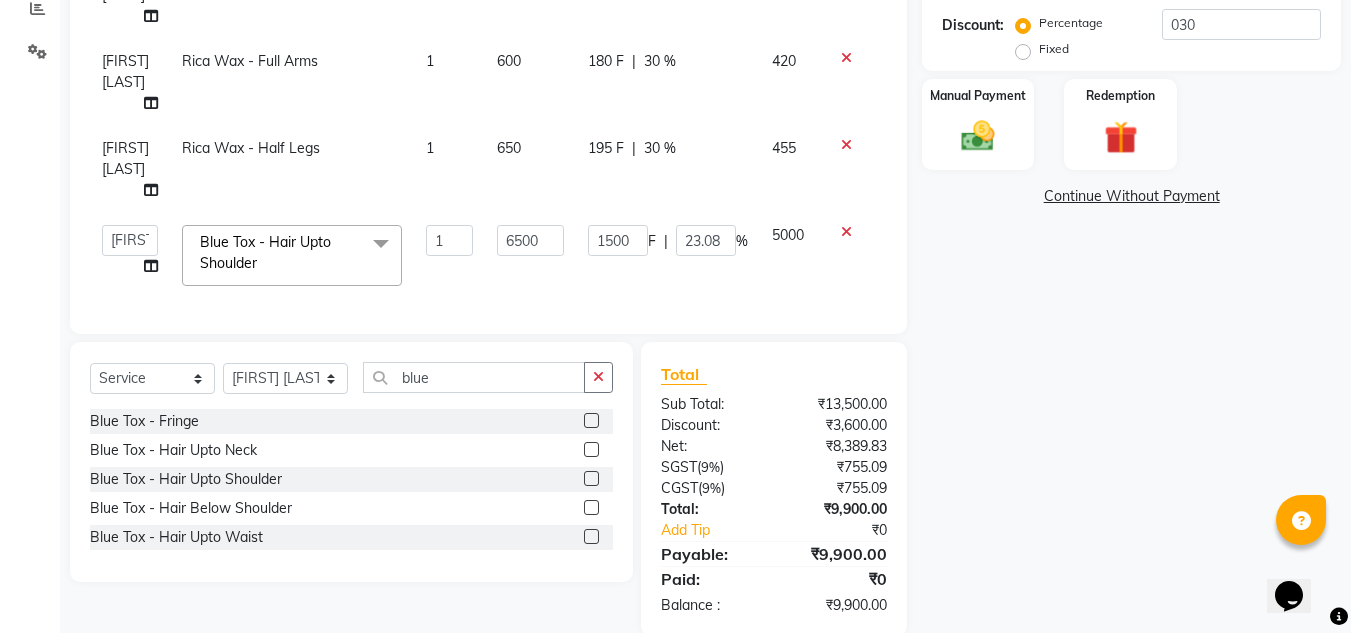 scroll, scrollTop: 0, scrollLeft: 0, axis: both 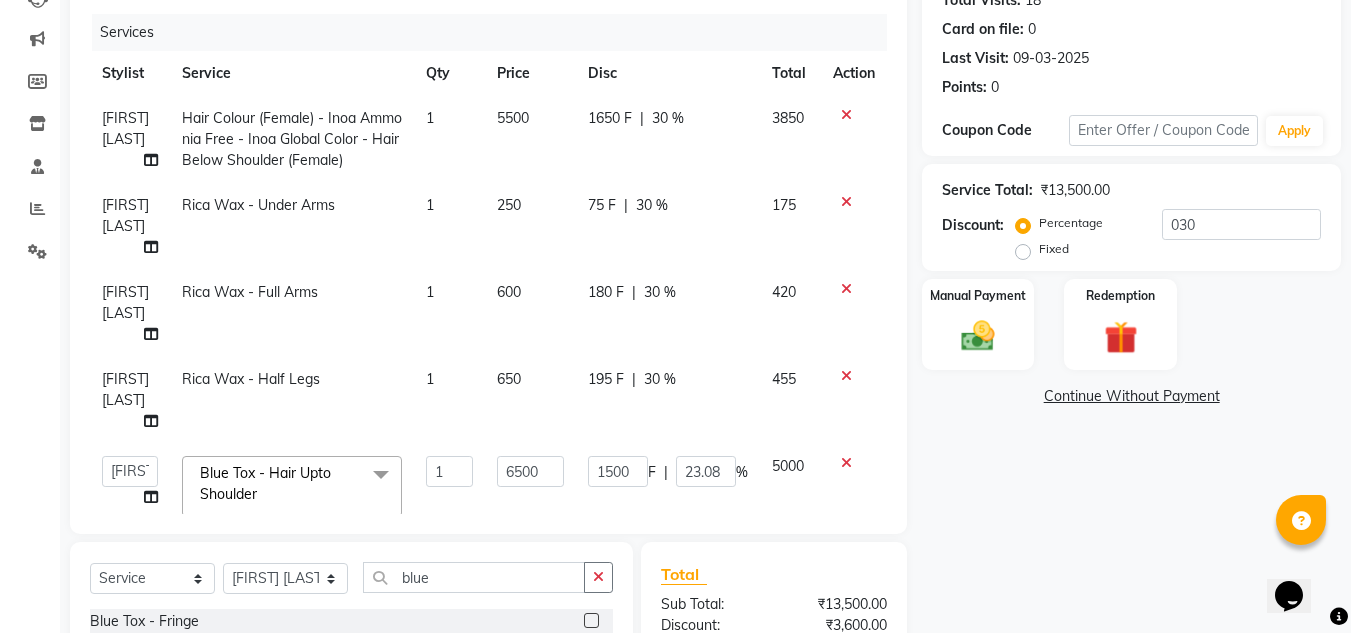 click 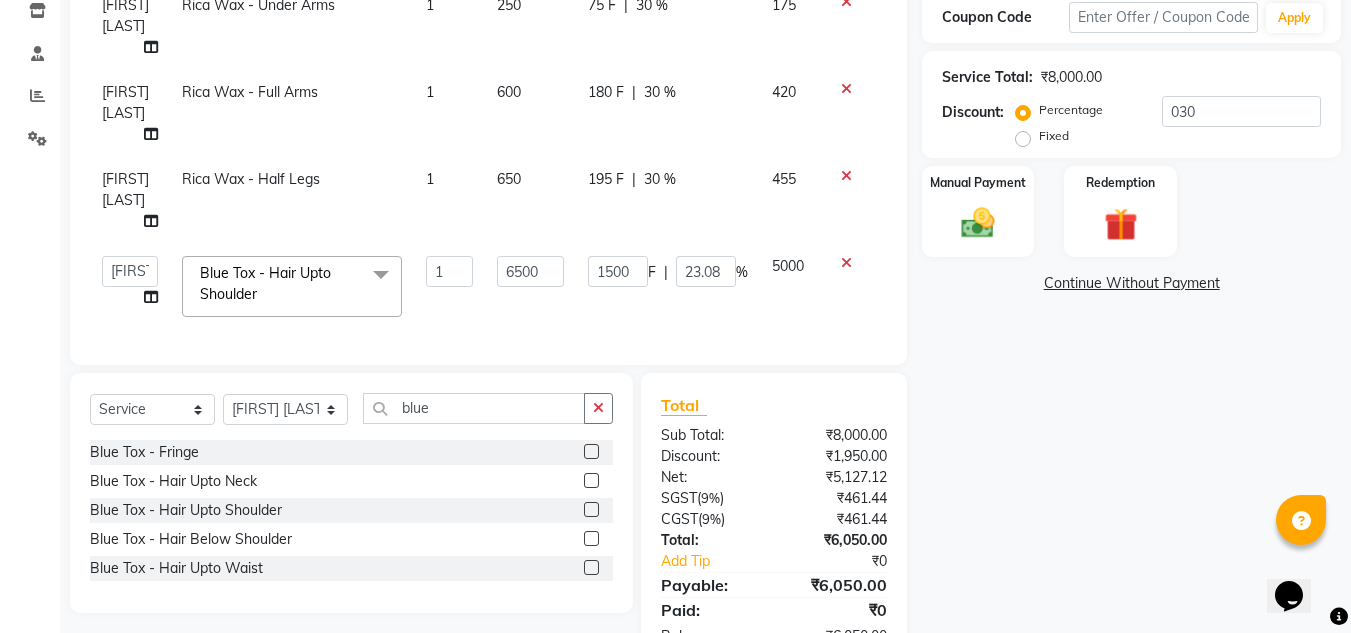 scroll, scrollTop: 411, scrollLeft: 0, axis: vertical 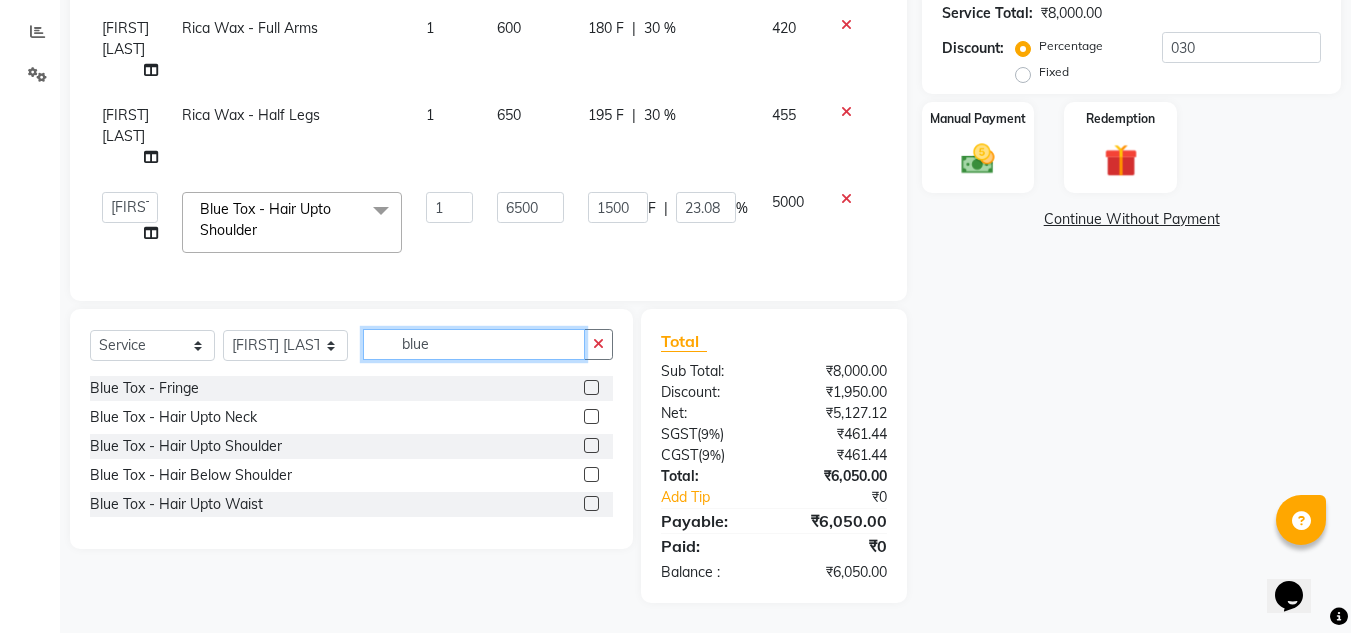 click on "blue" 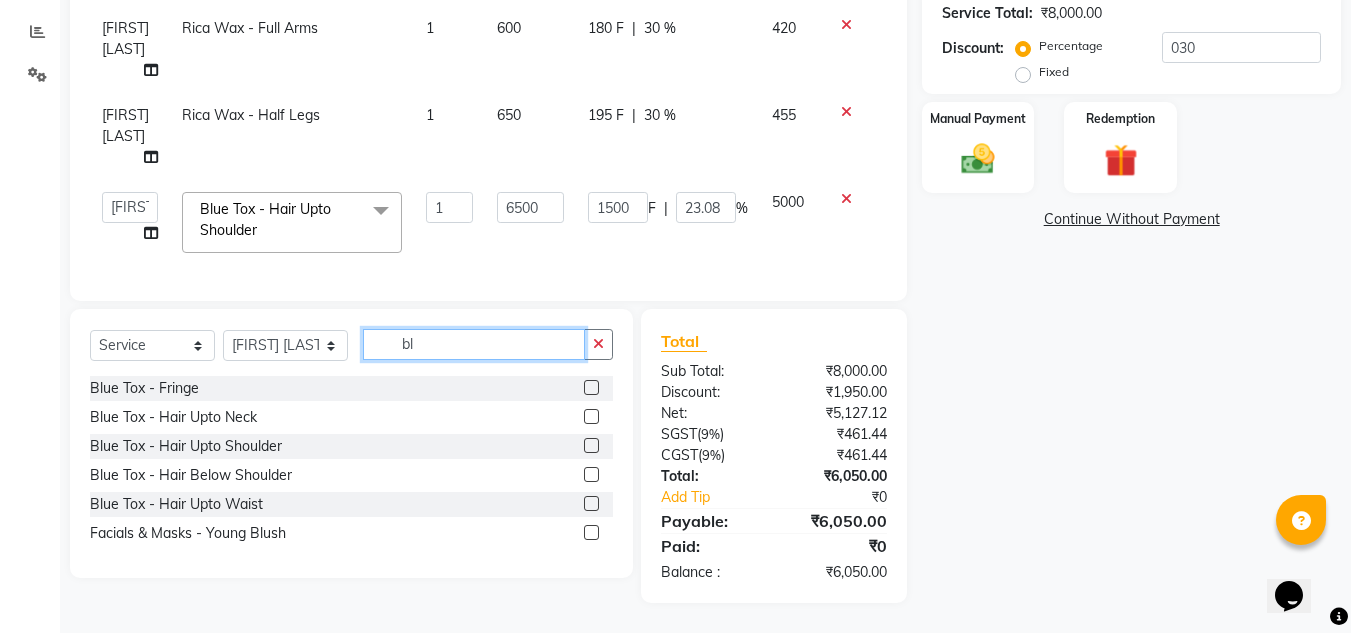 type on "b" 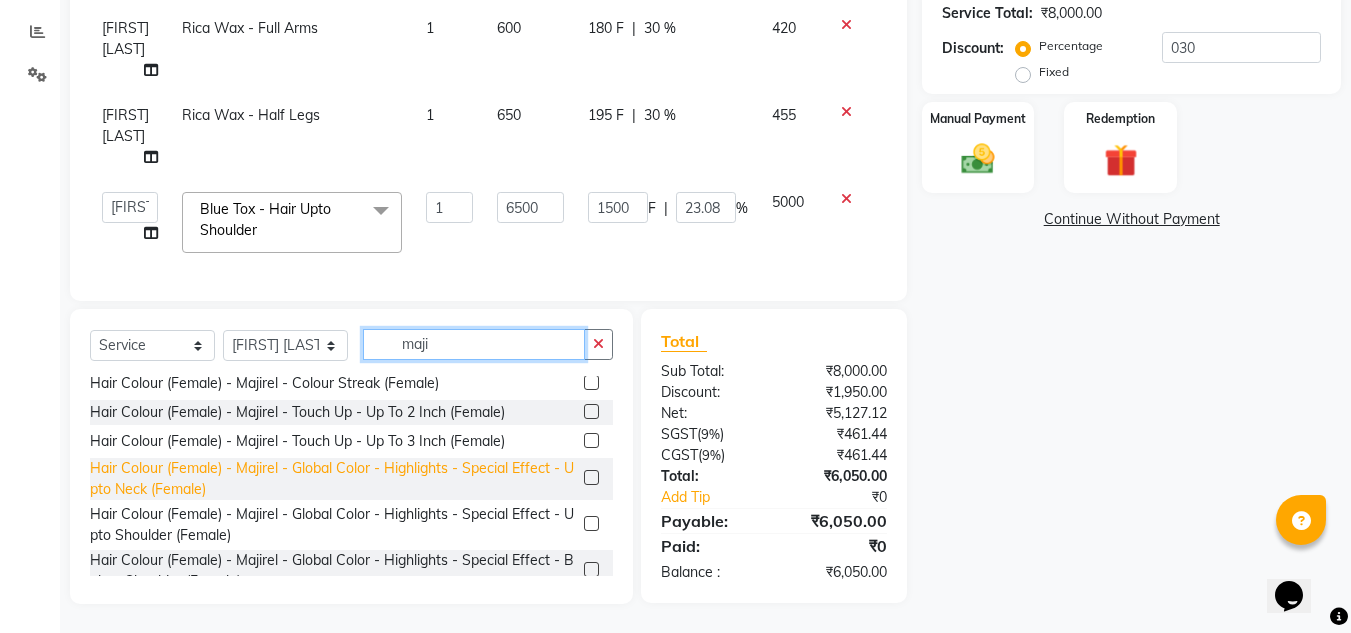 scroll, scrollTop: 100, scrollLeft: 0, axis: vertical 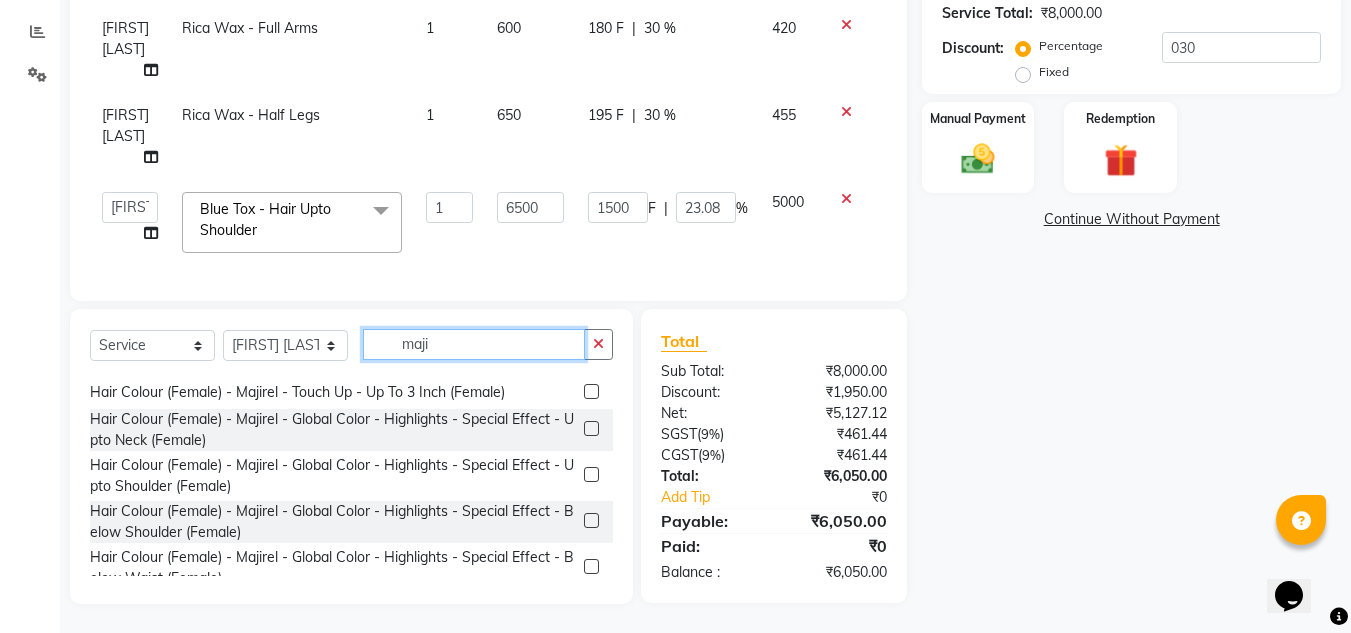 type on "maji" 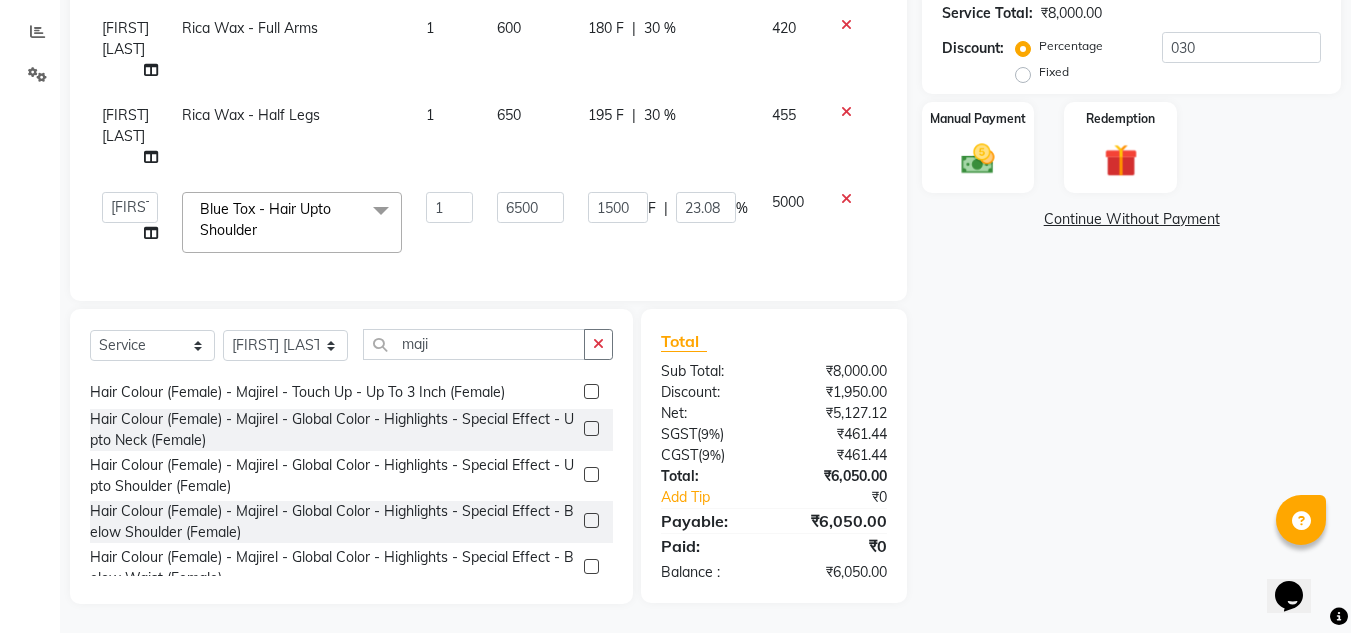 drag, startPoint x: 572, startPoint y: 537, endPoint x: 585, endPoint y: 372, distance: 165.51132 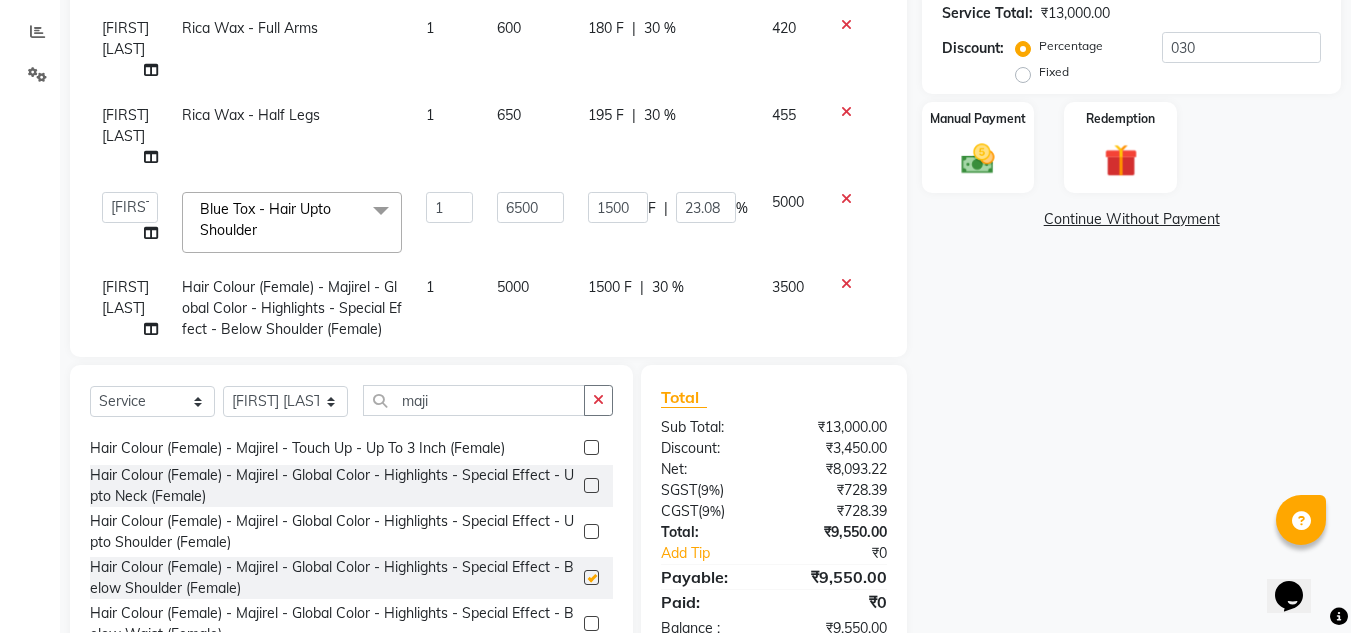checkbox on "false" 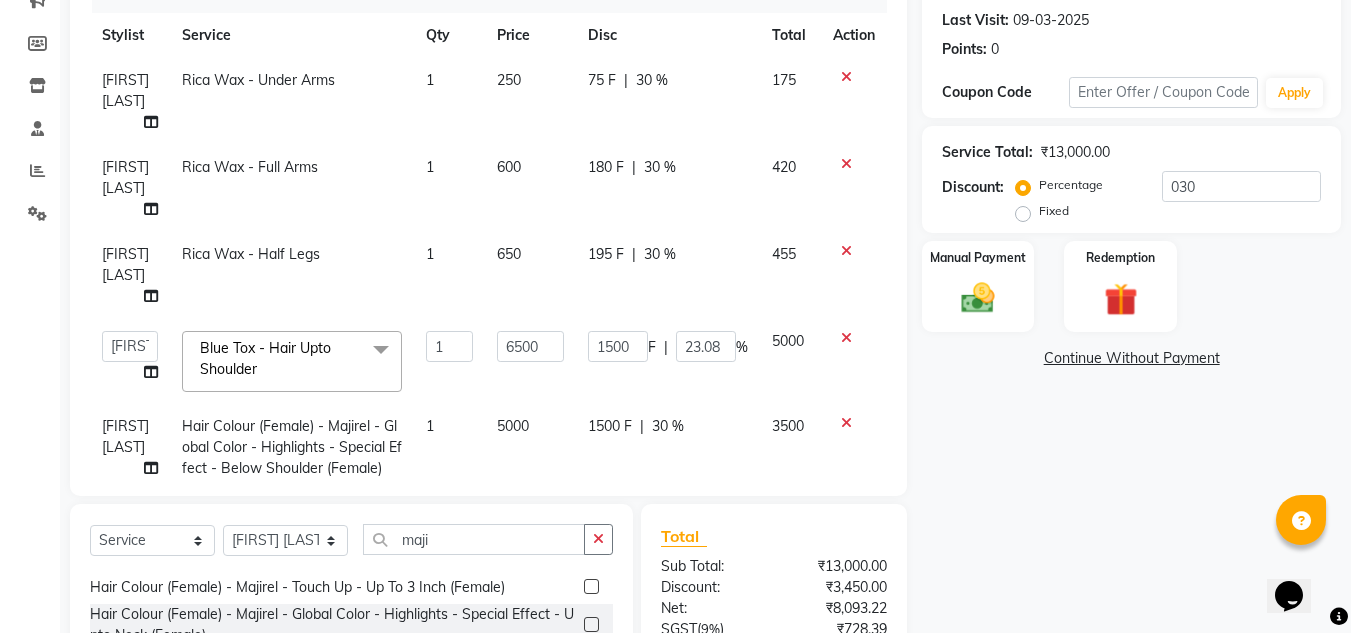 scroll, scrollTop: 211, scrollLeft: 0, axis: vertical 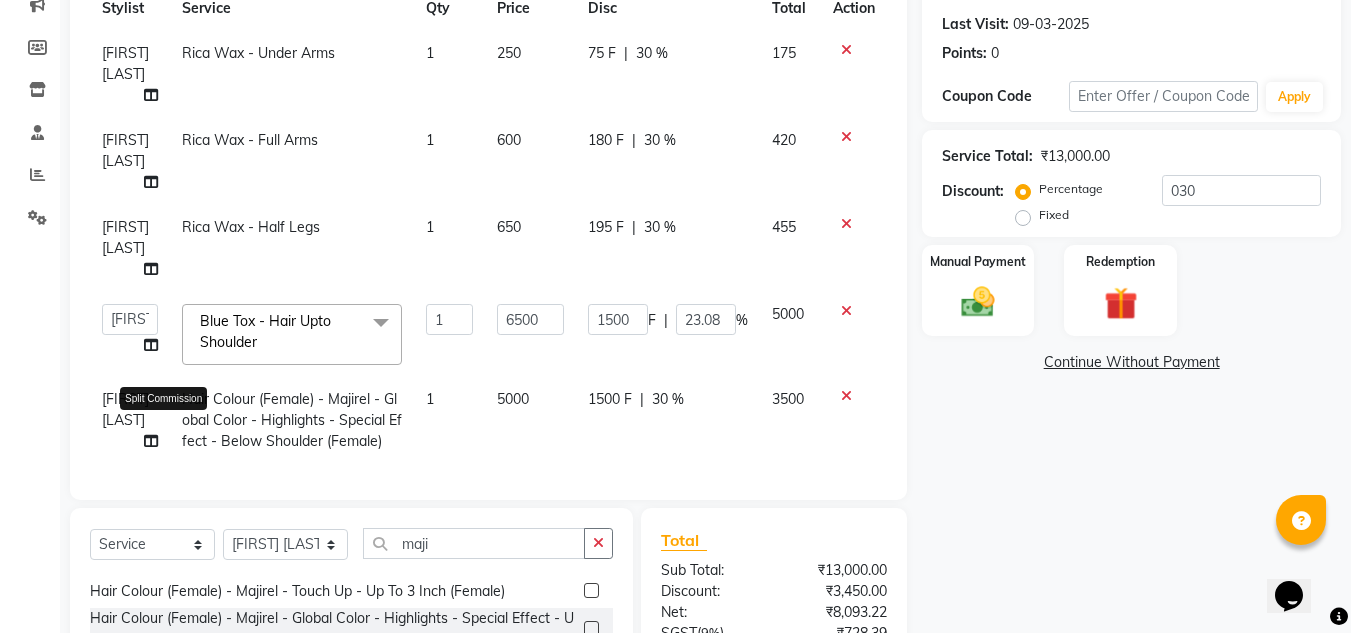 click 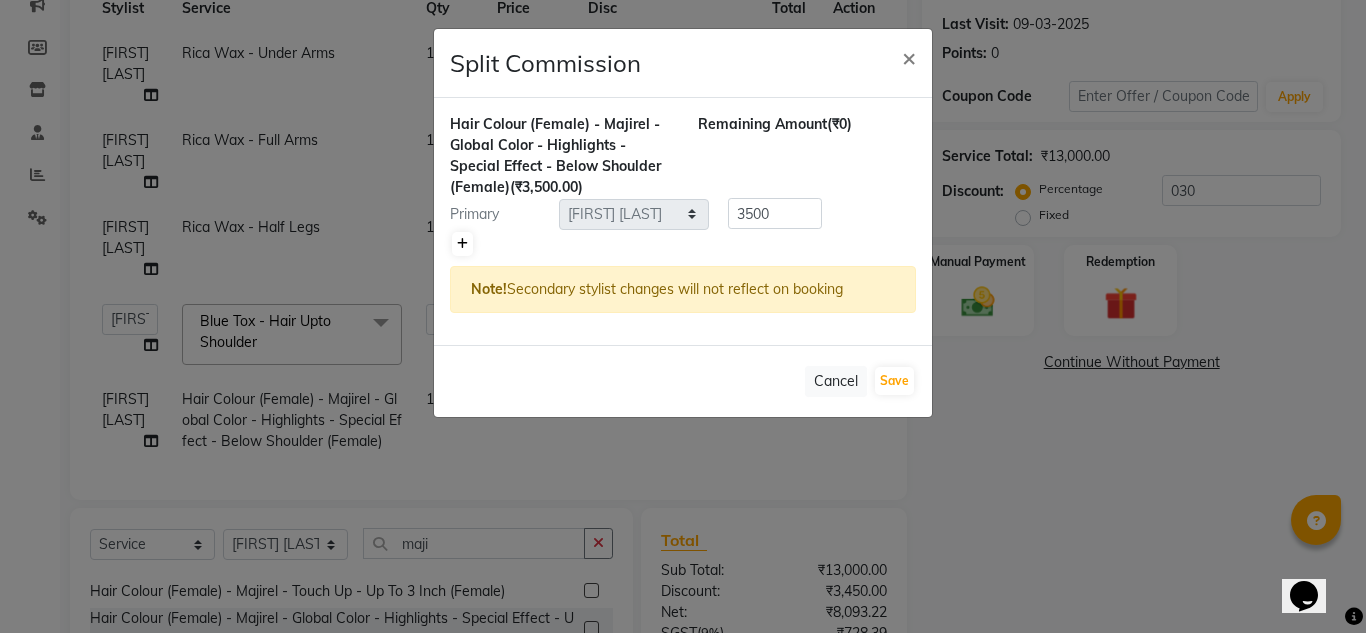 click 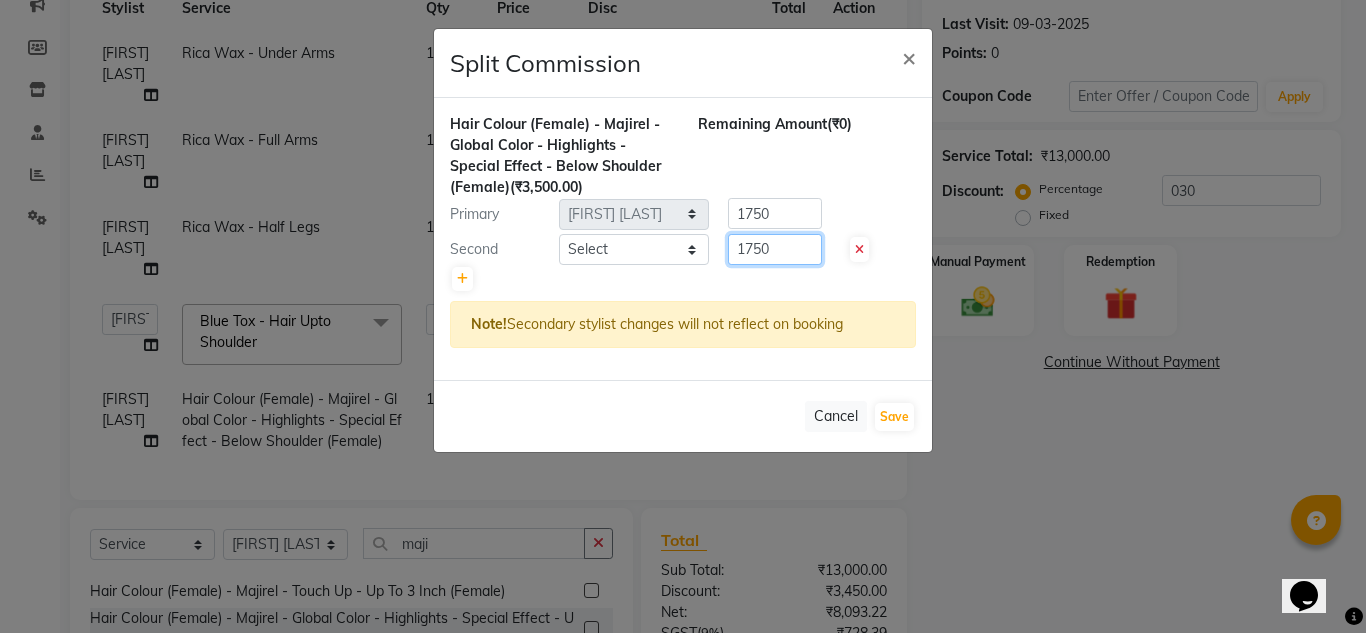 click on "1750" 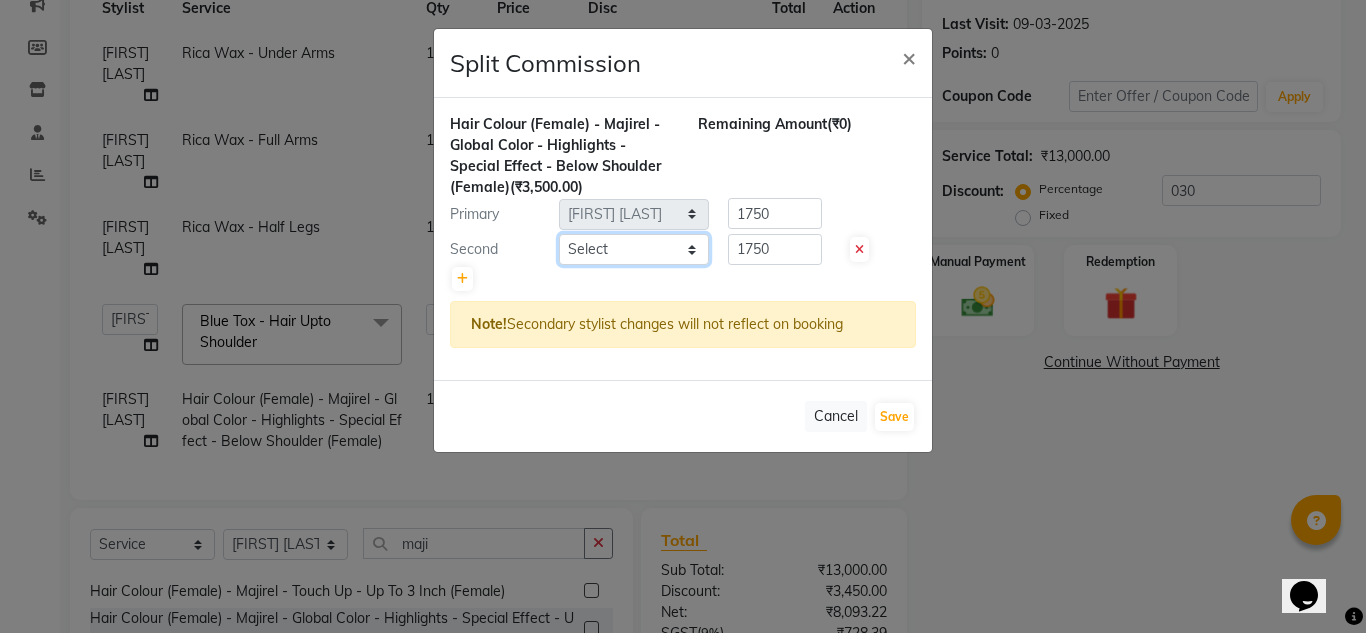 click on "Select  Ankita nivangune   Deepali Palsule   Gopal Kadam   Rohit Suravase   Vandana Panikar" 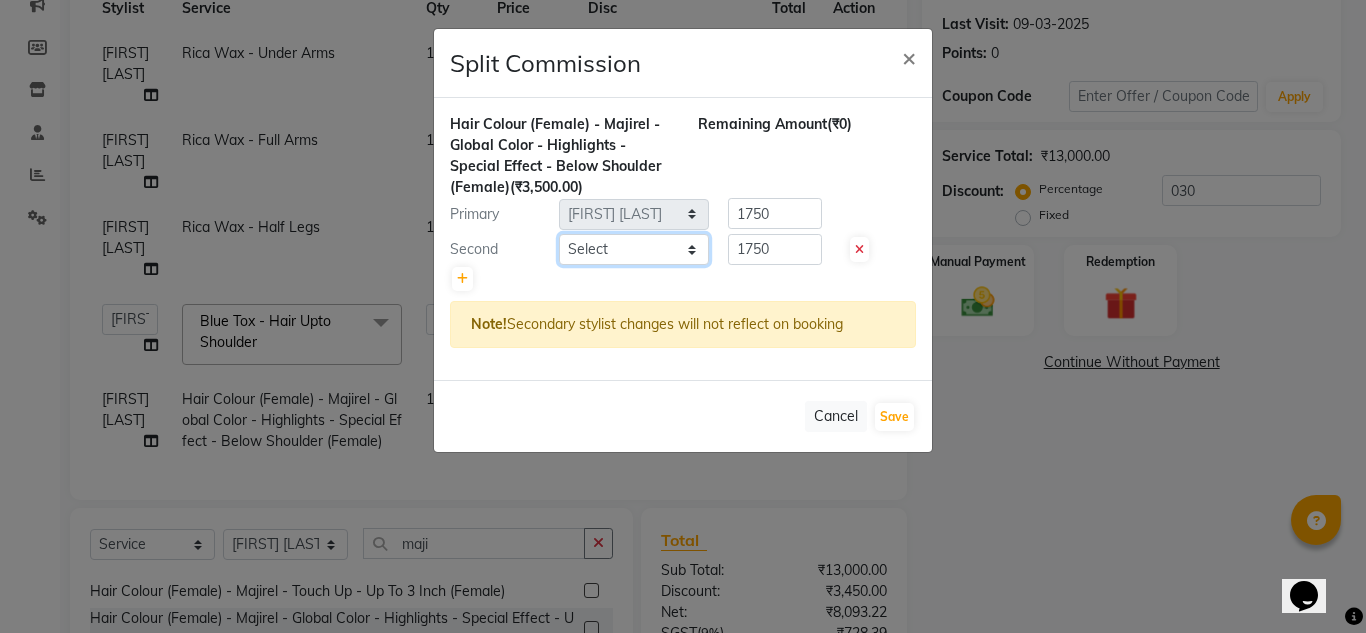select on "59451" 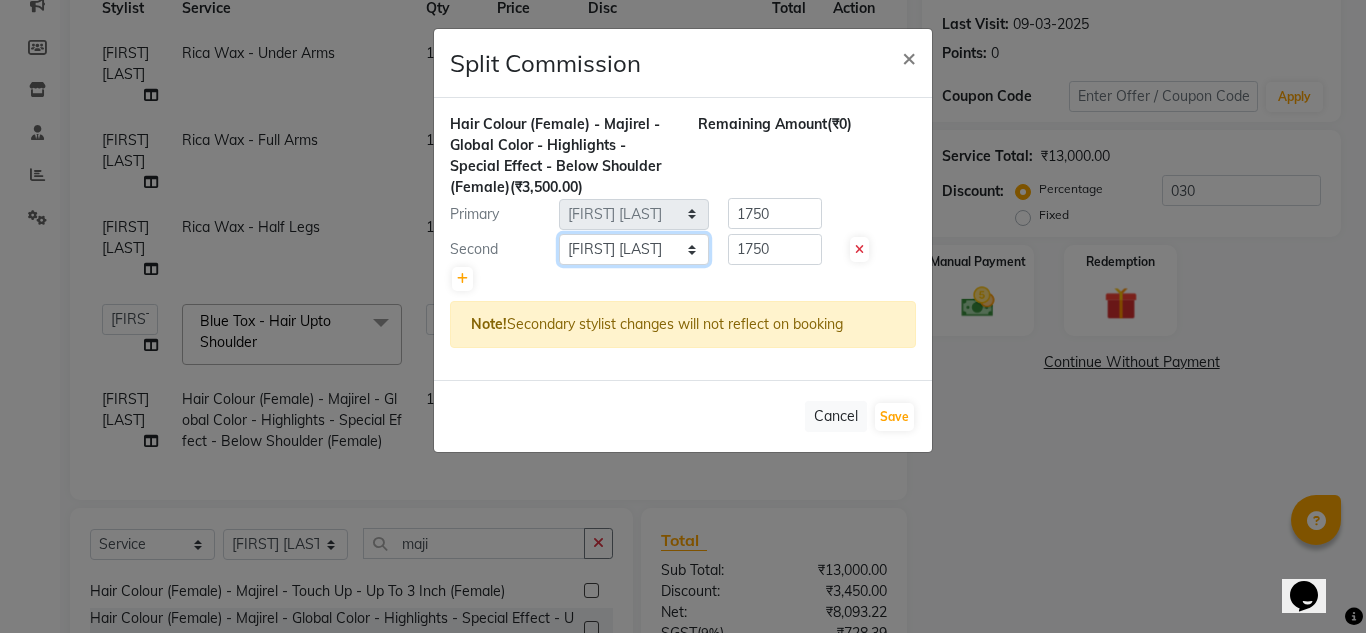 click on "Select  Ankita nivangune   Deepali Palsule   Gopal Kadam   Rohit Suravase   Vandana Panikar" 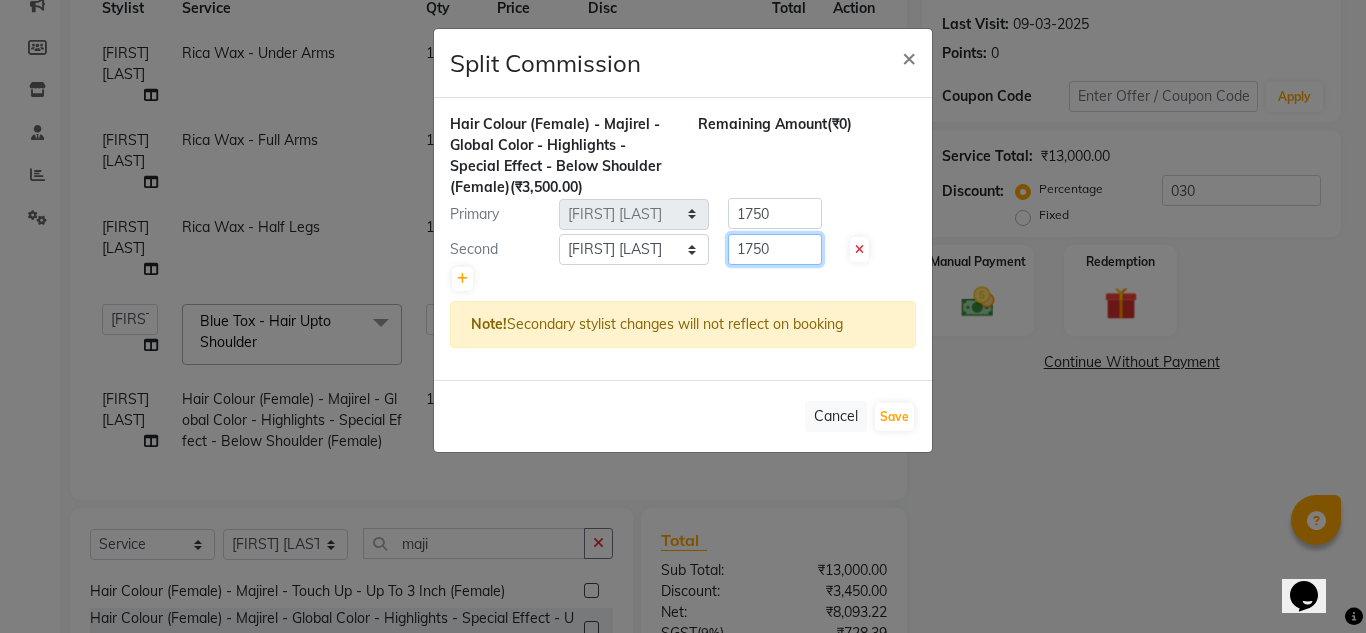click on "1750" 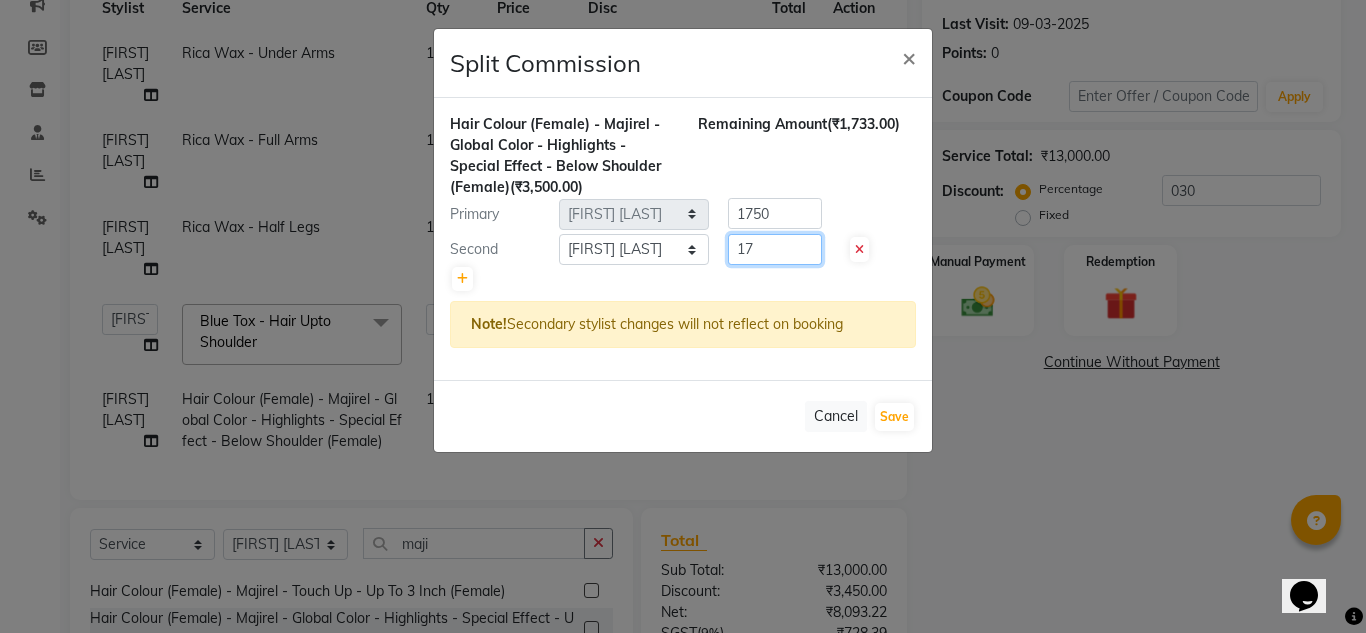 type on "1" 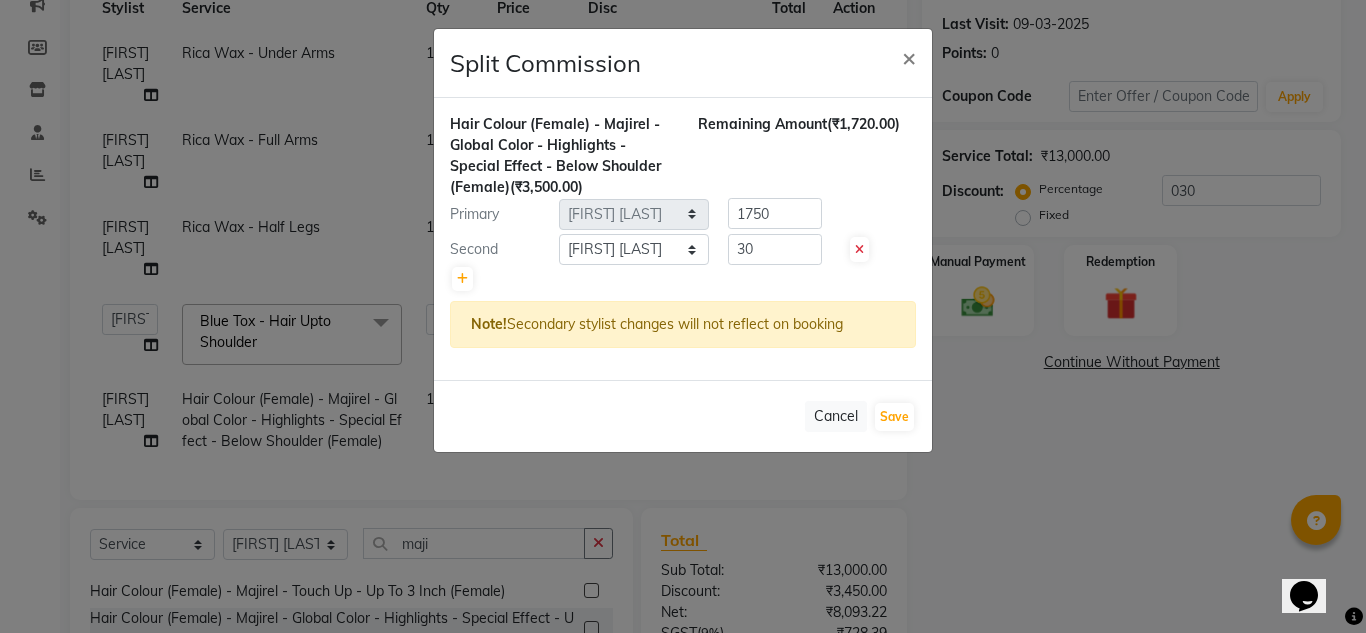click on "Primary Select  Ankita nivangune   Deepali Palsule   Gopal Kadam   Rohit Suravase   Vandana Panikar  1750" 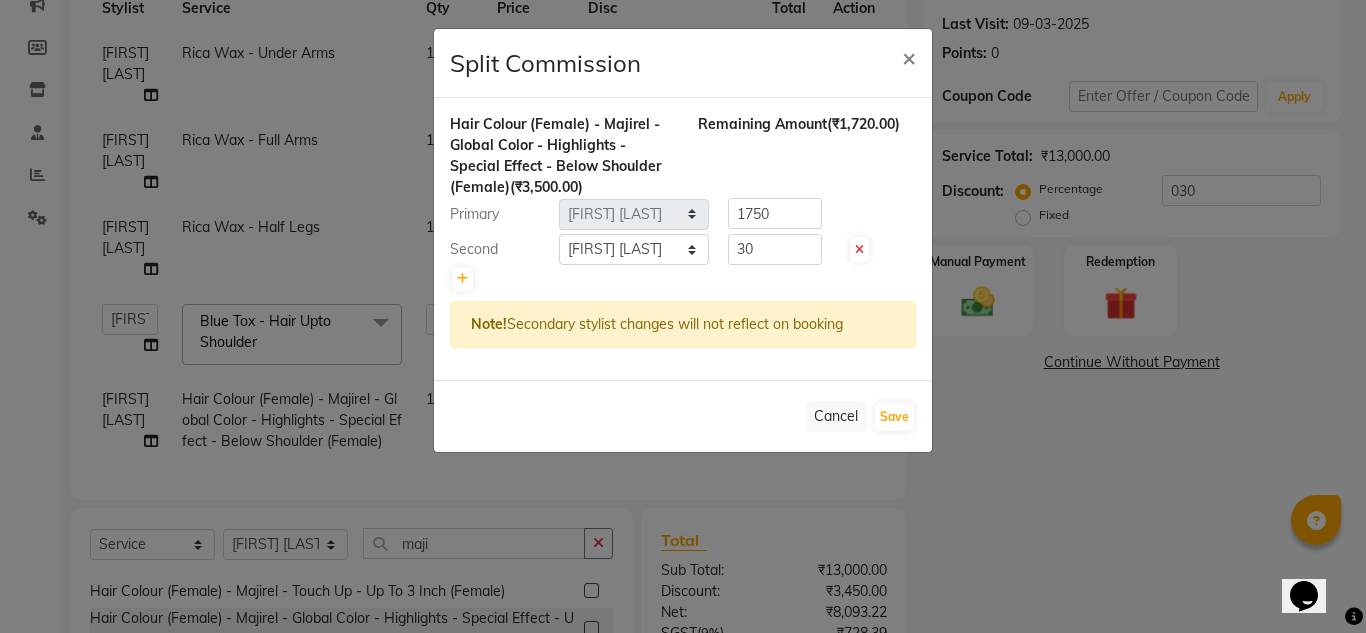 drag, startPoint x: 756, startPoint y: 267, endPoint x: 763, endPoint y: 252, distance: 16.552946 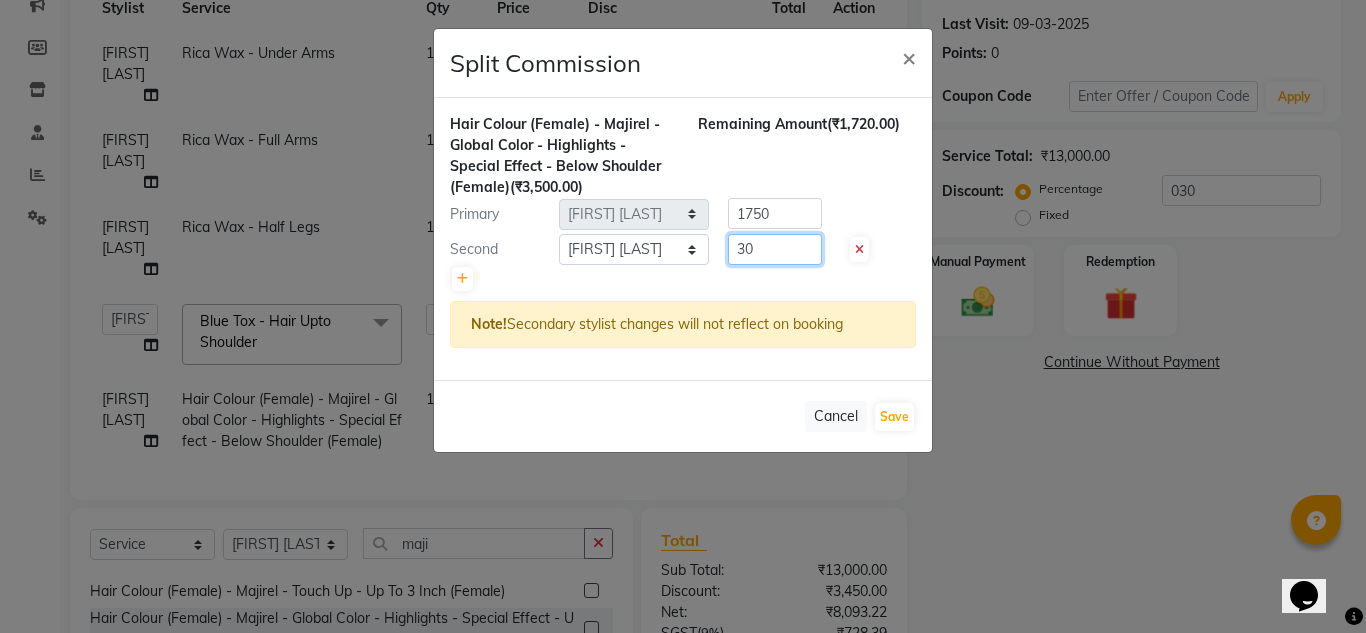 click on "30" 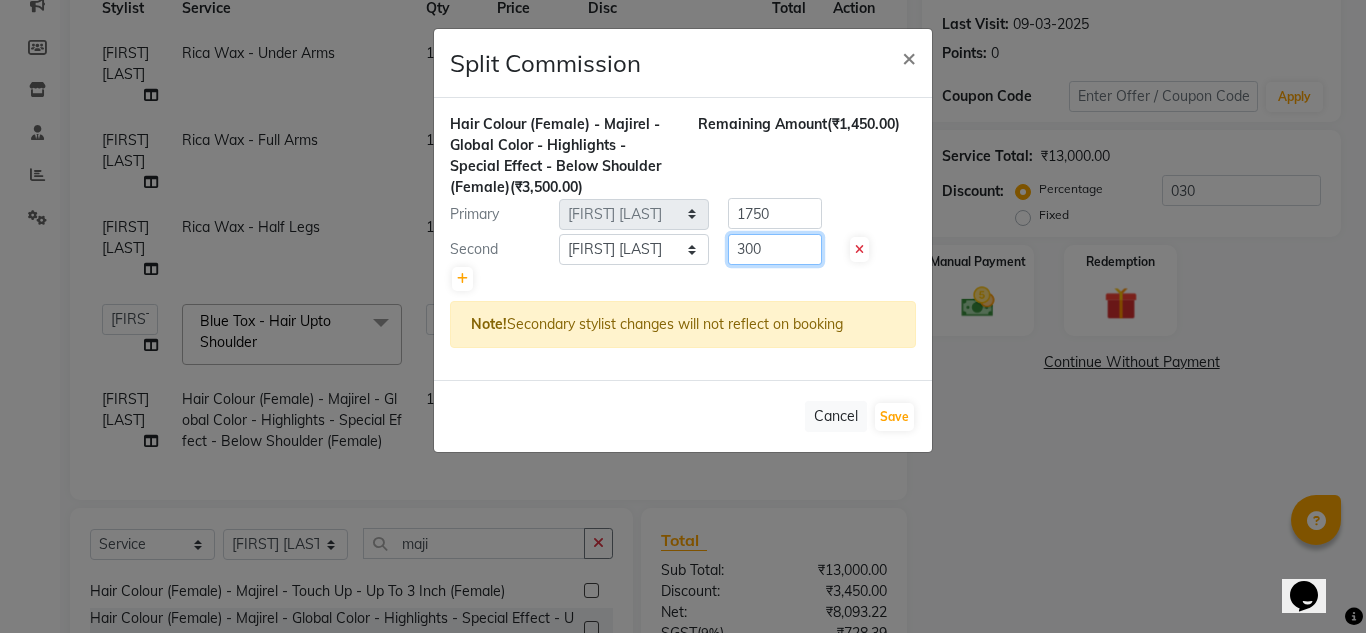 type on "300" 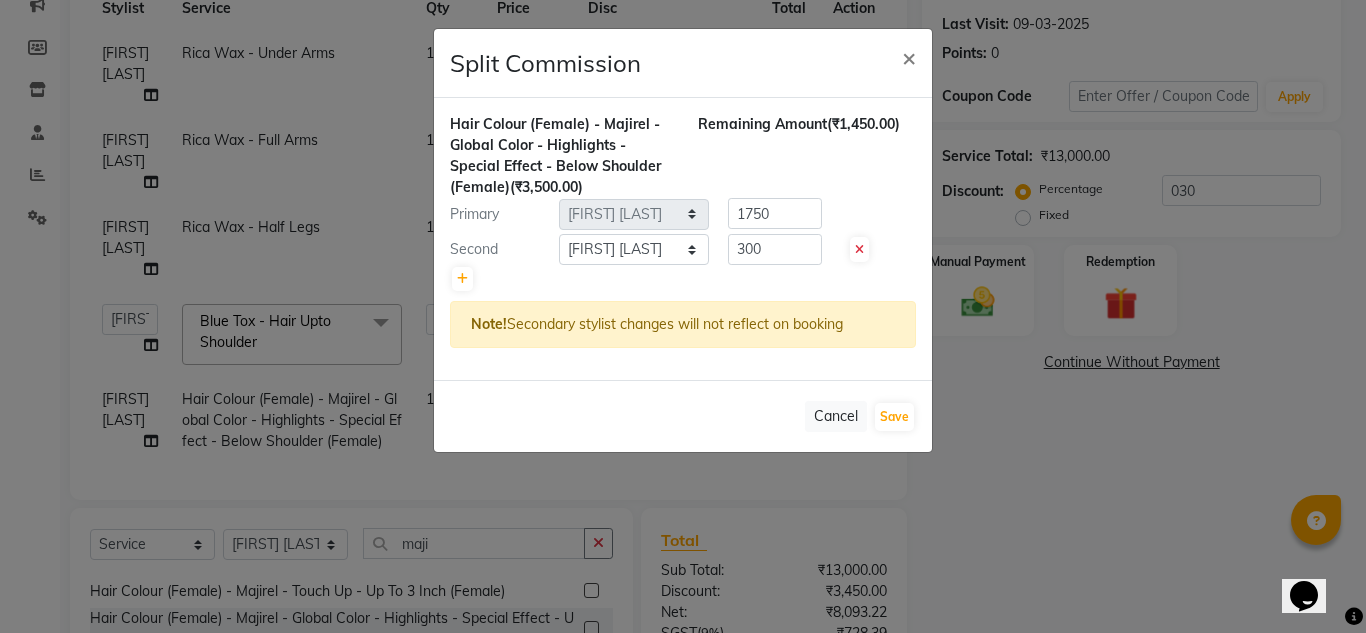 click on "Remaining Amount  (₹1,450.00)" 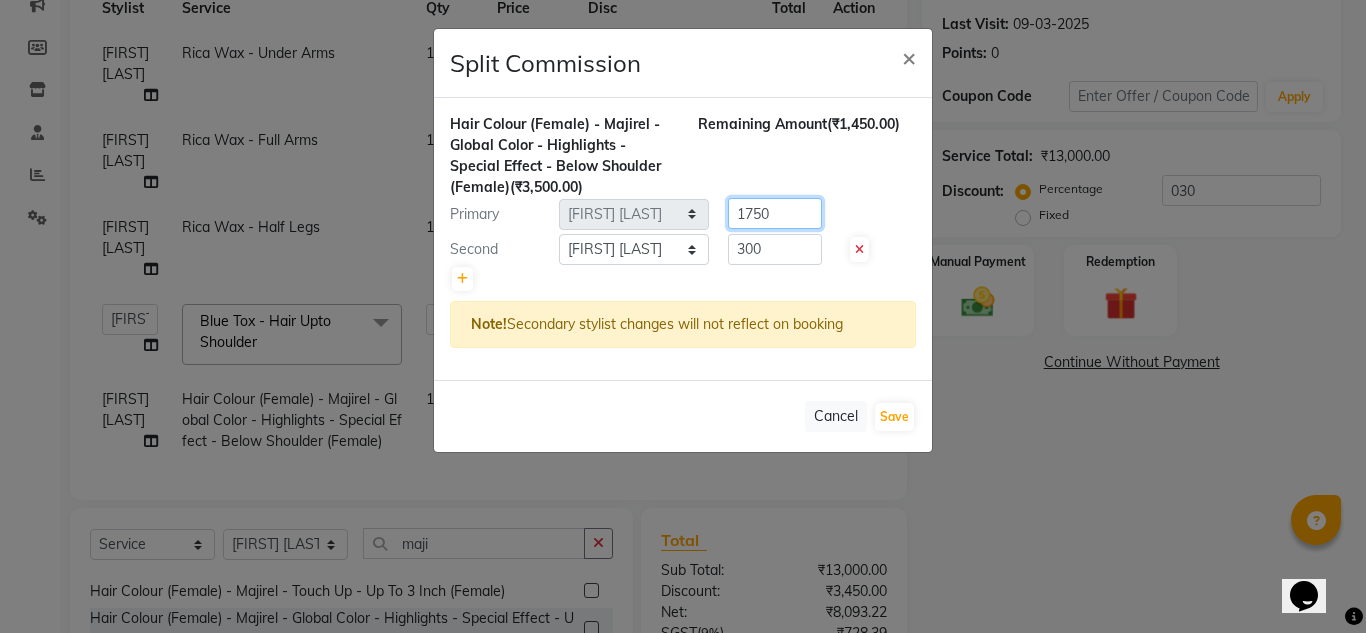 click on "1750" 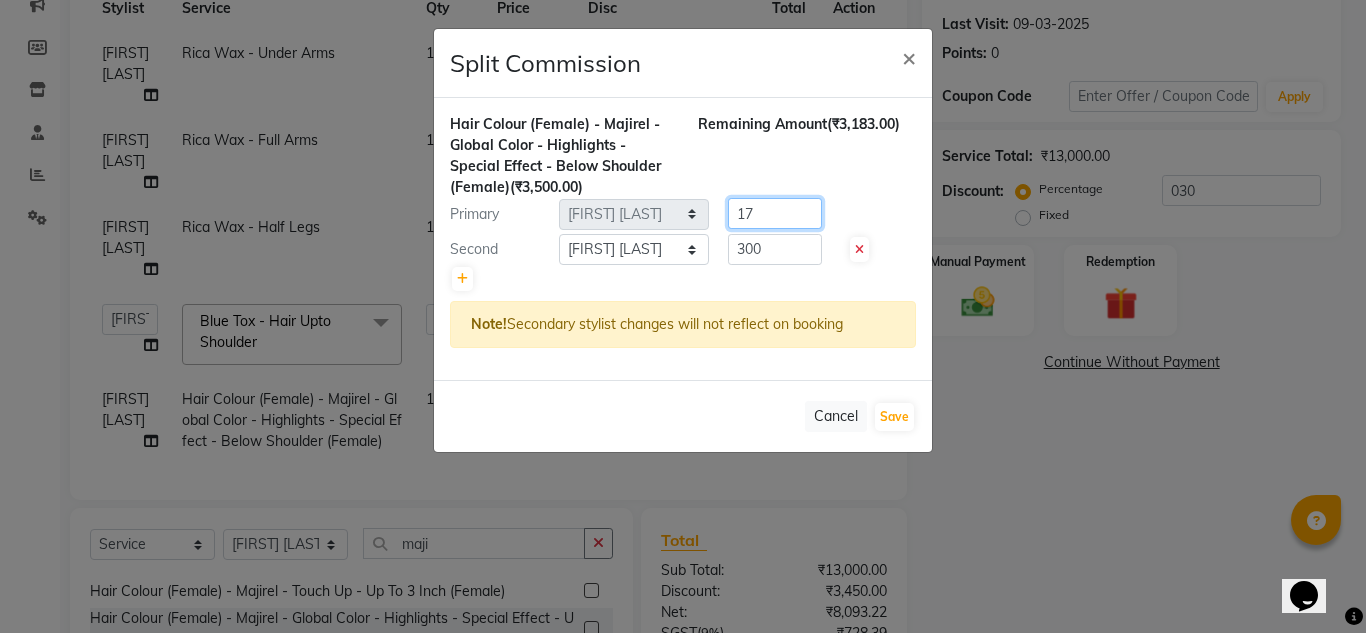 type on "1" 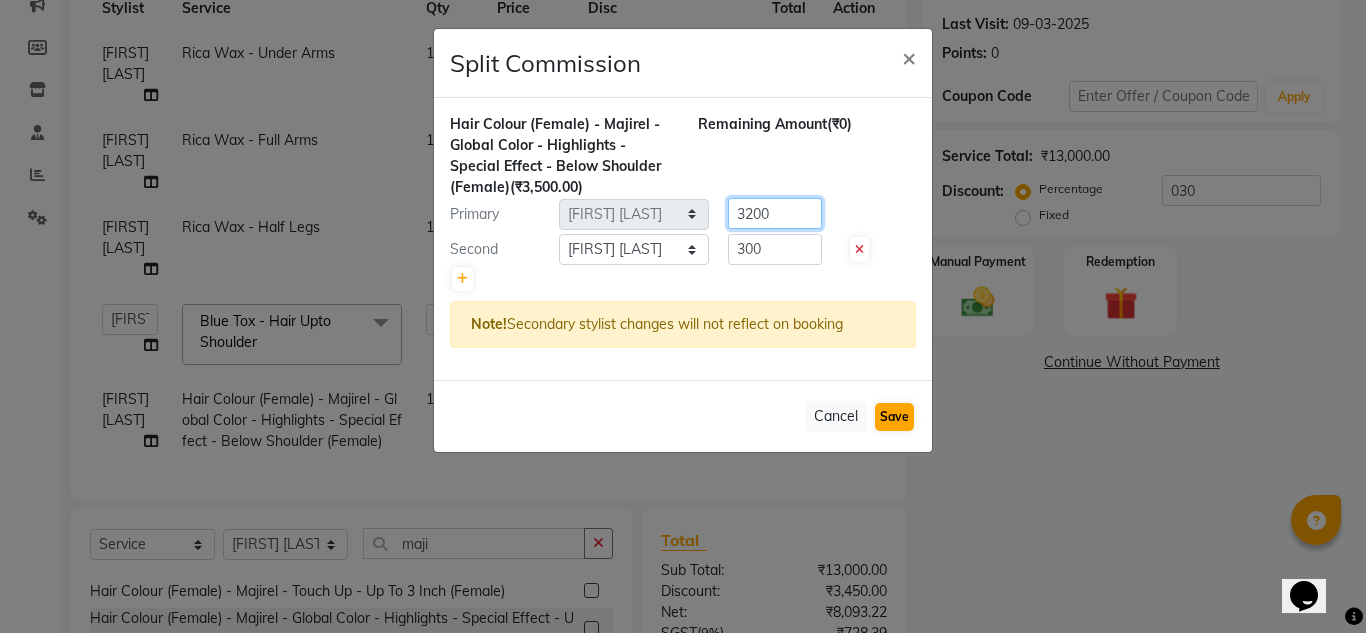 type on "3200" 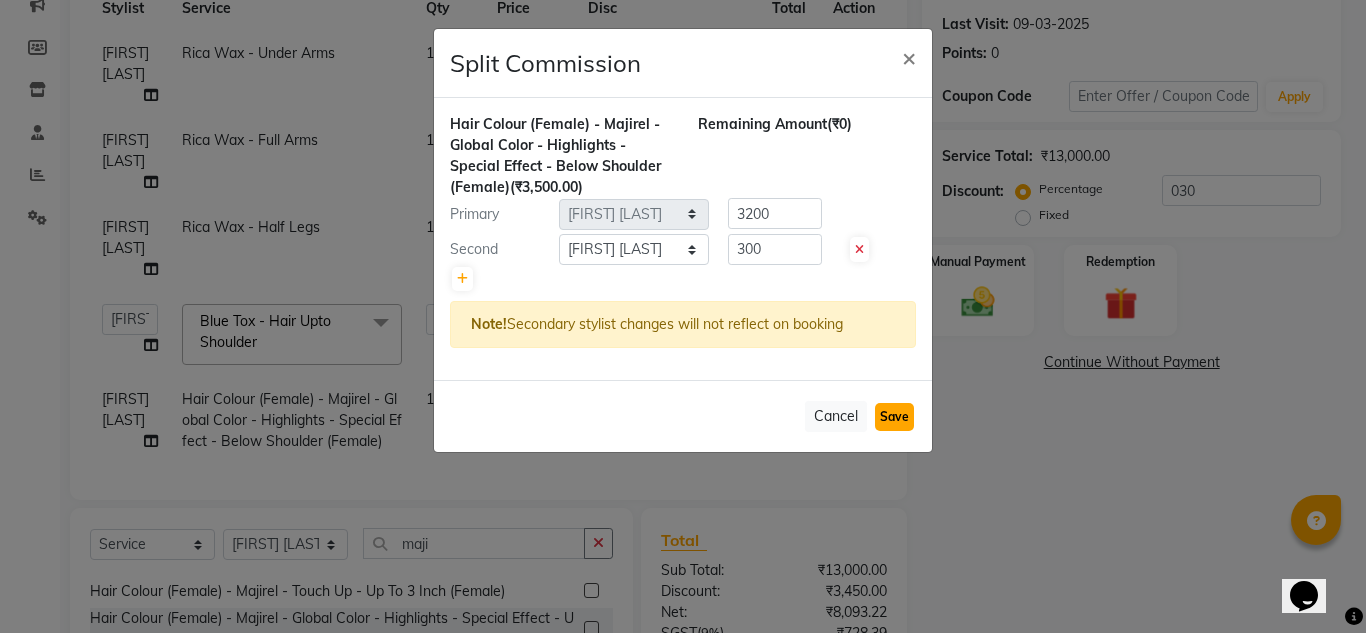 click on "Save" 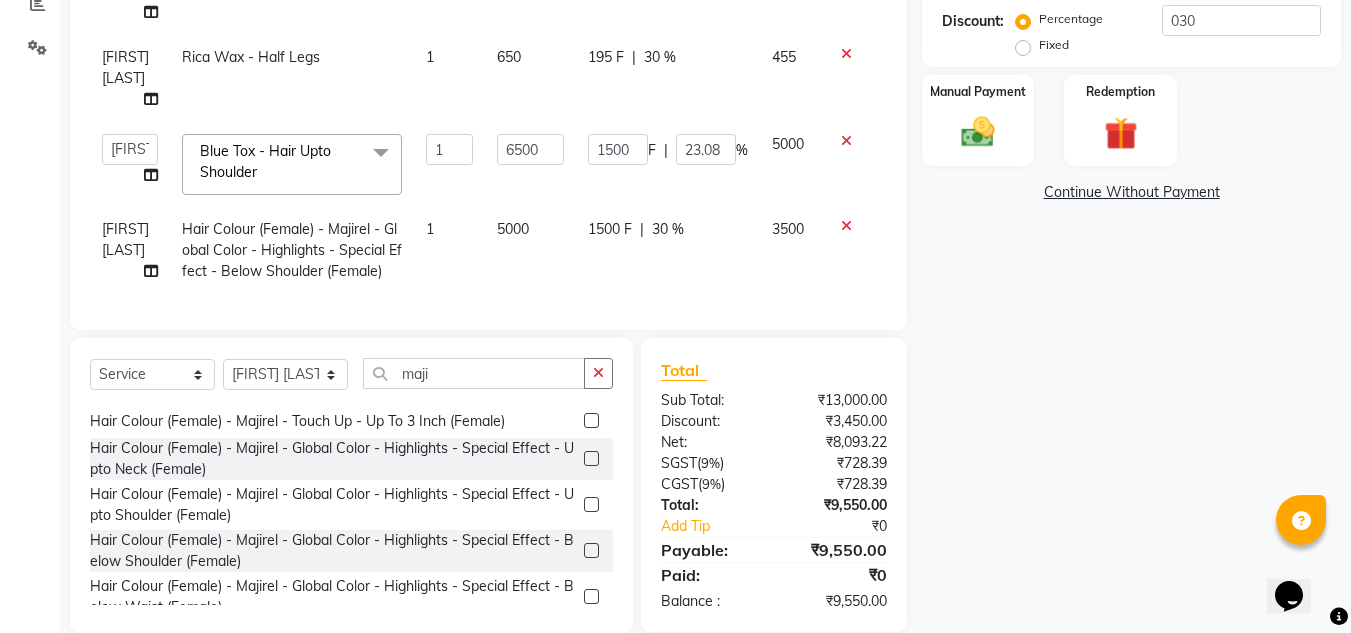 scroll, scrollTop: 468, scrollLeft: 0, axis: vertical 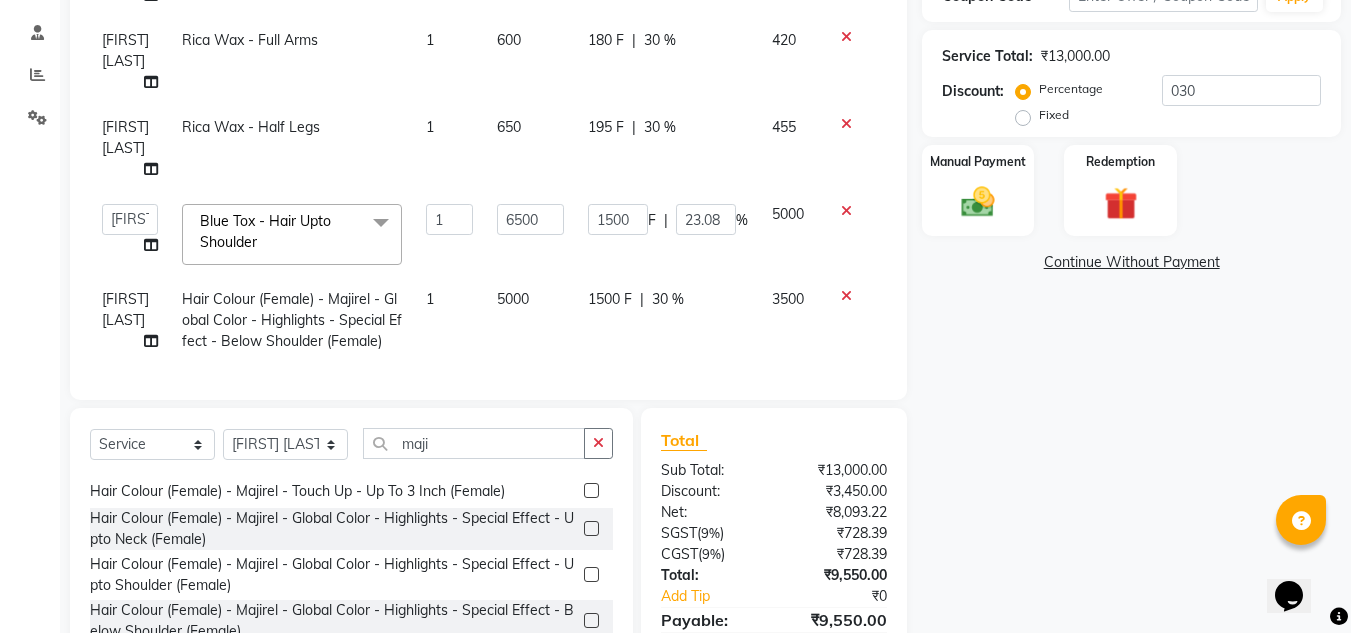 click on "1500 F" 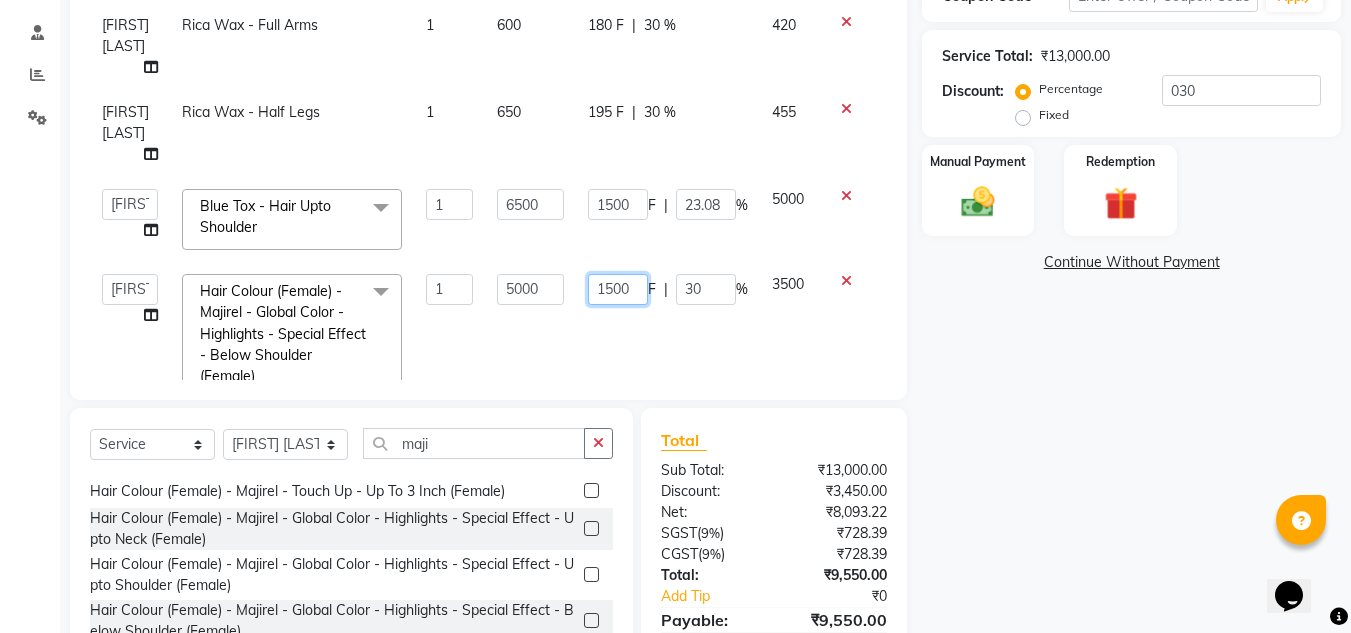 click on "1500" 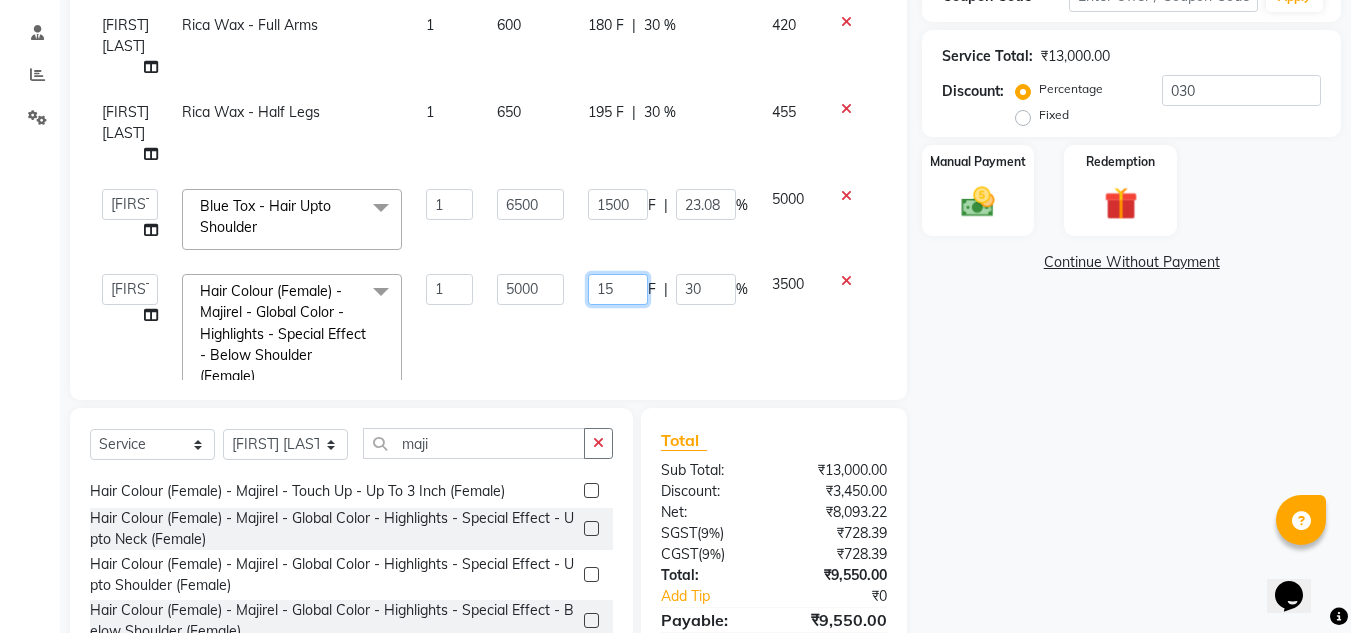 type on "1" 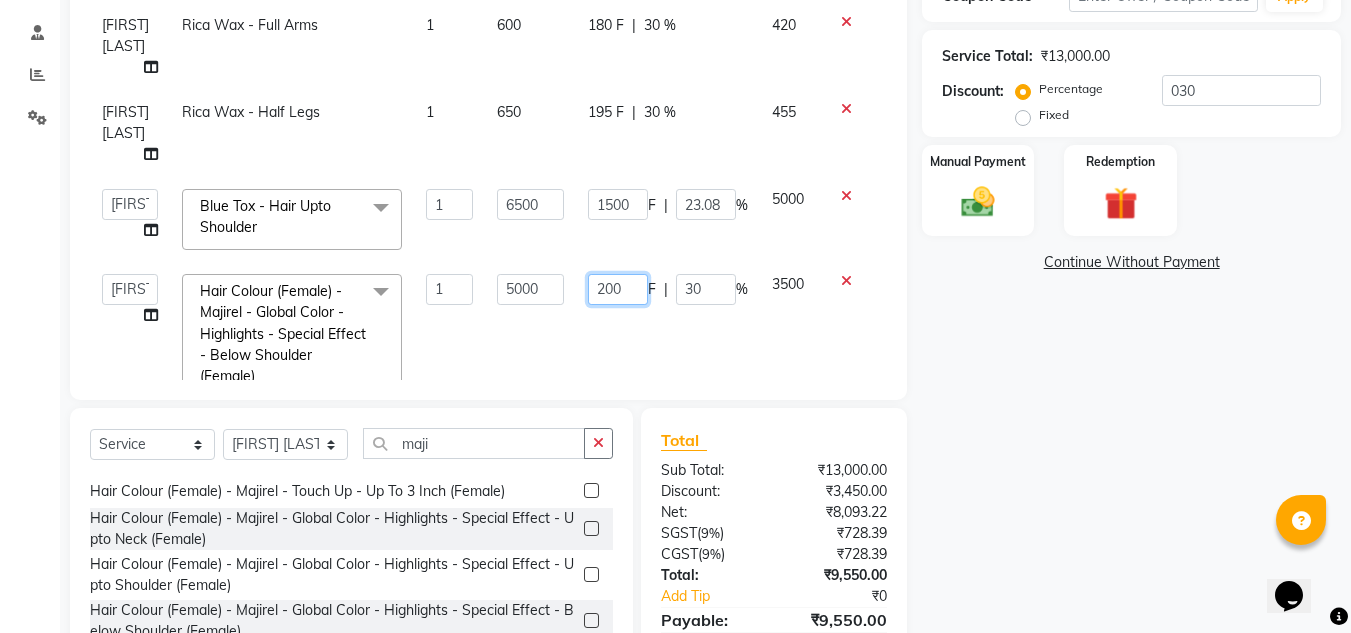 type on "2000" 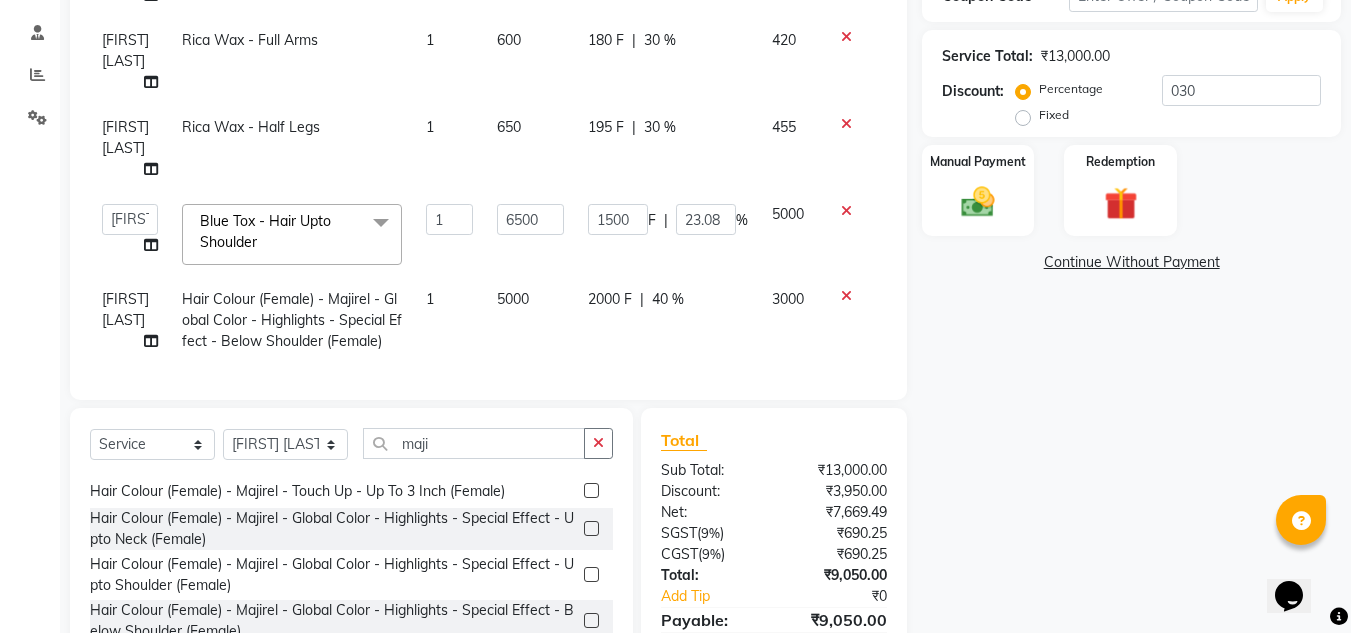 click on "Services Stylist Service Qty Price Disc Total Action Ankita nivangune Rica Wax - Under Arms 1 250 75 F | 30 % 175 Ankita nivangune Rica Wax - Full Arms 1 600 180 F | 30 % 420 Ankita nivangune Rica Wax - Half Legs 1 650 195 F | 30 % 455  Ankita nivangune   Deepali Palsule   Gopal Kadam   Rohit Suravase   Vandana Panikar  Blue Tox - Hair Upto Shoulder  x Blue Tox - Fringe Blue Tox - Hair Upto Neck Blue Tox - Hair Upto Shoulder Blue Tox - Hair Below Shoulder Blue Tox - Hair Upto Waist Hair Services (Male) - Hair Cut For Kids (Male) Hair Services (Male) - Hair Cut (Male) Hair Services (Male) - Additional Charge For Wash With Haircut (Male) Hair Services (Male) - Hair Wash With Conditioner (Male) Hair Services (Male) - Hair Style (Male) Hair Services (Male) - Beard Trim - Crafting (Male) Hair Services (Male) - Shave (Male) Hair Services (Female) - Hair Cut For Kids (Female) Hair Services (Female) - Hair Cut (Female) Hair Services (Female) - Fringe (Female) Hair Services (Female) - Ironing - Upto Shoulder (Female)" 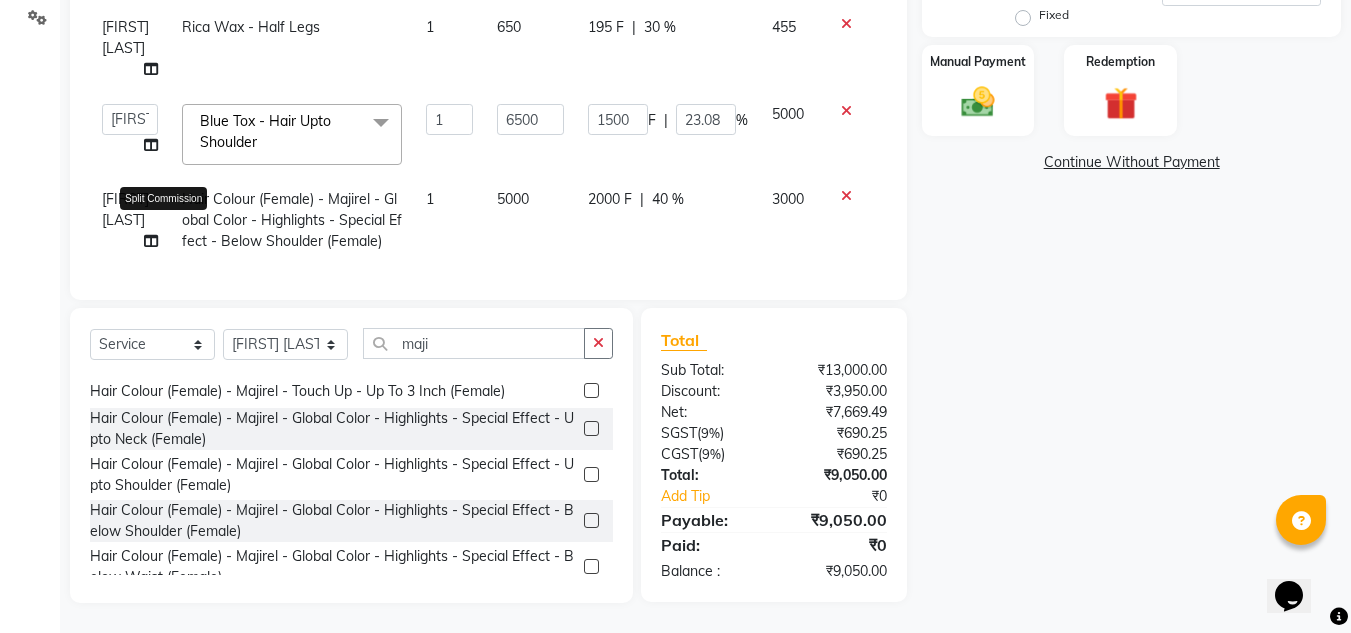 click 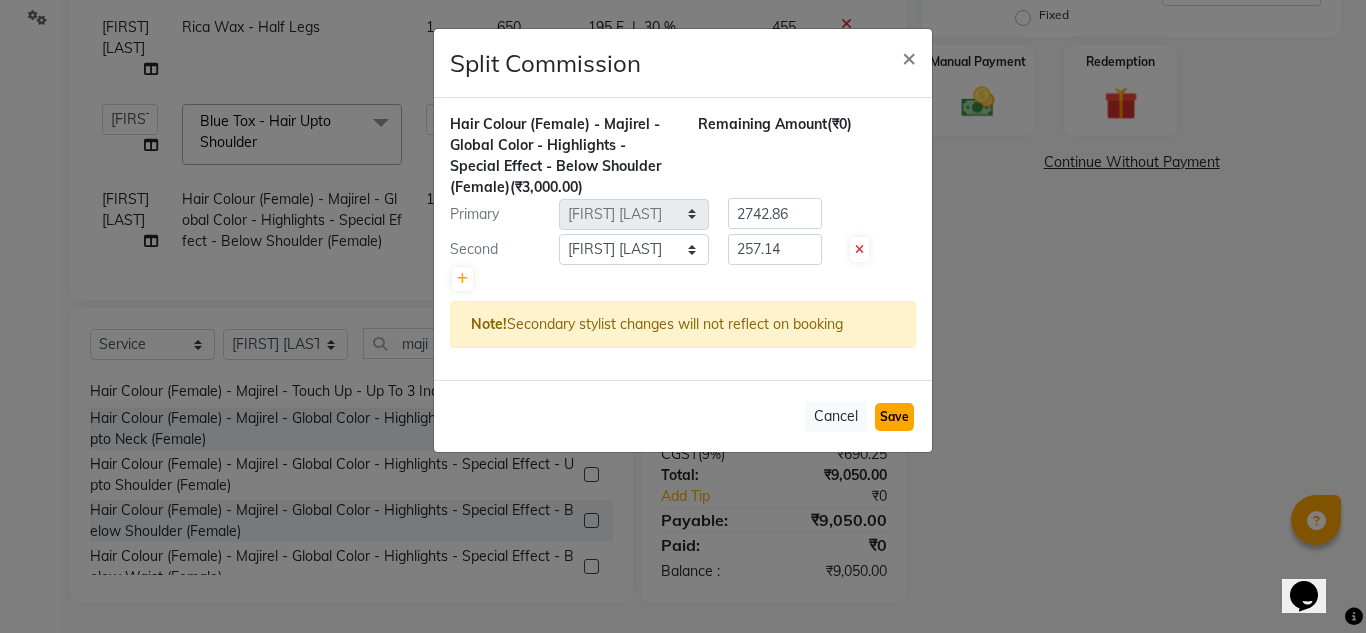 click on "Save" 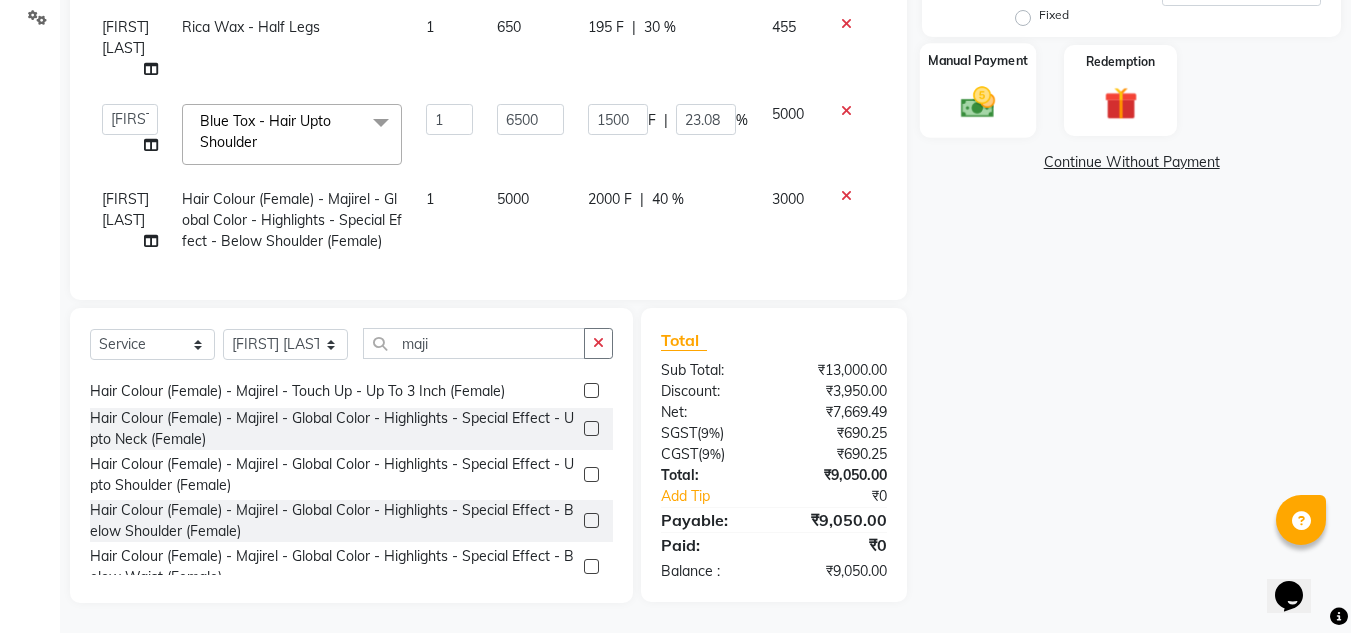 click 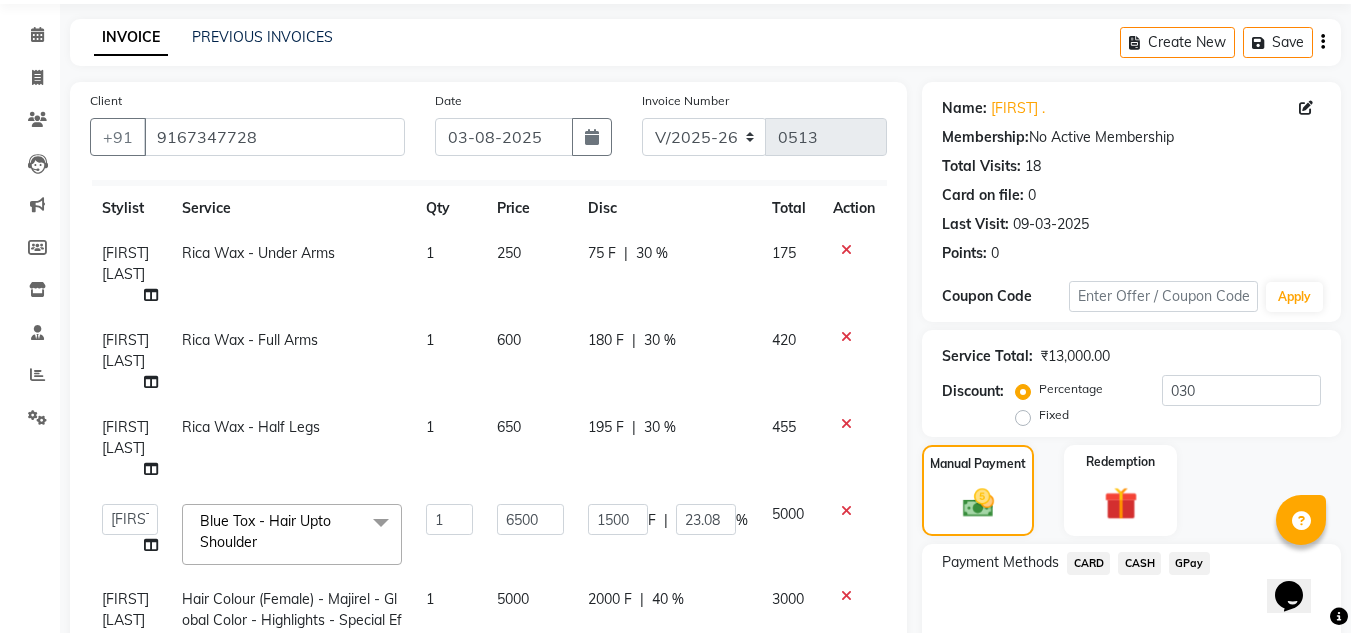 scroll, scrollTop: 468, scrollLeft: 0, axis: vertical 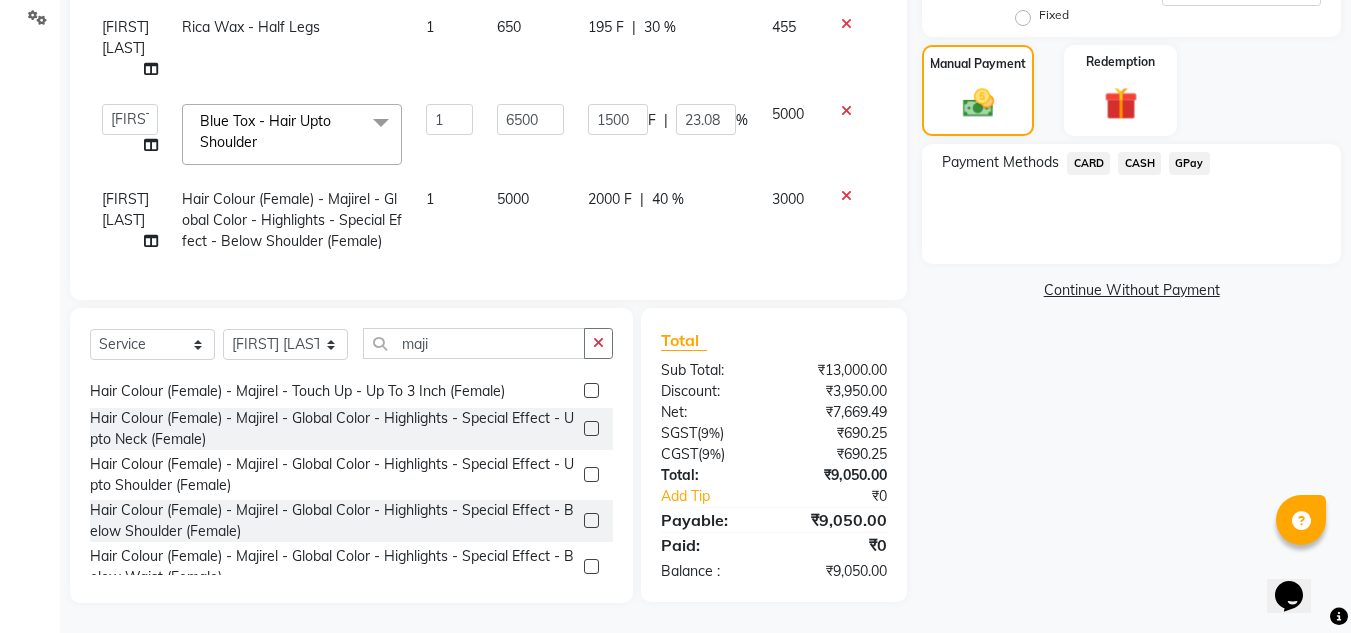 click on "CARD" 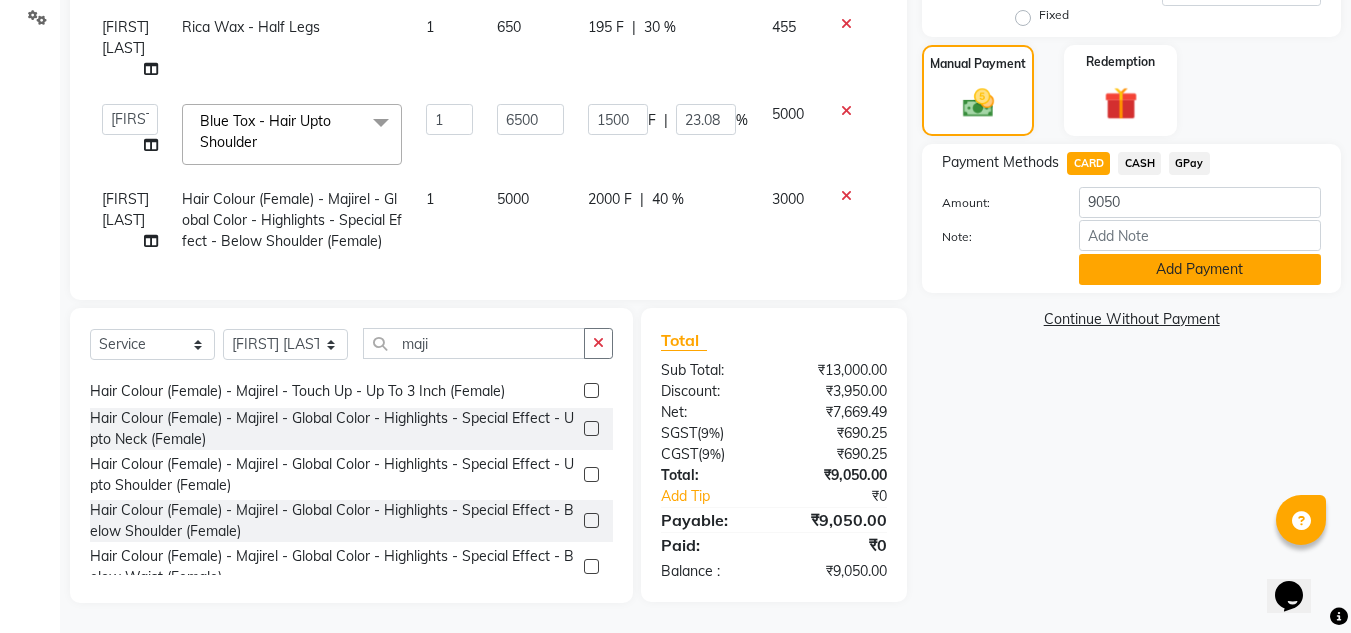 click on "Add Payment" 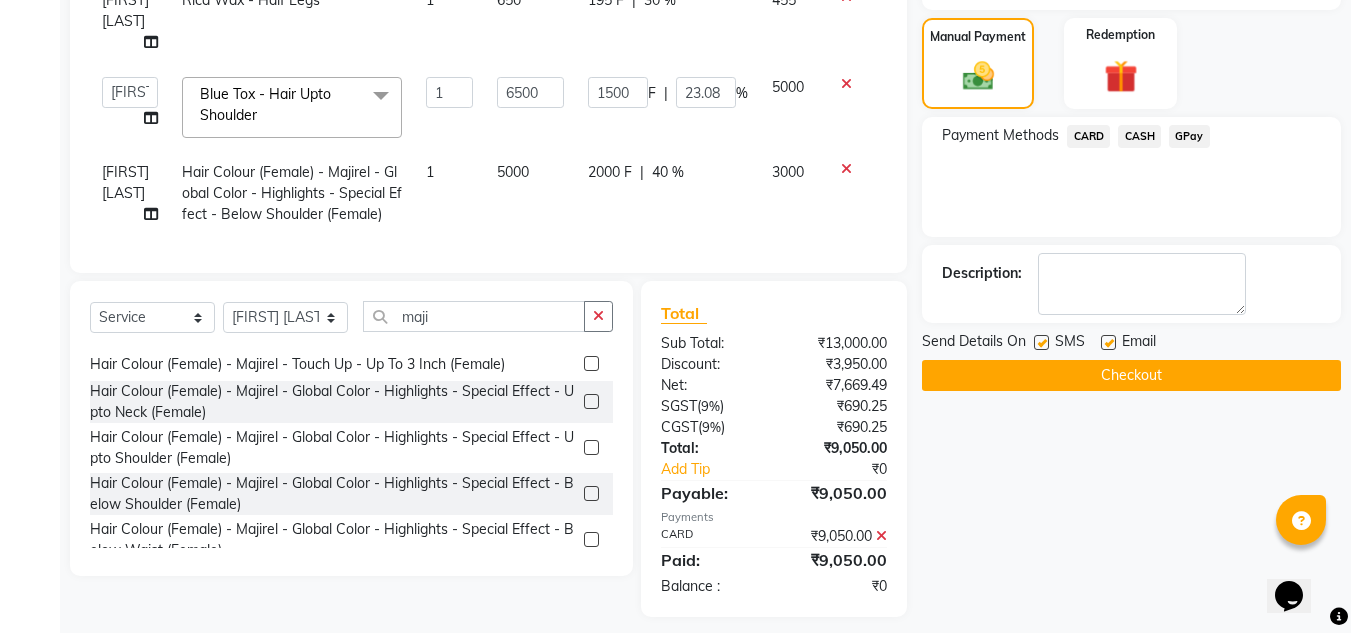 scroll, scrollTop: 509, scrollLeft: 0, axis: vertical 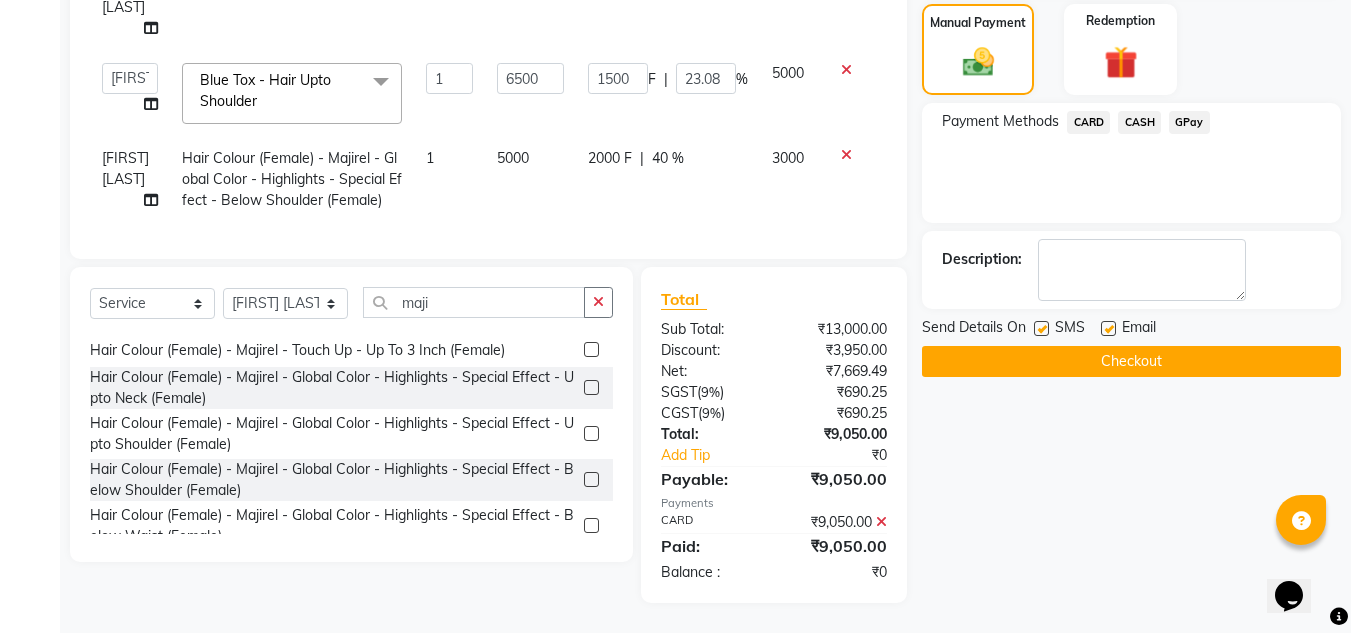 click on "Checkout" 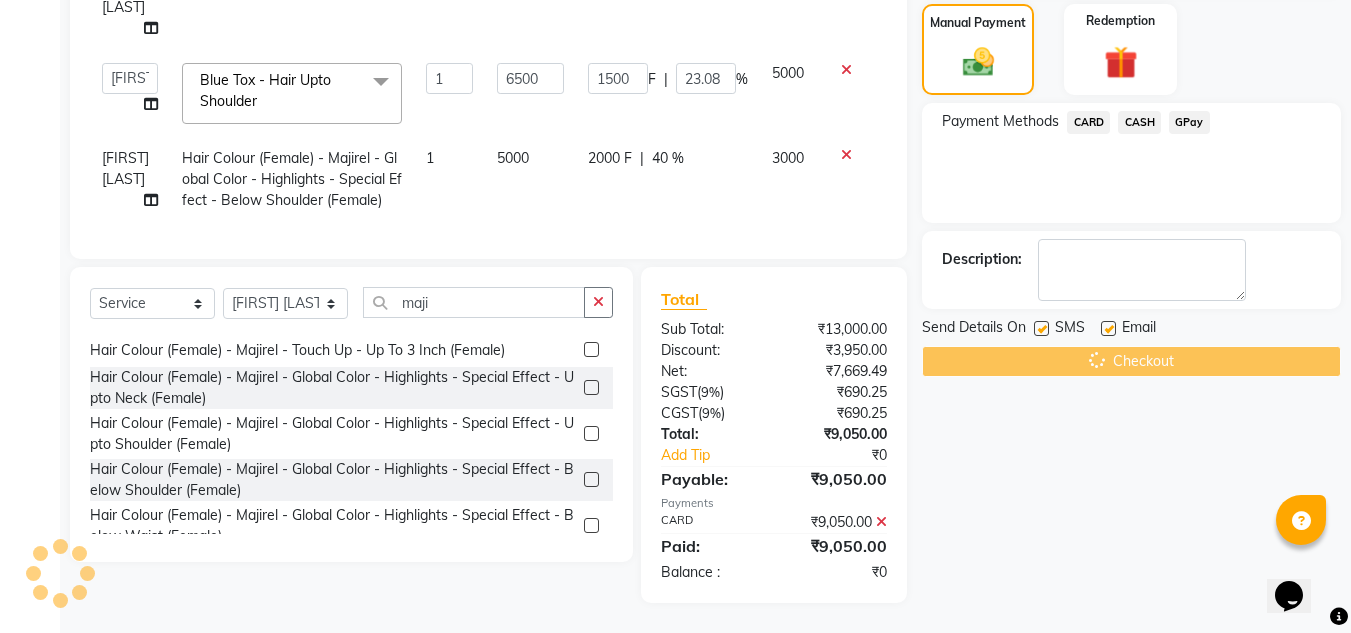 scroll, scrollTop: 260, scrollLeft: 0, axis: vertical 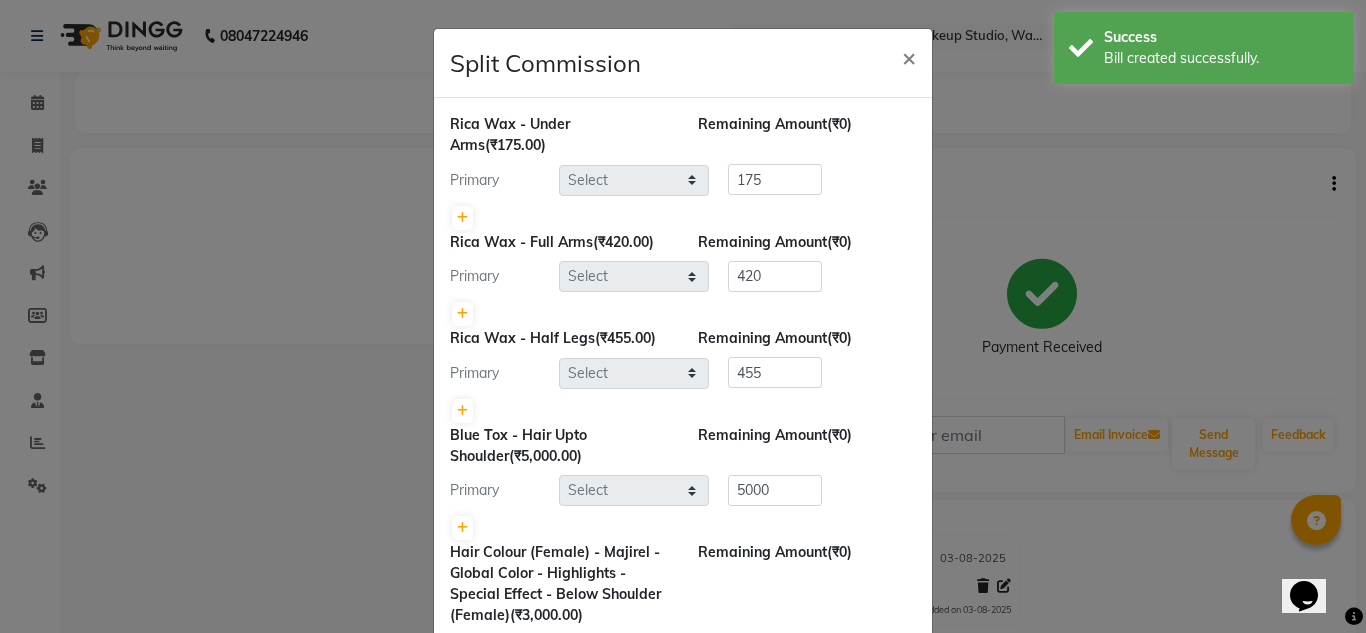 click on "Split Commission × Rica Wax - Under Arms  (₹175.00) Remaining Amount  (₹0) Primary Select 175 Rica Wax - Full Arms  (₹420.00) Remaining Amount  (₹0) Primary Select 420 Rica Wax - Half Legs  (₹455.00) Remaining Amount  (₹0) Primary Select 455 Blue Tox - Hair Upto Shoulder  (₹5,000.00) Remaining Amount  (₹0) Primary Select 5000 Hair Colour (Female) - Majirel - Global Color - Highlights - Special Effect - Below Shoulder (Female)  (₹3,000.00) Remaining Amount  (₹0) Primary Select 2742.9 Second Select 257.1  Submit   Cancel" 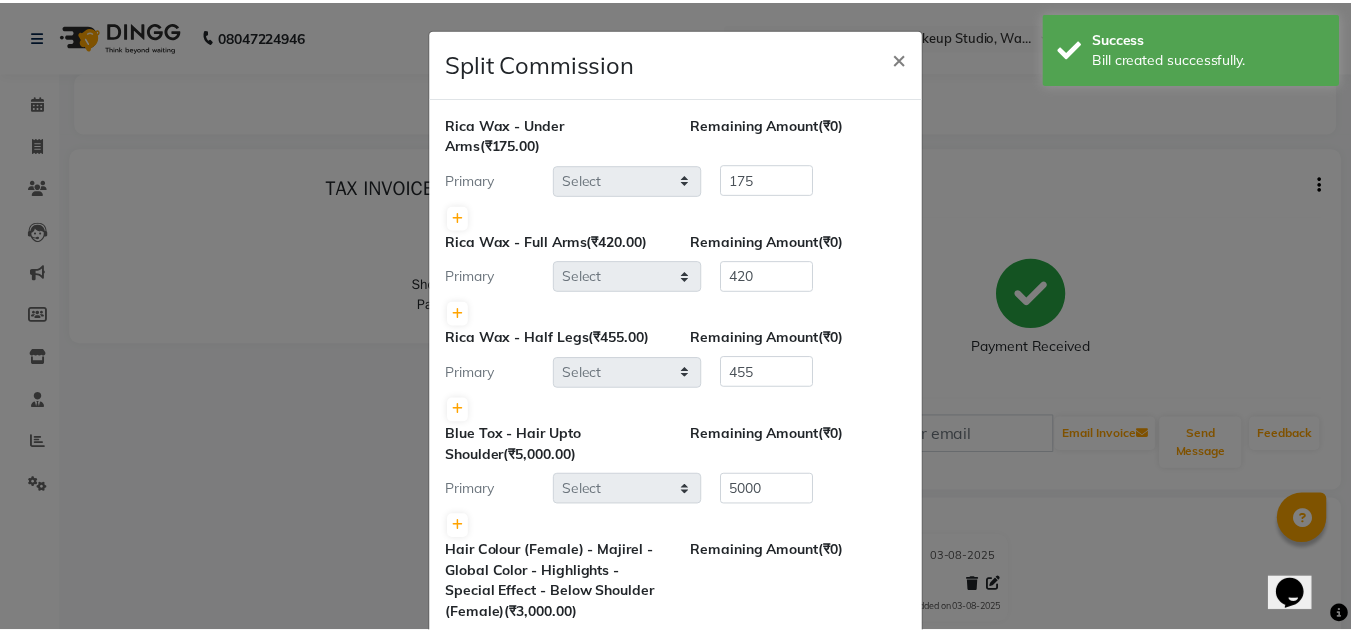 scroll, scrollTop: 0, scrollLeft: 0, axis: both 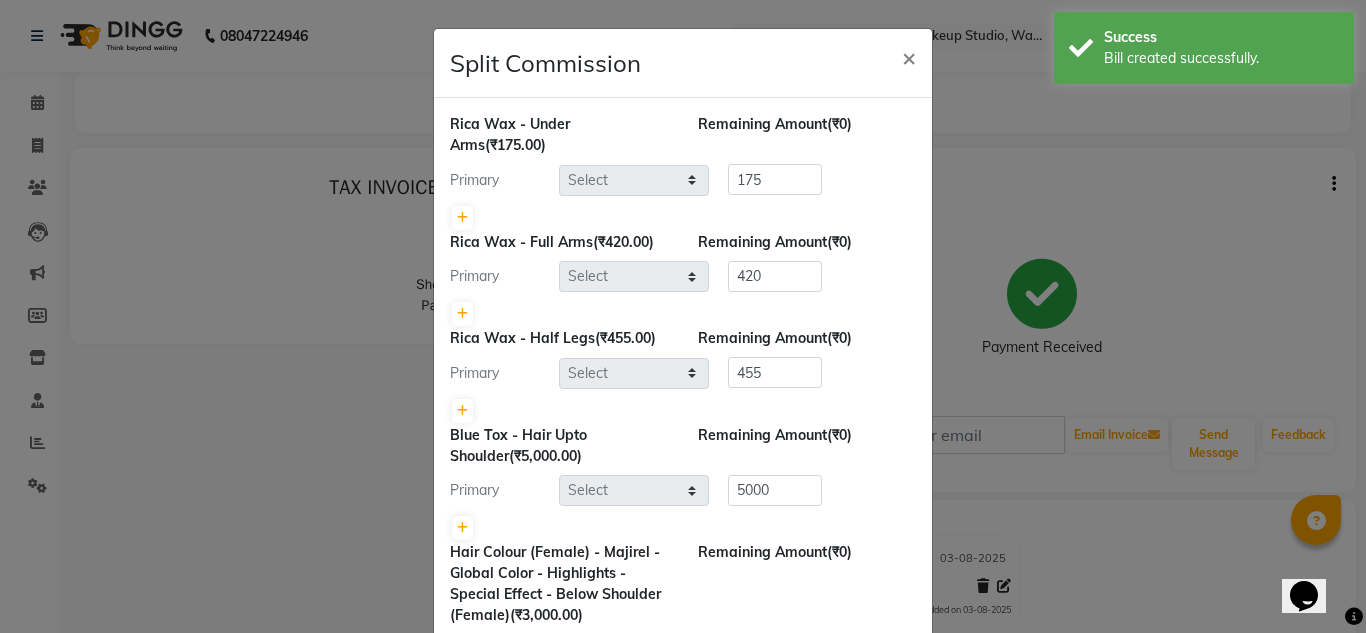 select on "59451" 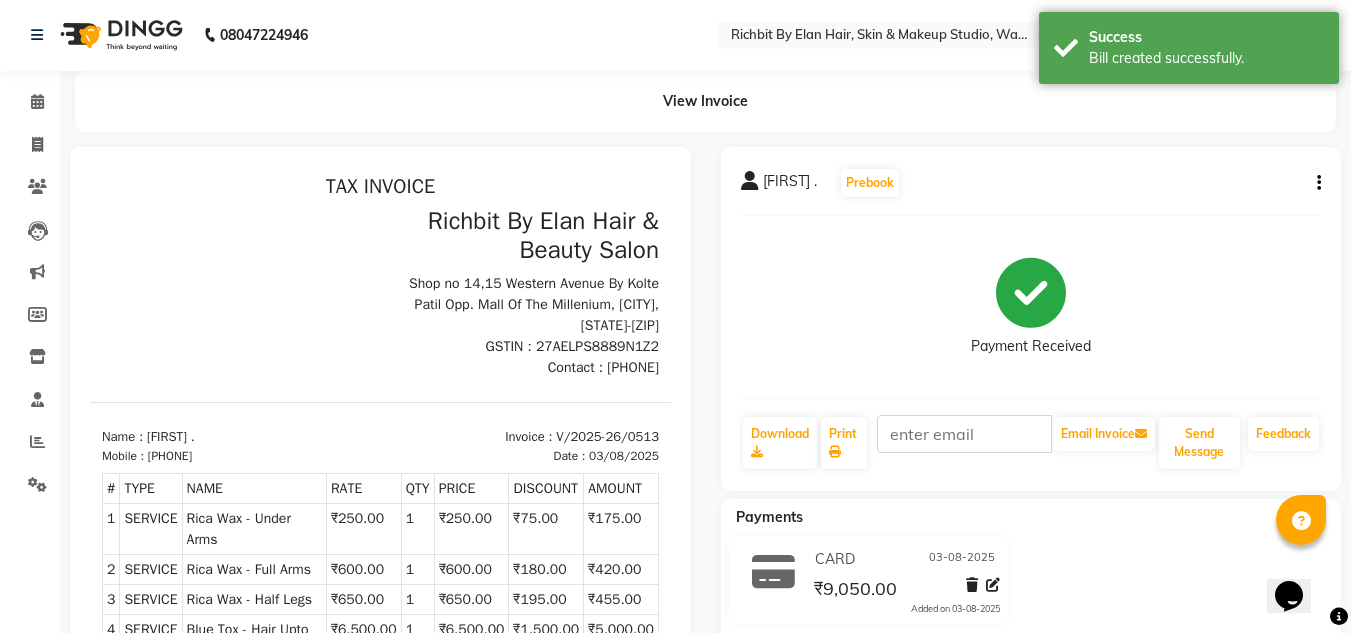 scroll, scrollTop: 0, scrollLeft: 0, axis: both 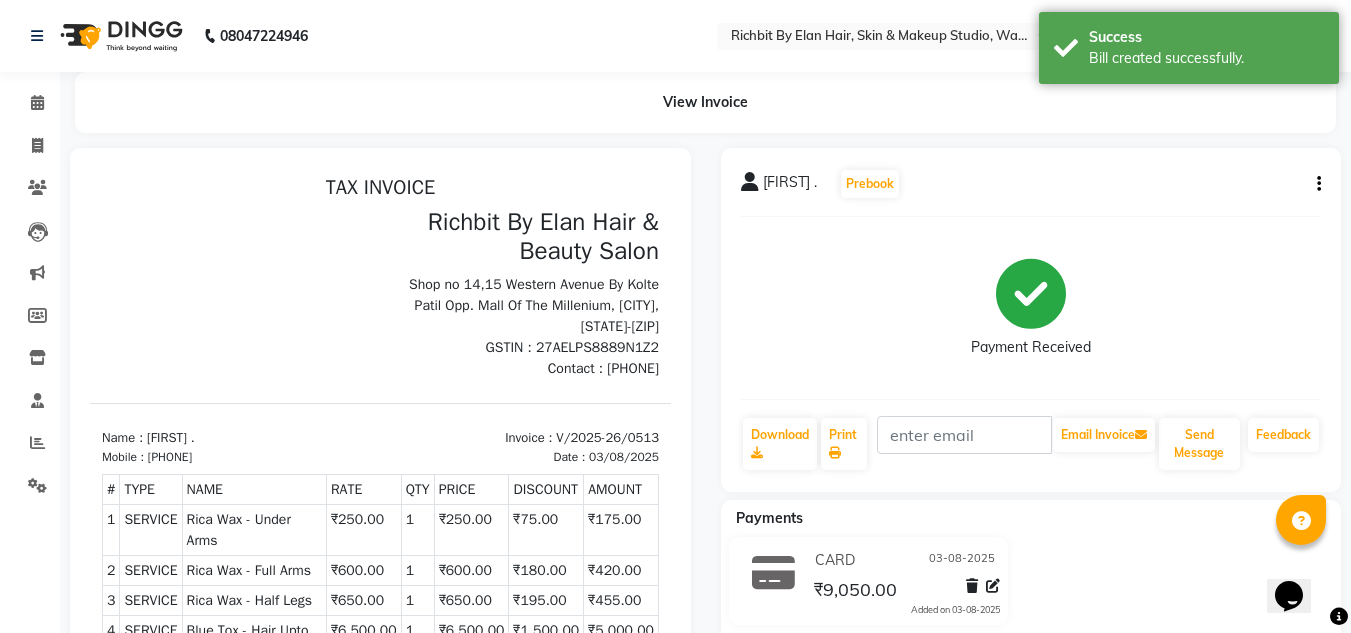 click 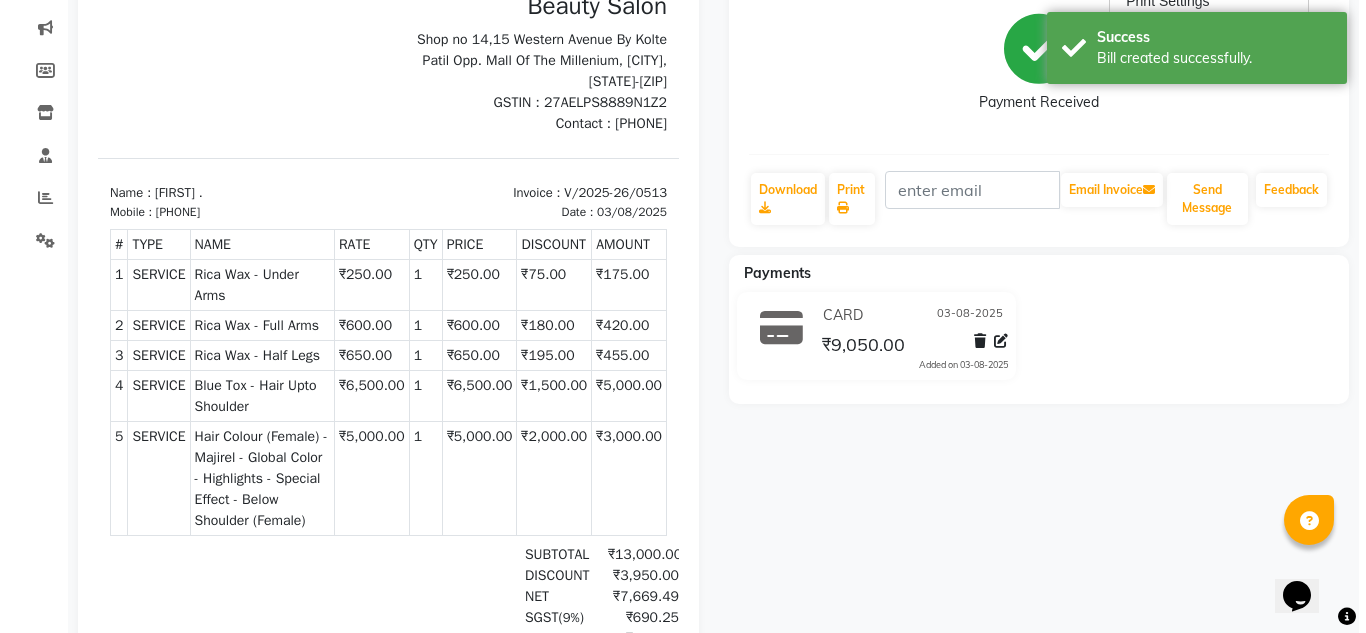 scroll, scrollTop: 0, scrollLeft: 0, axis: both 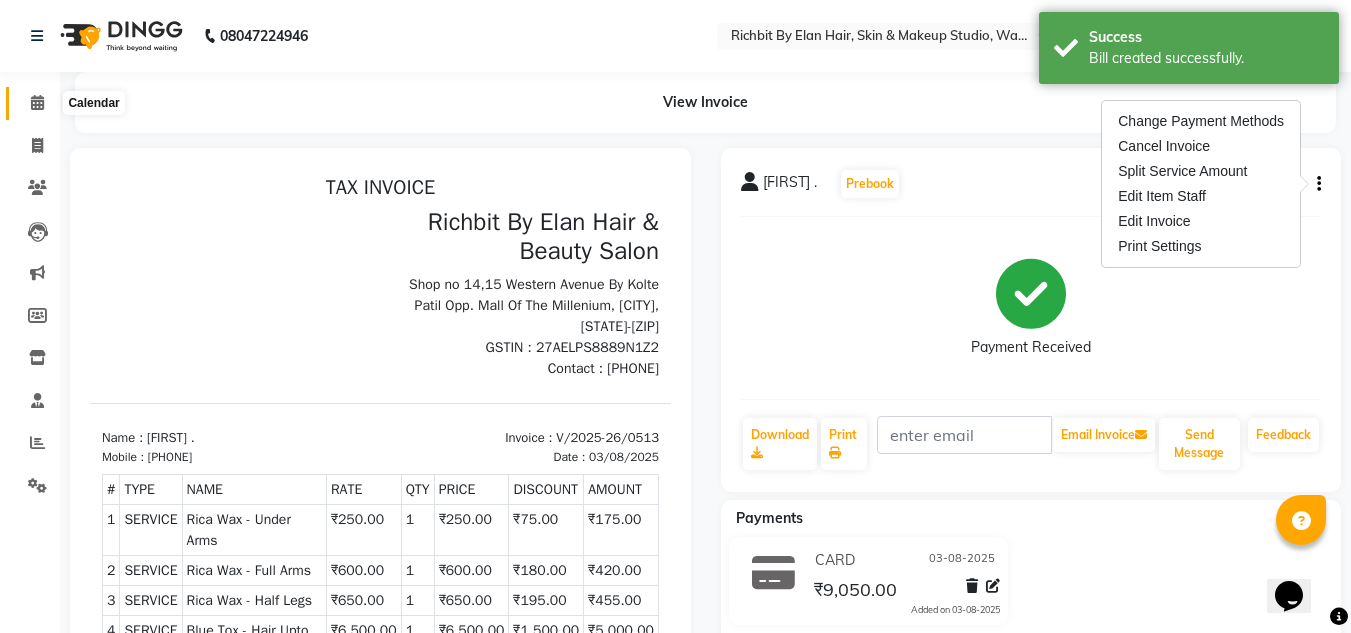 click 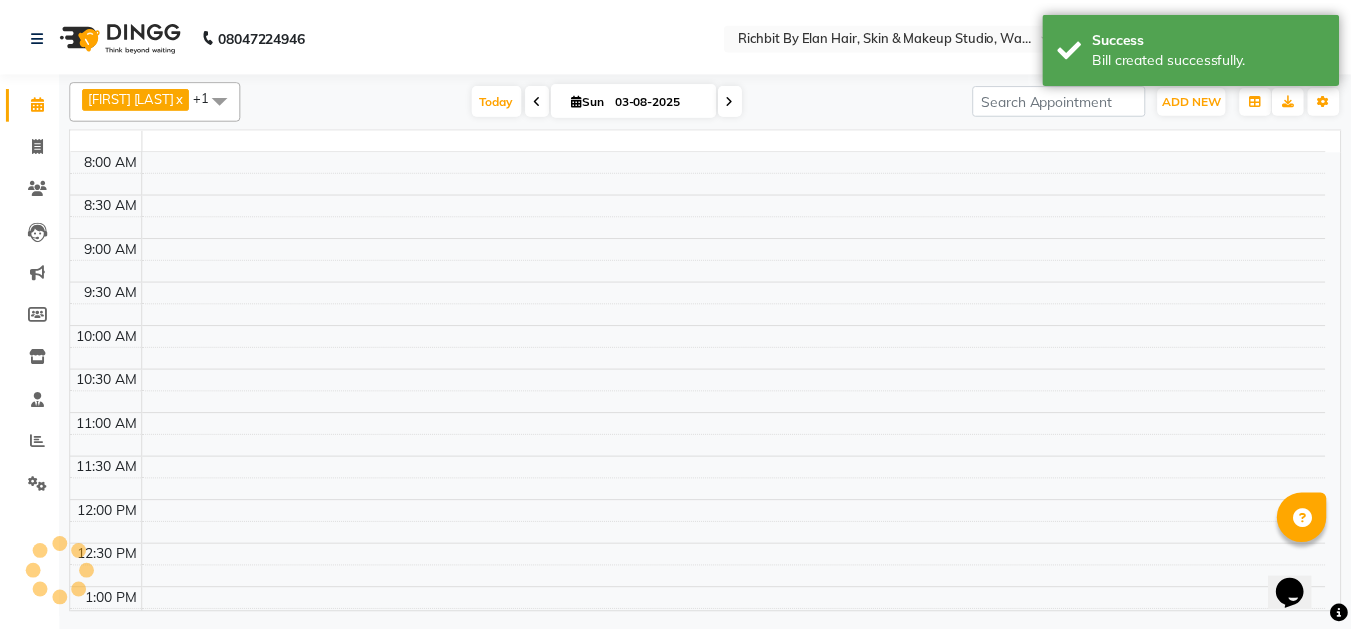 scroll, scrollTop: 0, scrollLeft: 0, axis: both 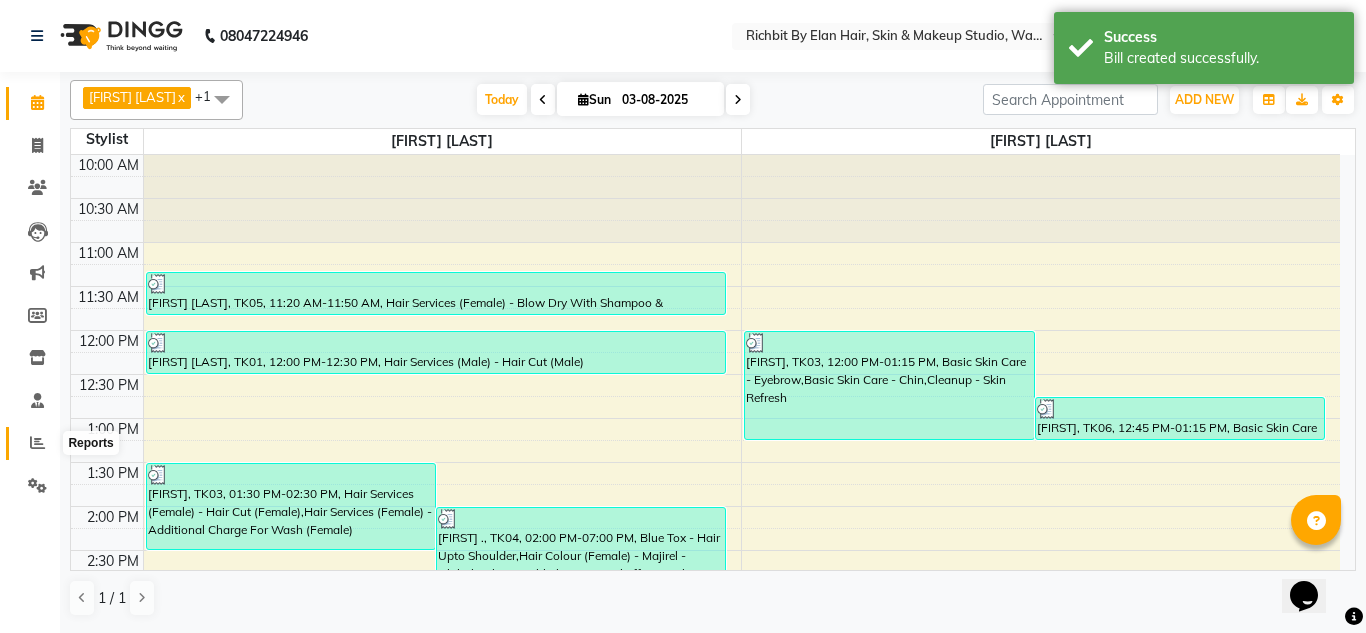 click 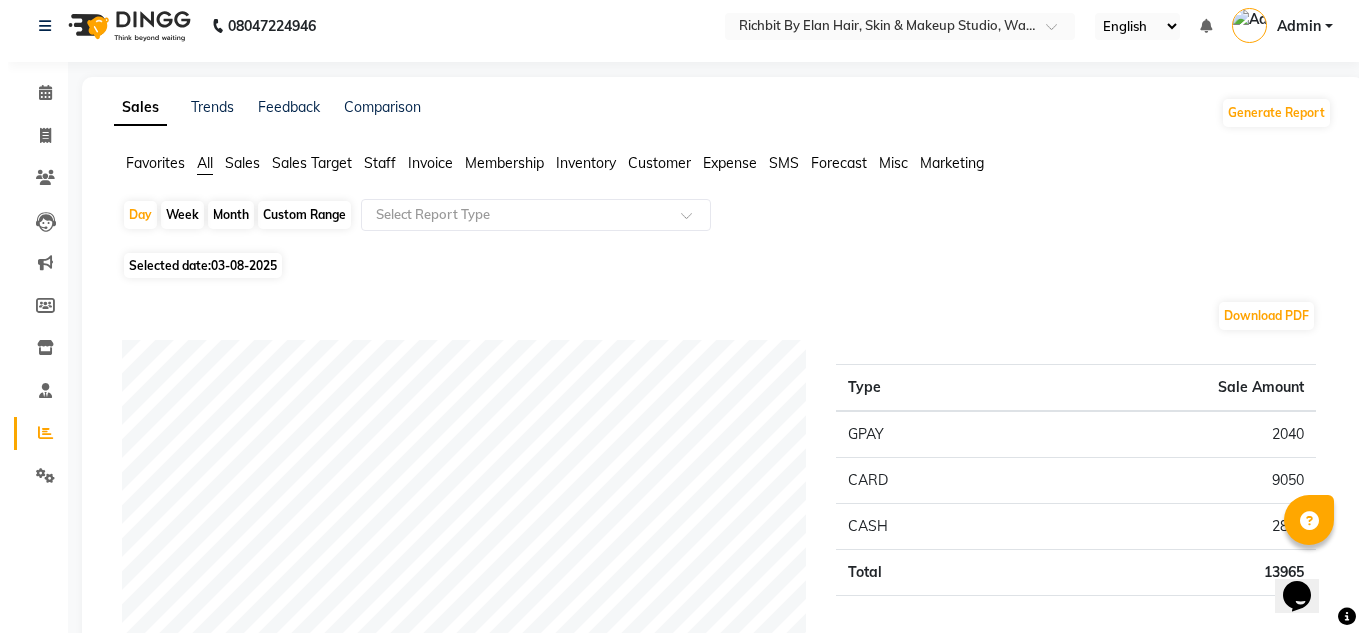 scroll, scrollTop: 0, scrollLeft: 0, axis: both 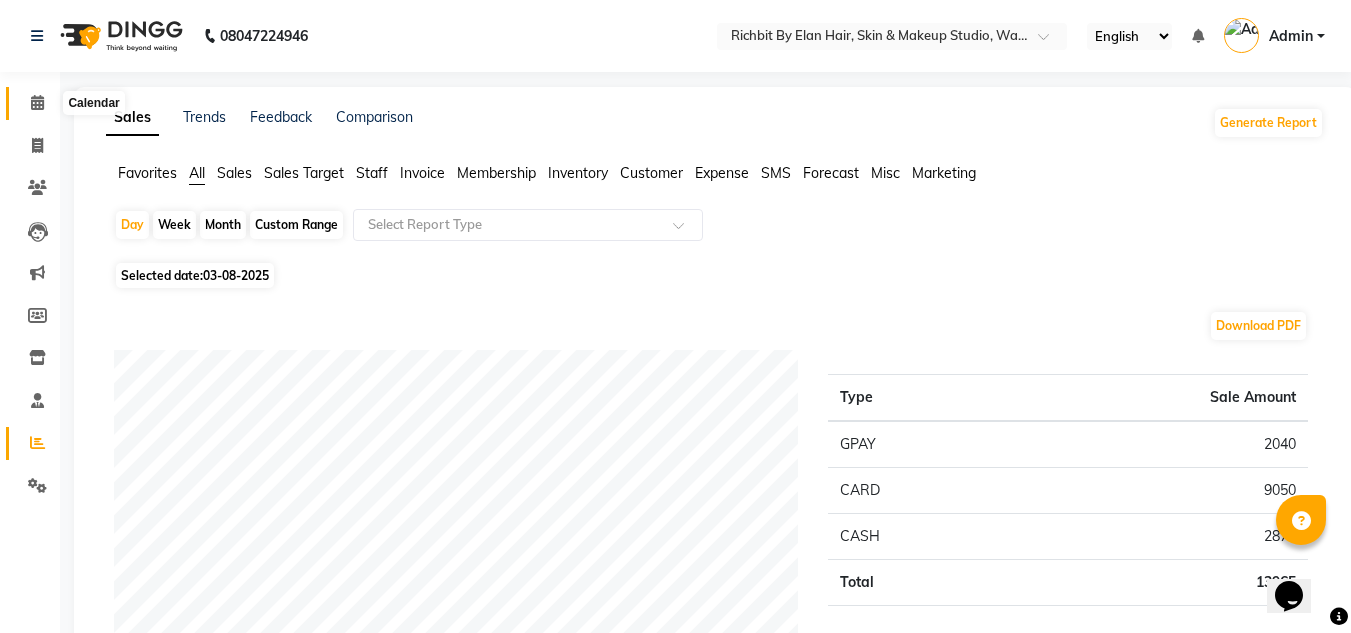 click 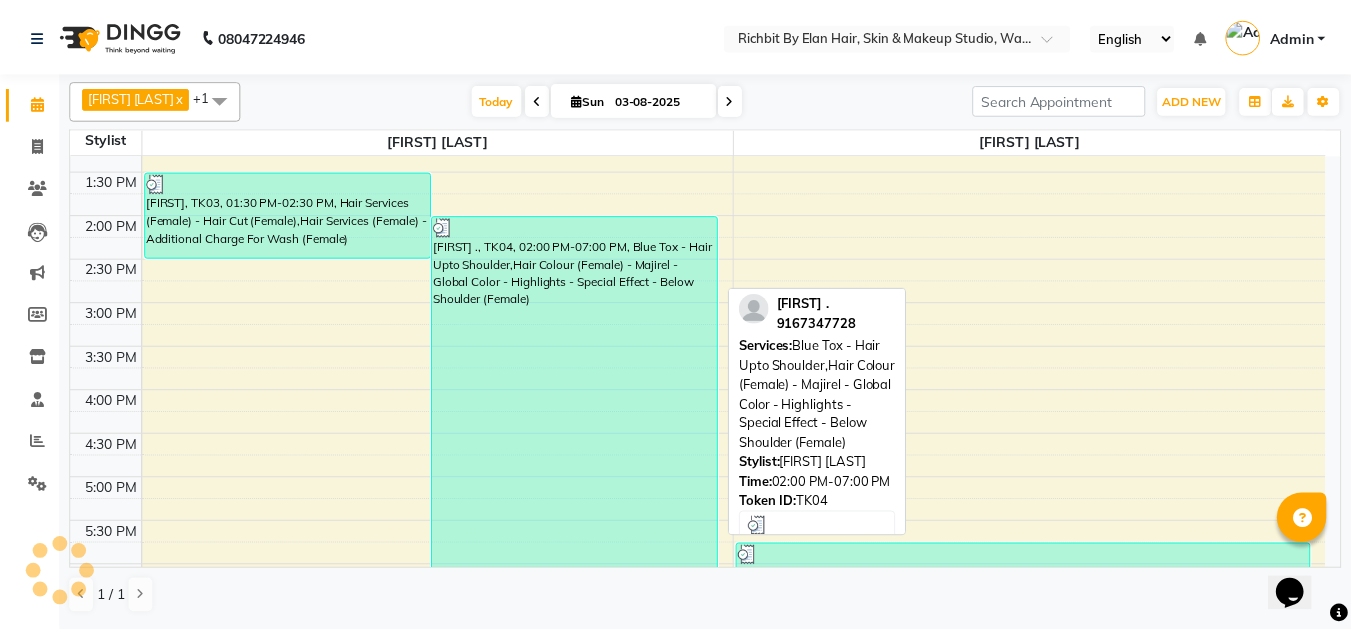 scroll, scrollTop: 0, scrollLeft: 0, axis: both 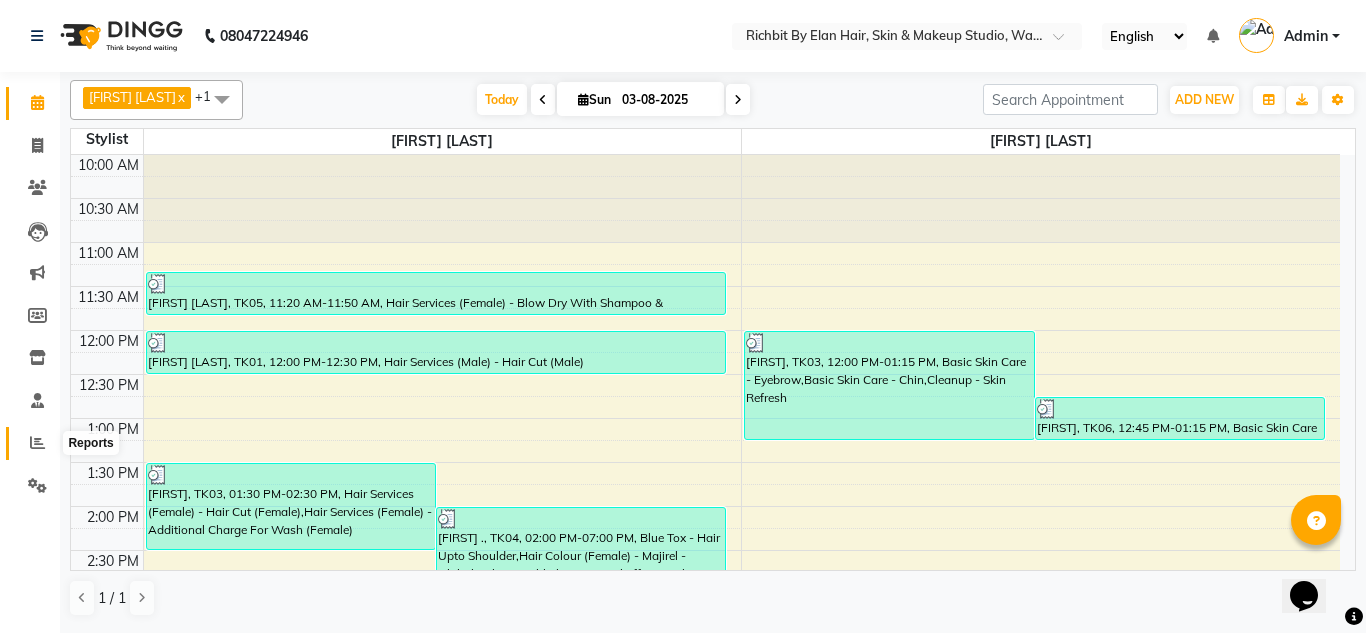 click 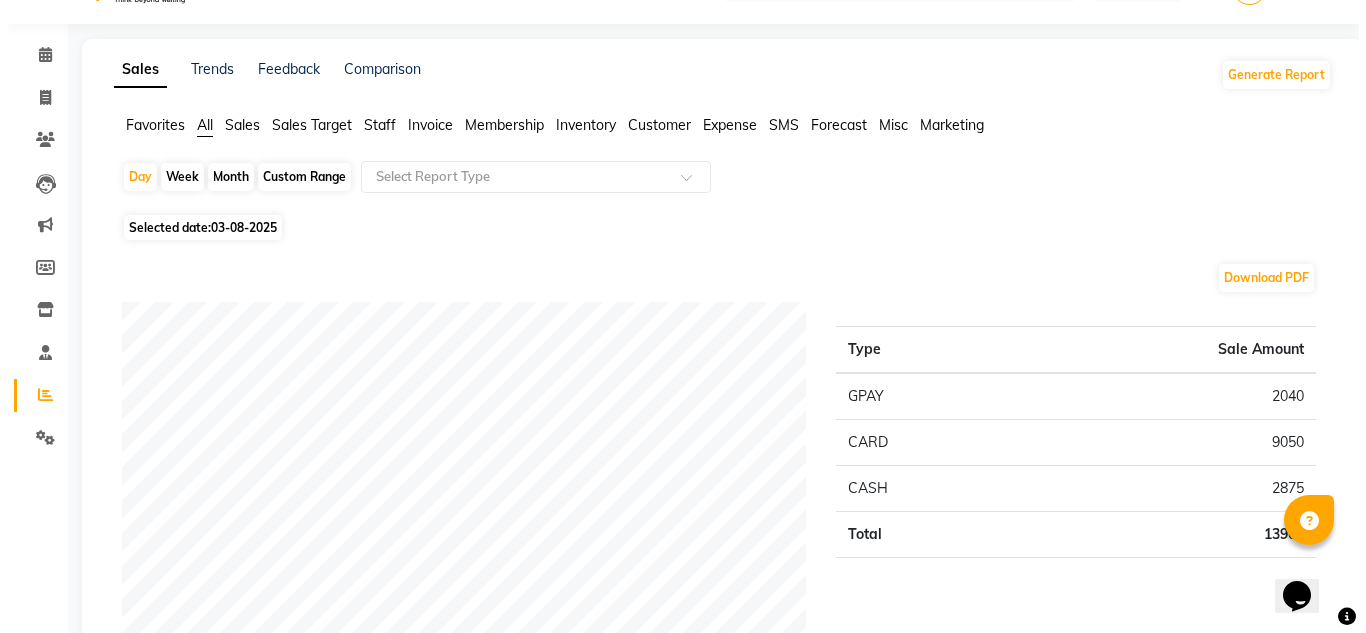 scroll, scrollTop: 0, scrollLeft: 0, axis: both 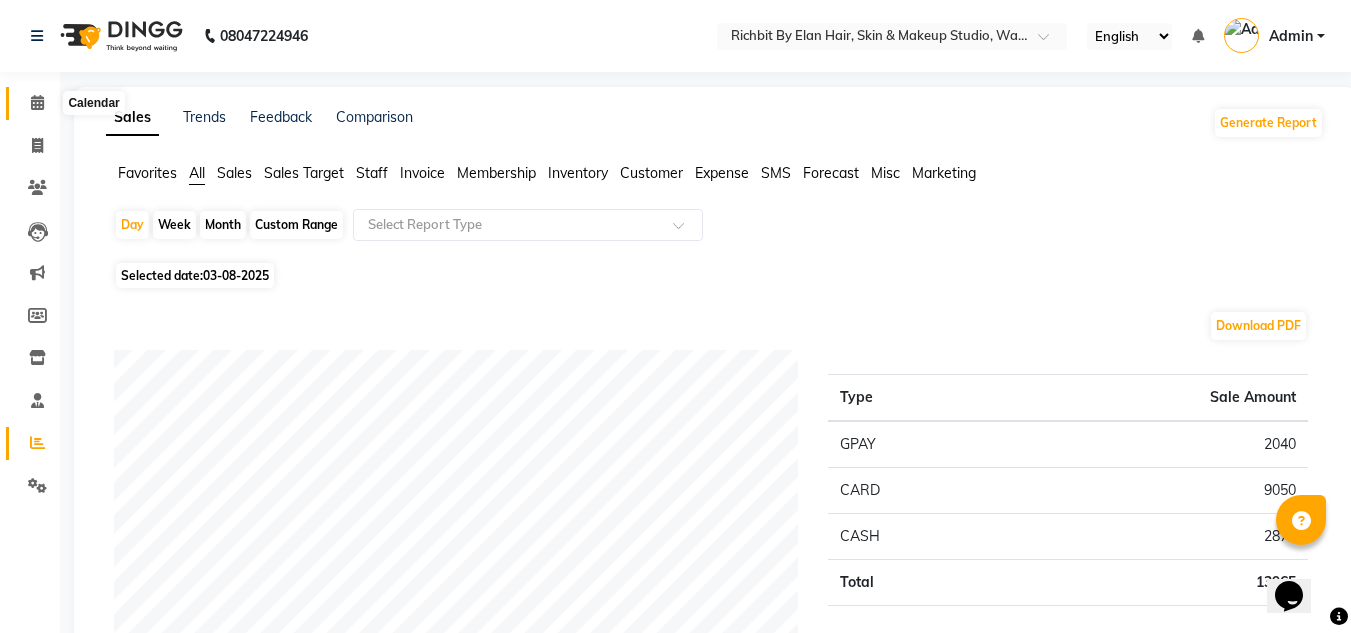 click 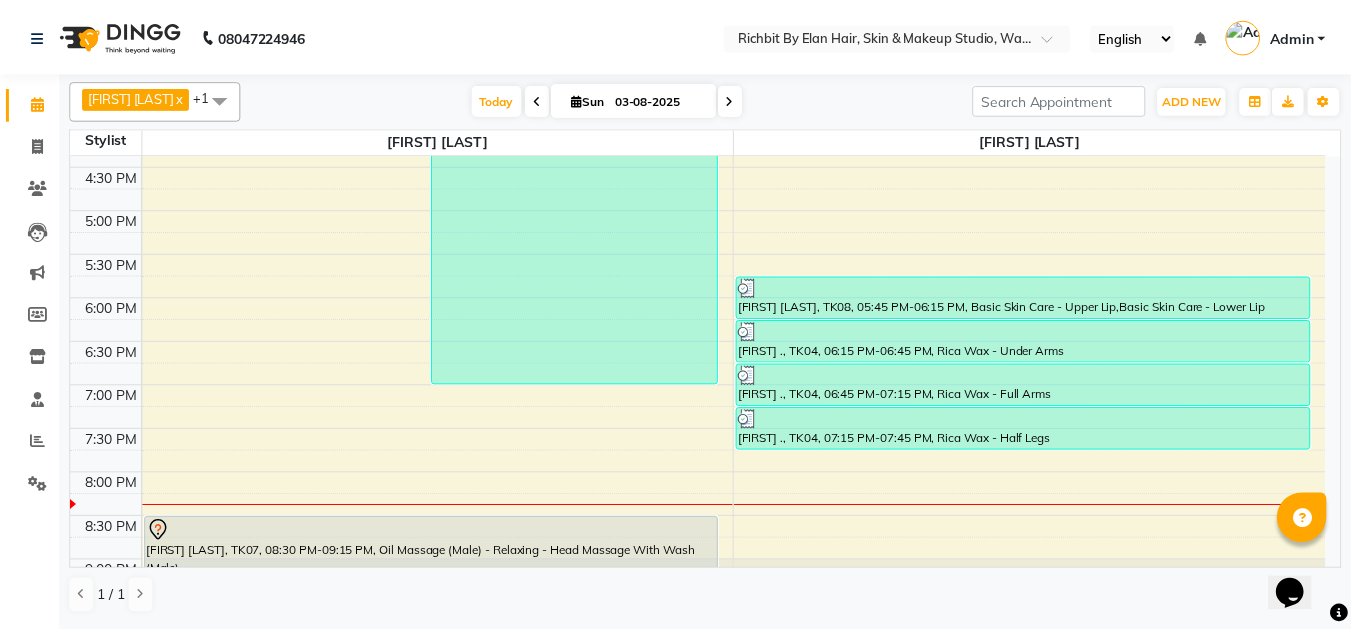 scroll, scrollTop: 640, scrollLeft: 0, axis: vertical 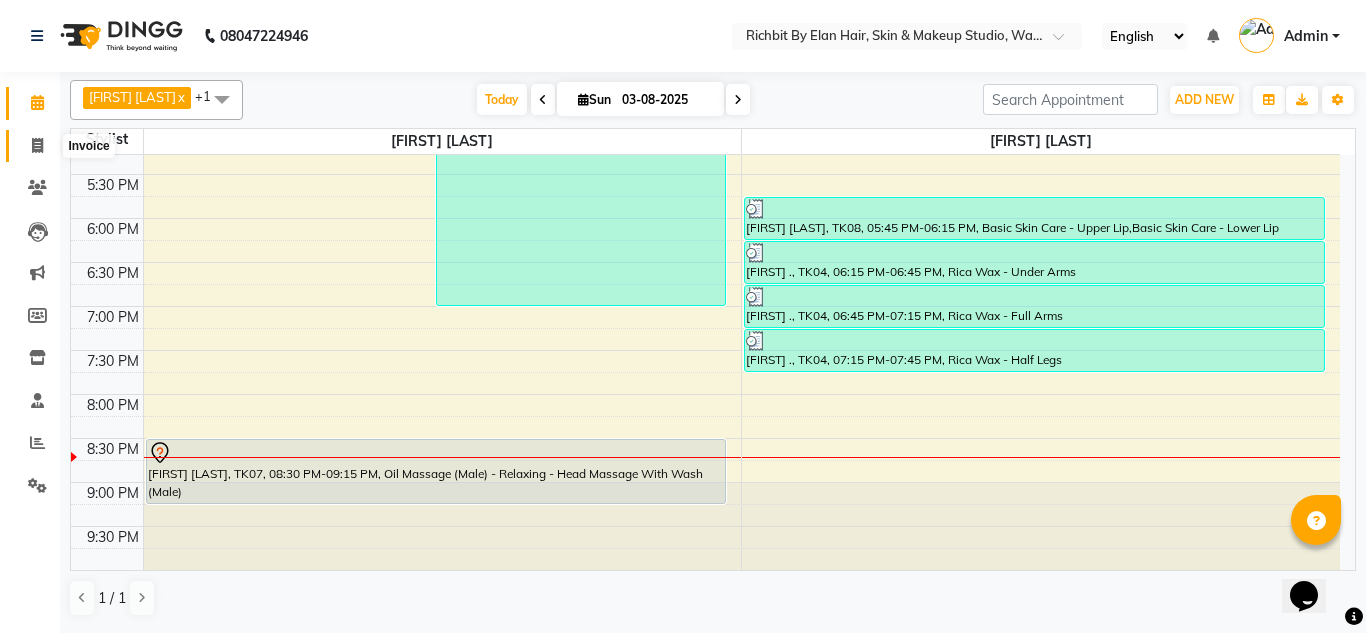click 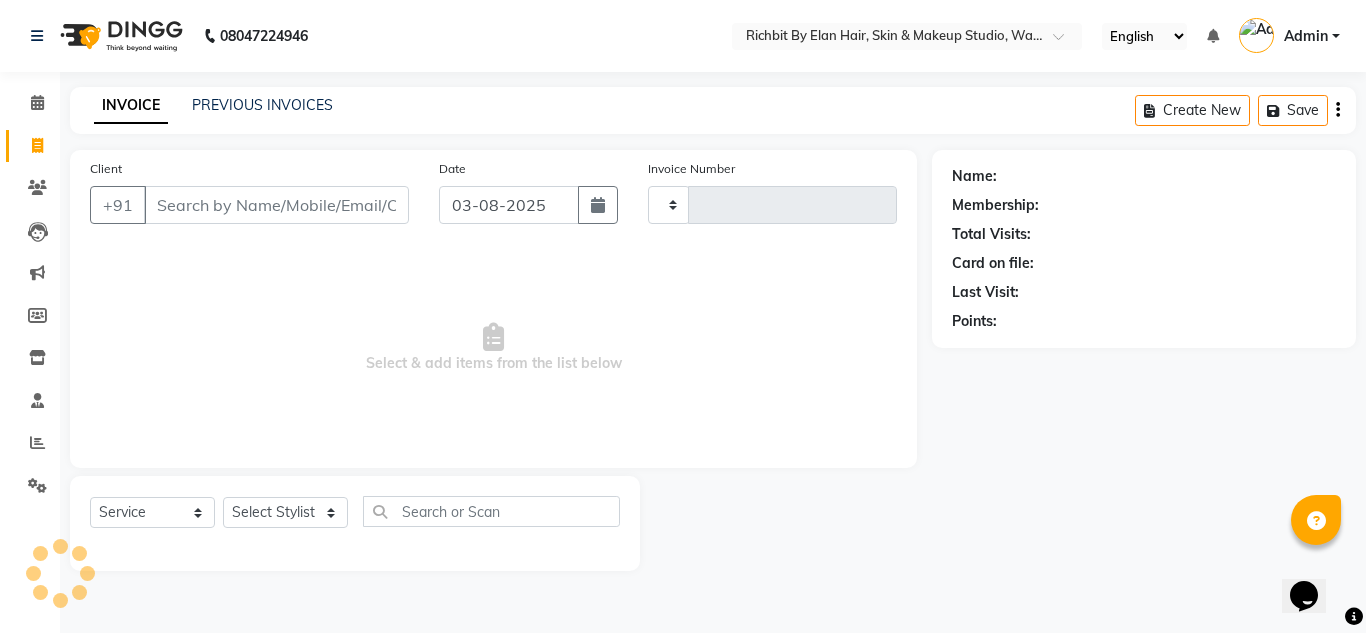 type on "0514" 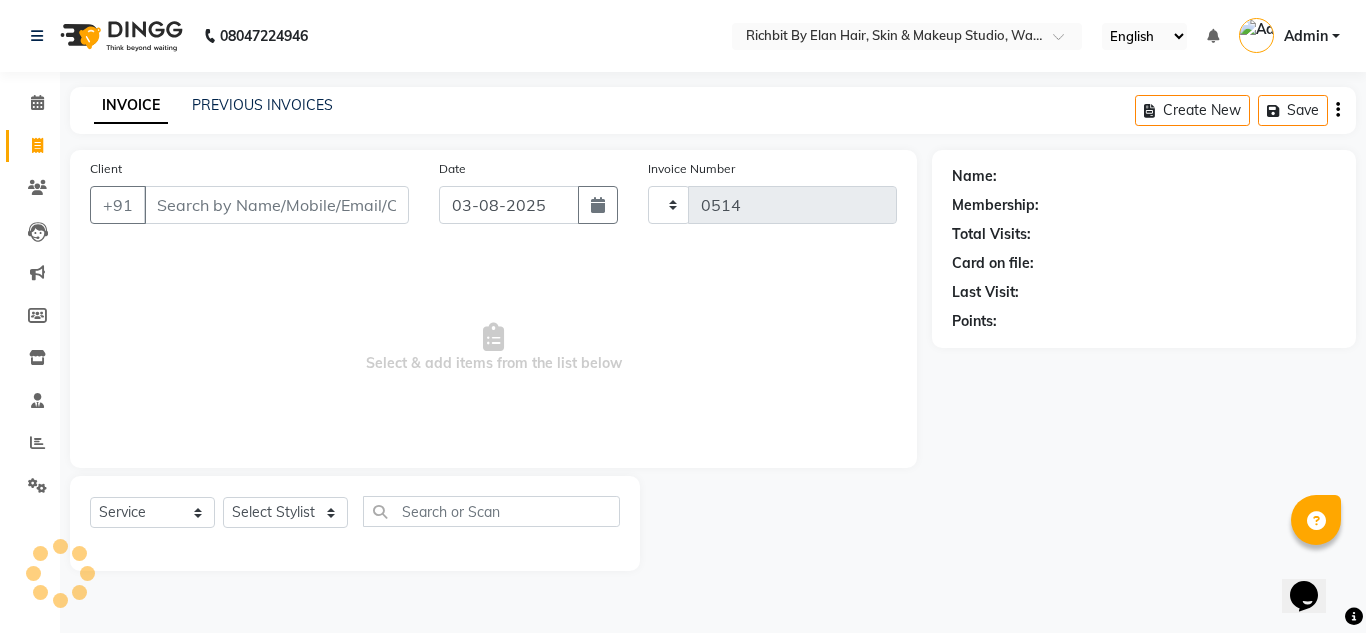 select on "4114" 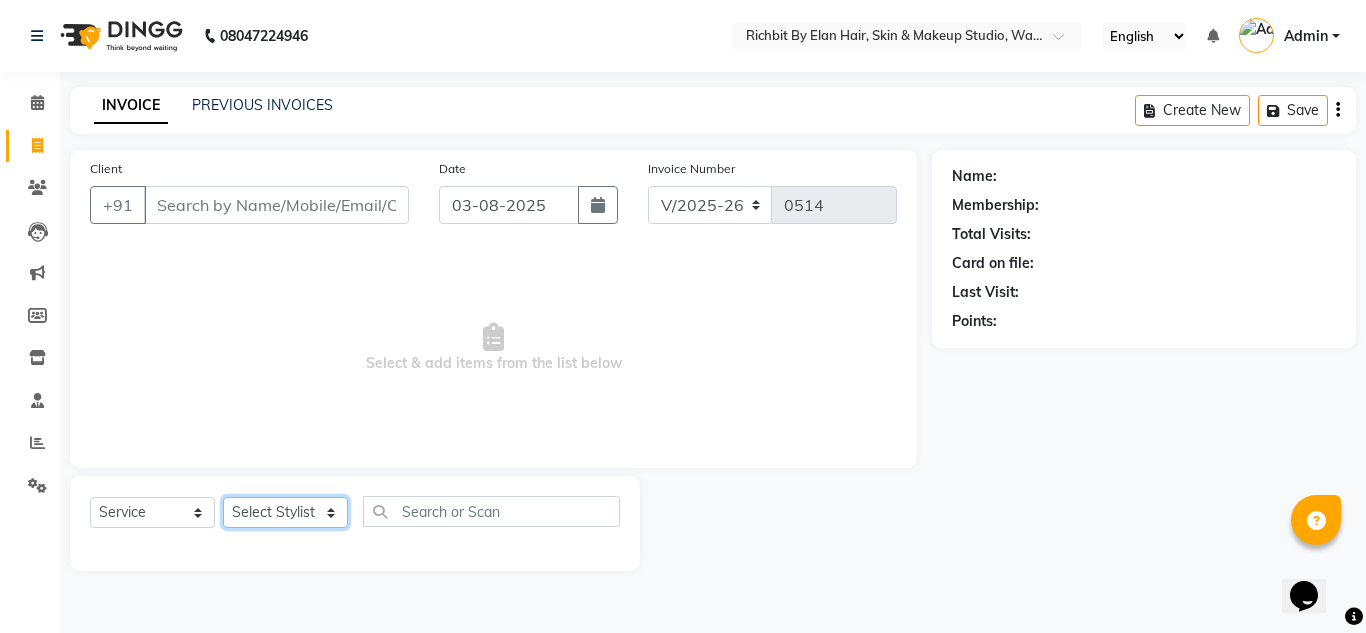 click on "Select Stylist [FIRST] [LAST] [FIRST] [LAST] [FIRST] [LAST] [FIRST] [LAST] [FIRST] [LAST]" 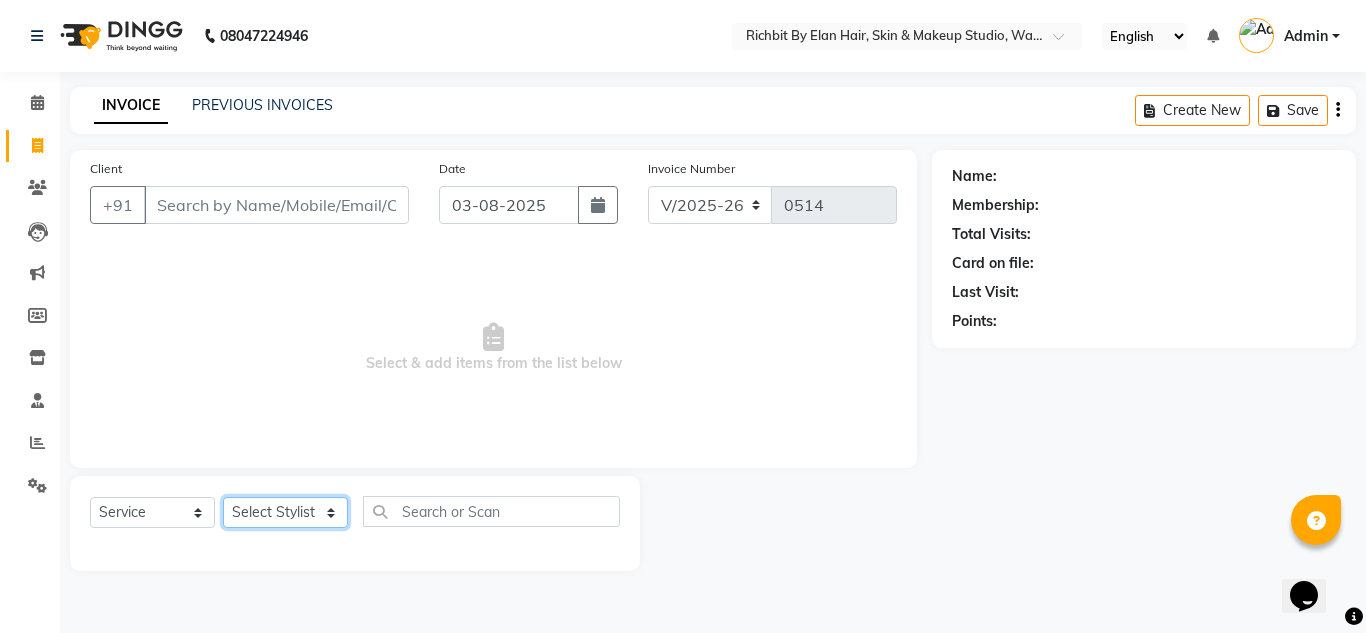 select on "59451" 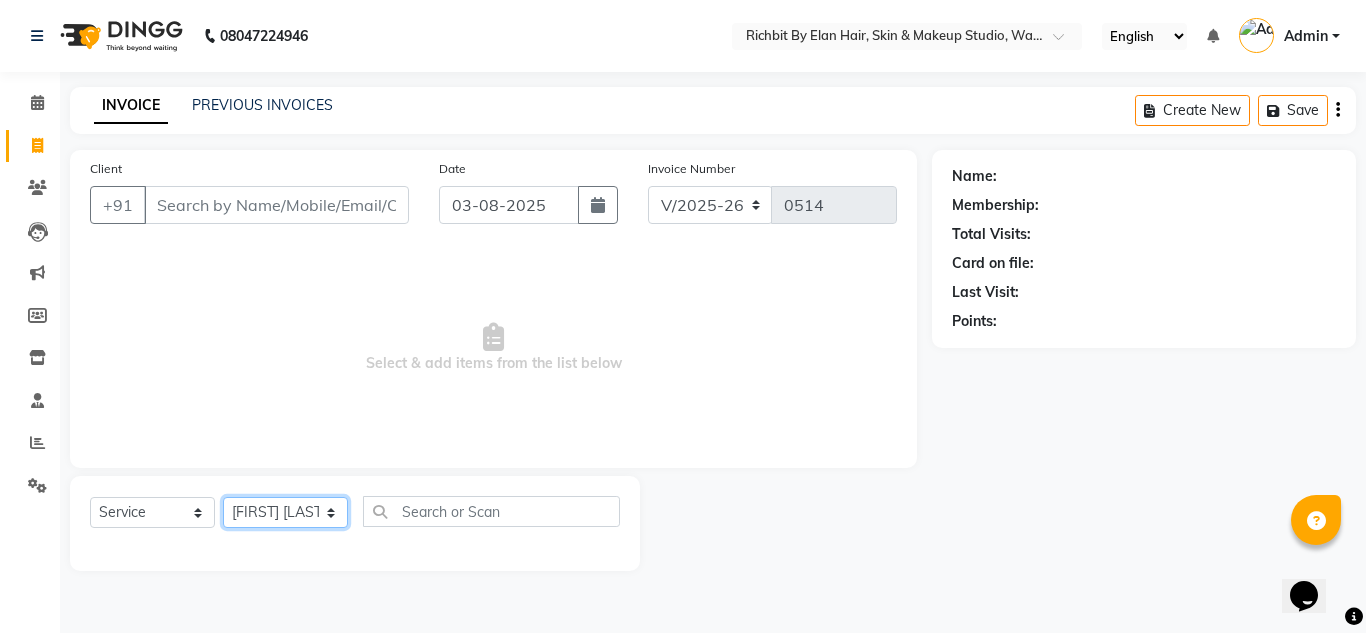 click on "Select Stylist [FIRST] [LAST] [FIRST] [LAST] [FIRST] [LAST] [FIRST] [LAST] [FIRST] [LAST]" 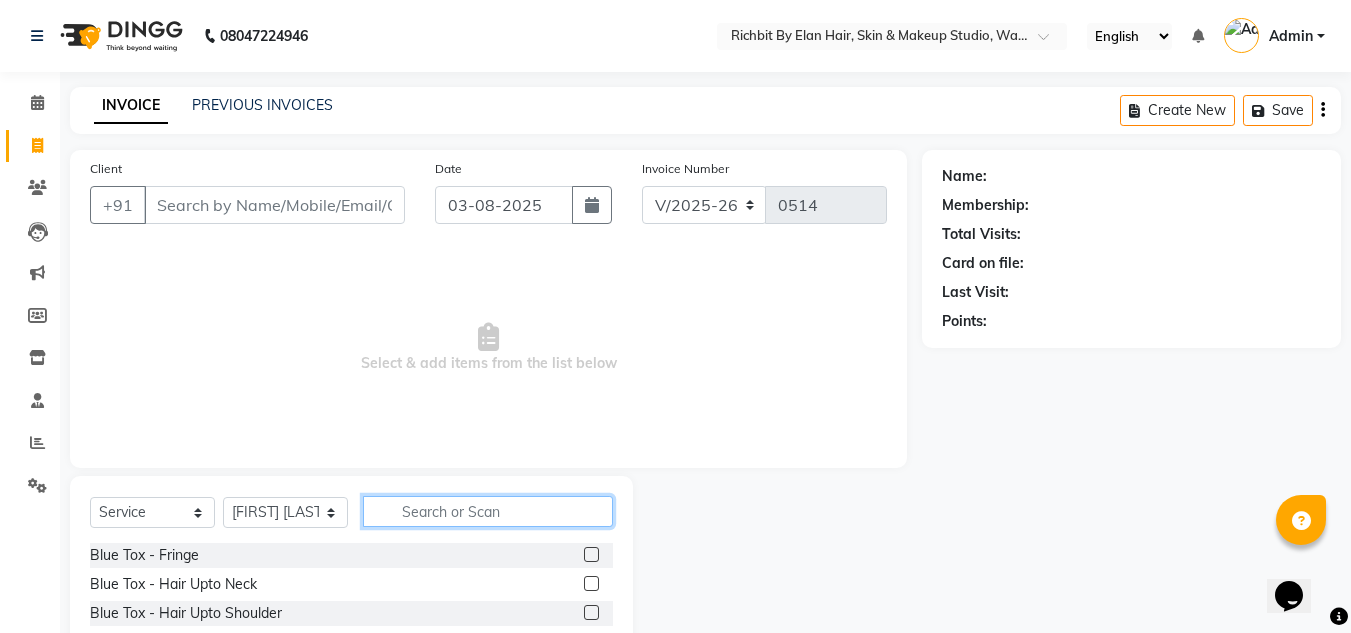 click 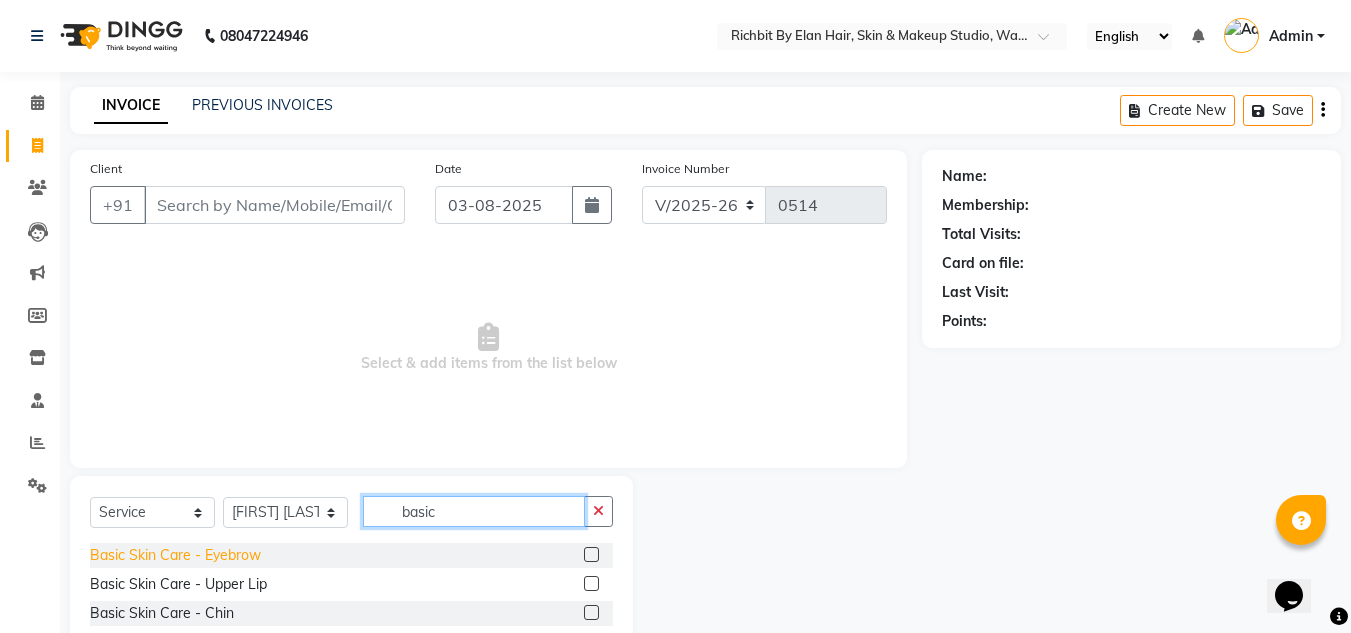 type on "basic" 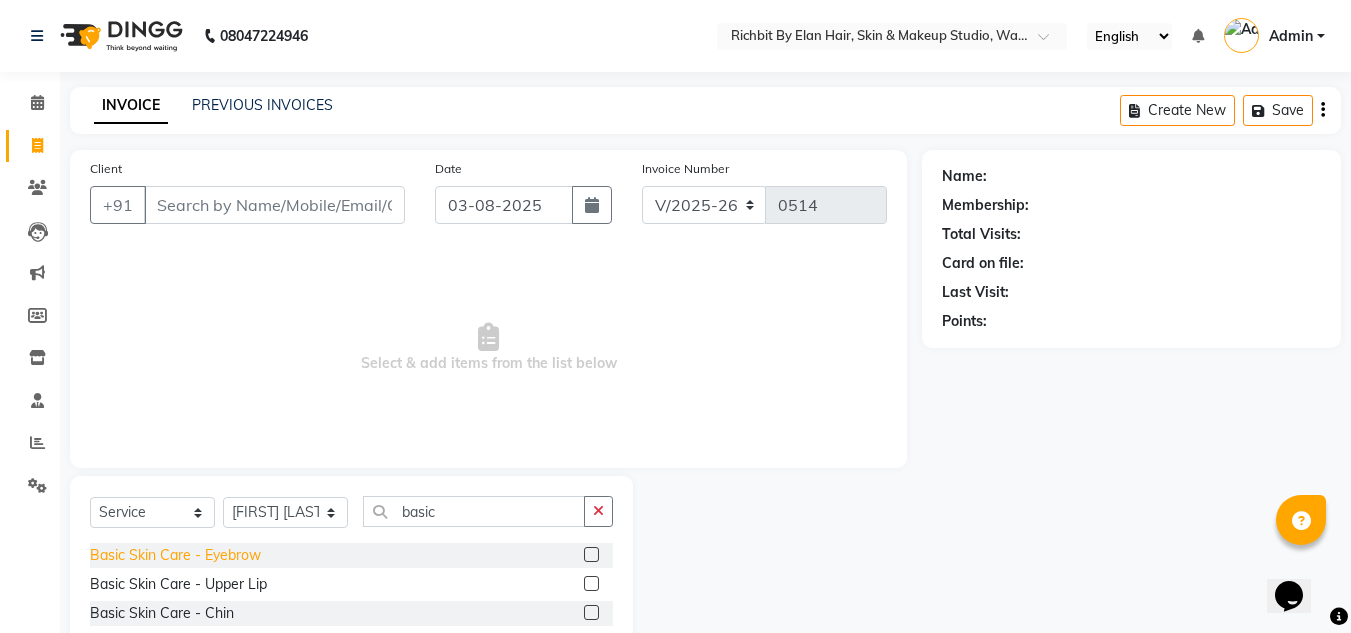click on "Basic Skin Care - Eyebrow" 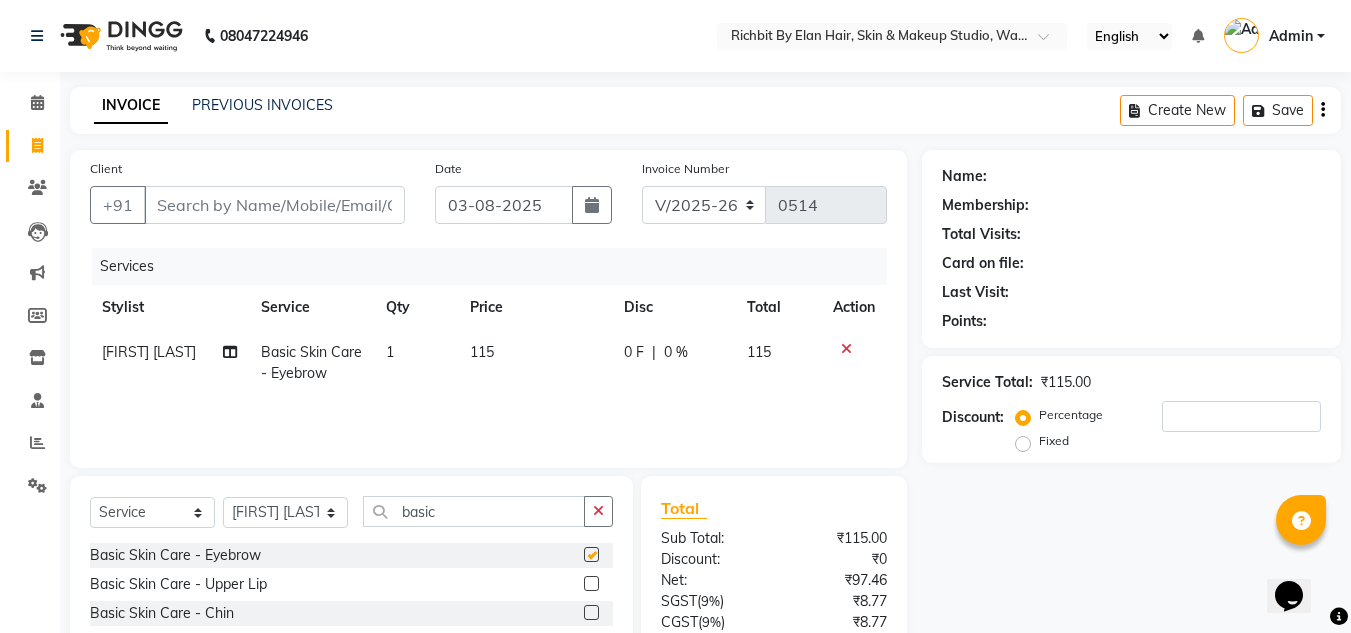 checkbox on "false" 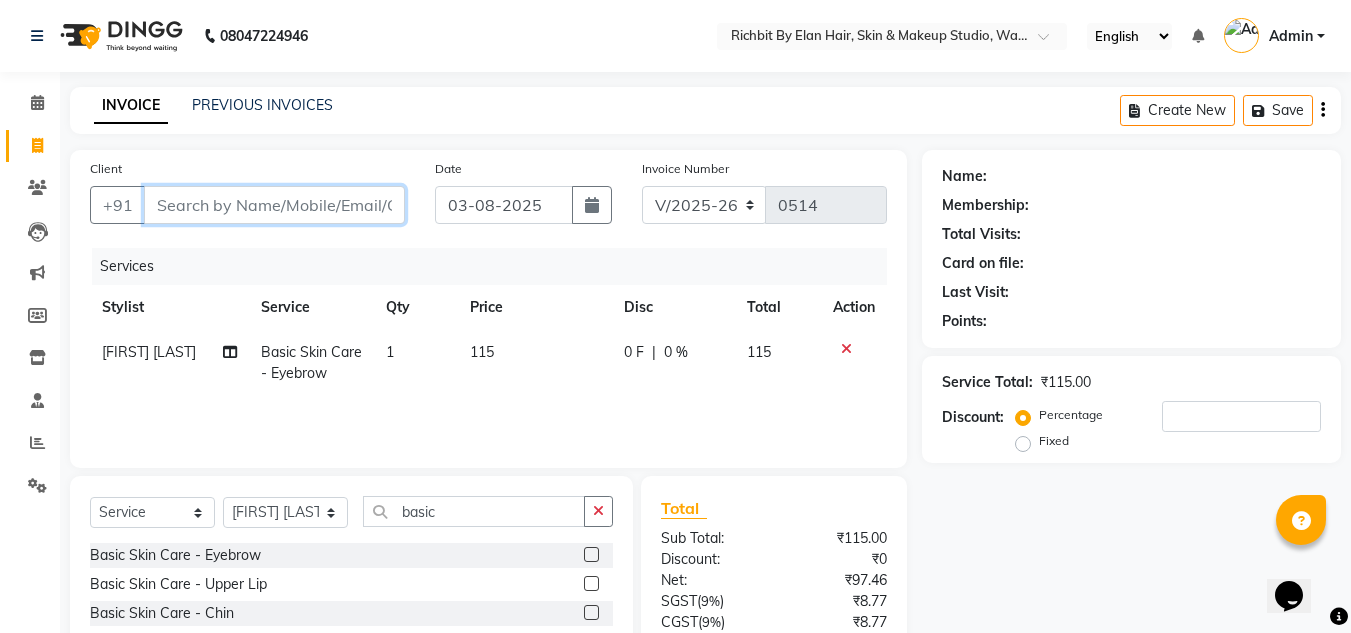 click on "Client" at bounding box center (274, 205) 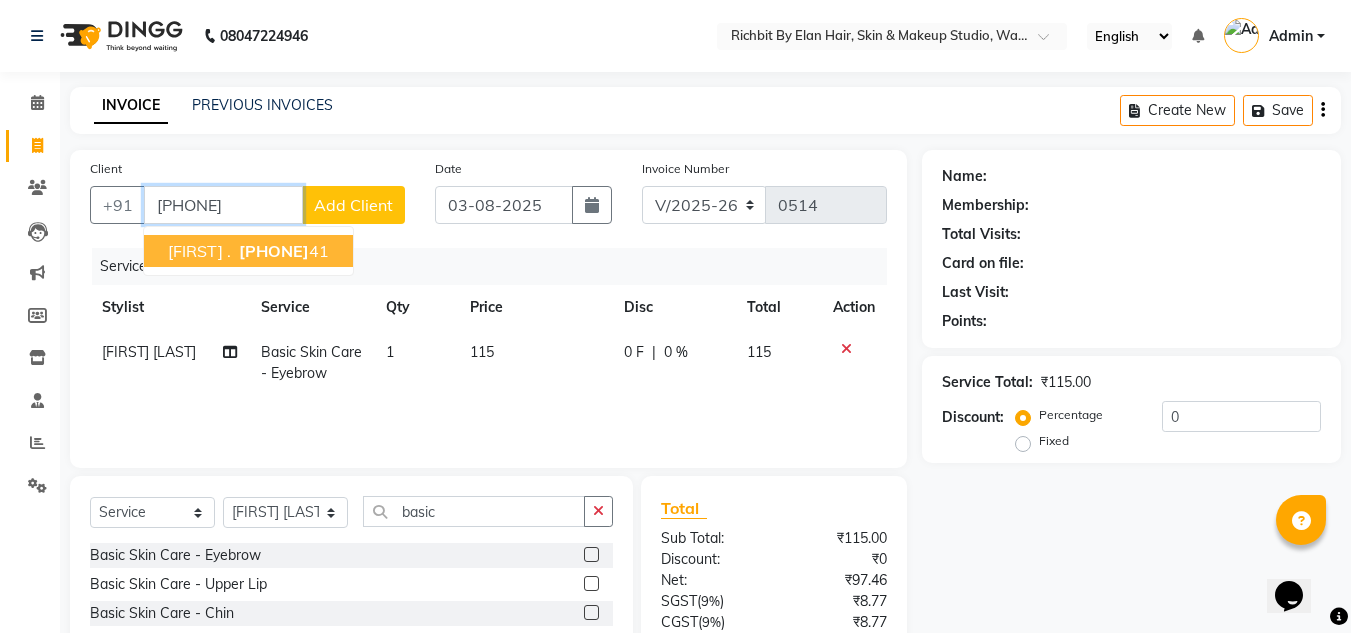 click on "sujay .   95616456 41" at bounding box center (248, 251) 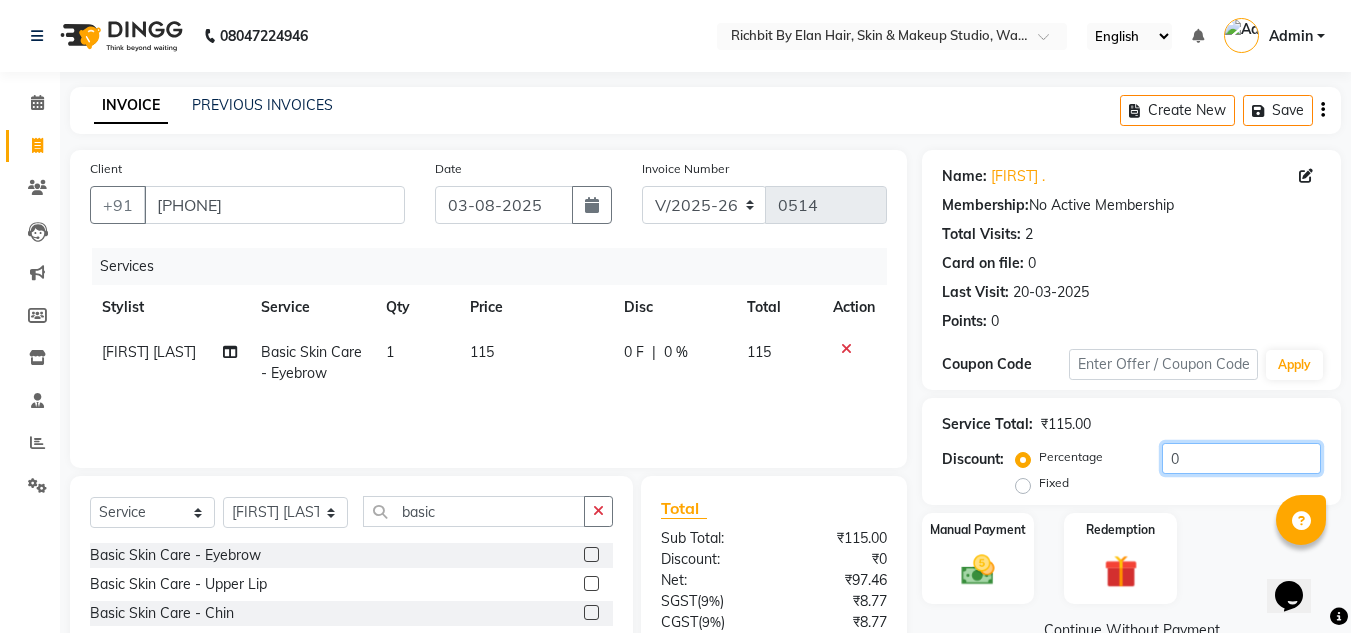 click on "0" 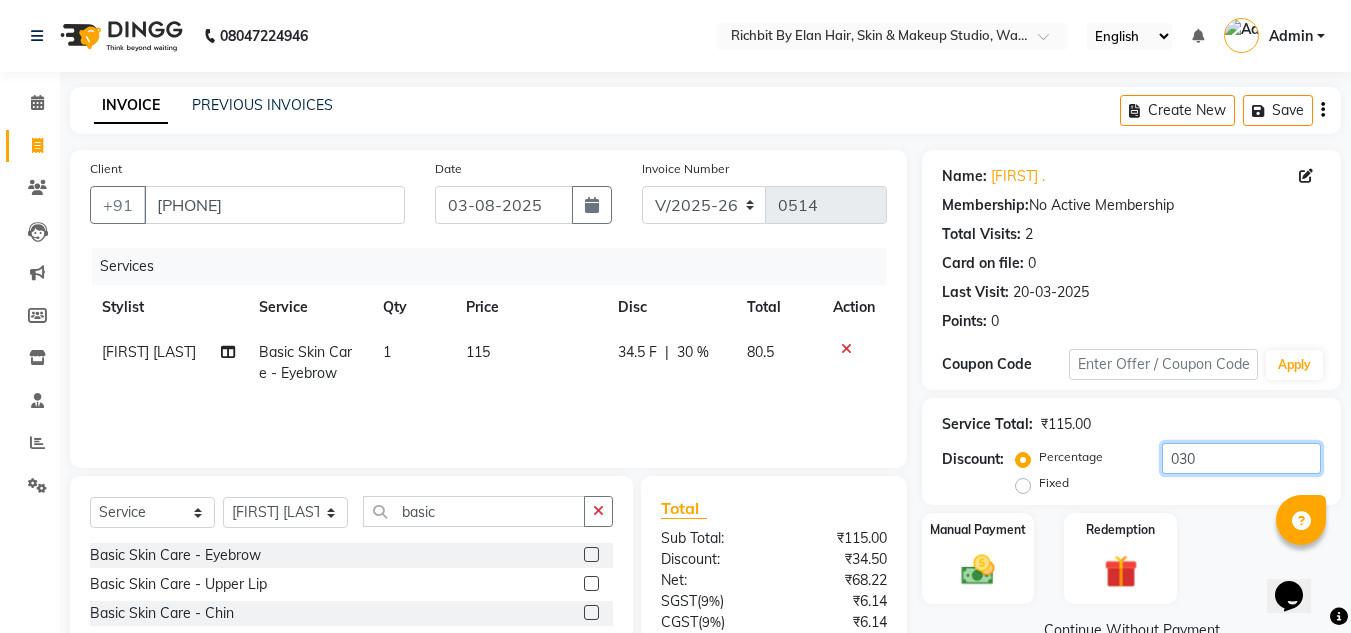 type on "030" 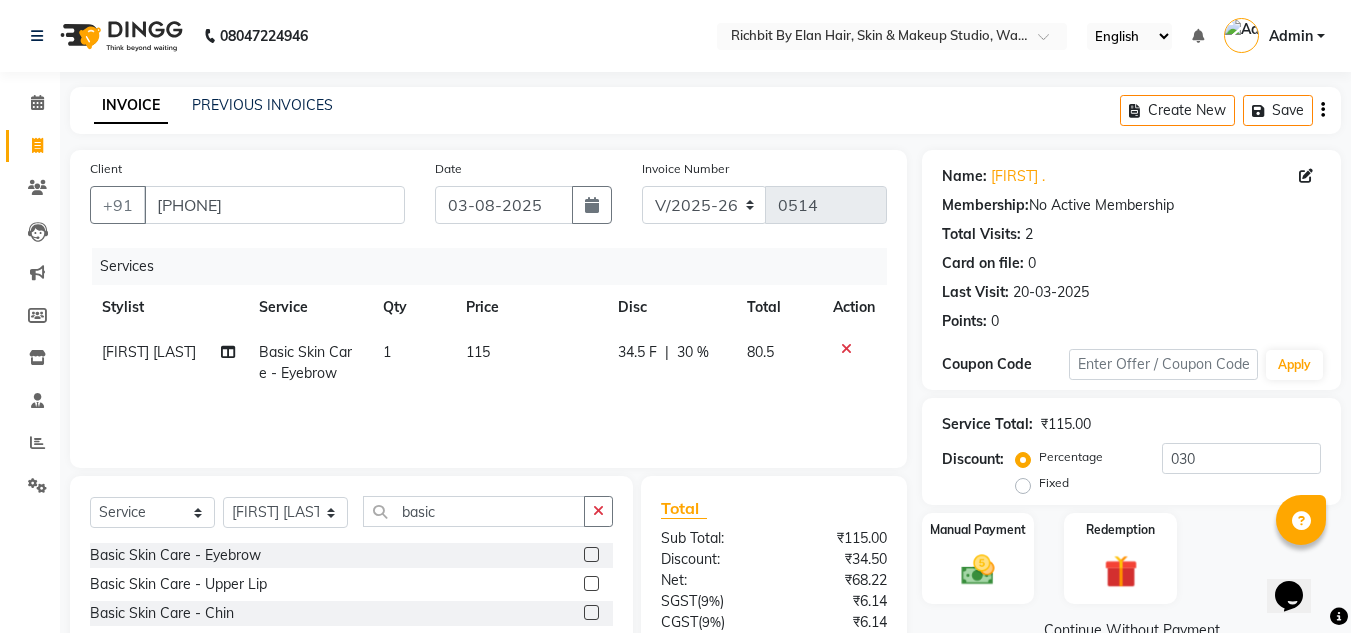 click on "34.5 F" 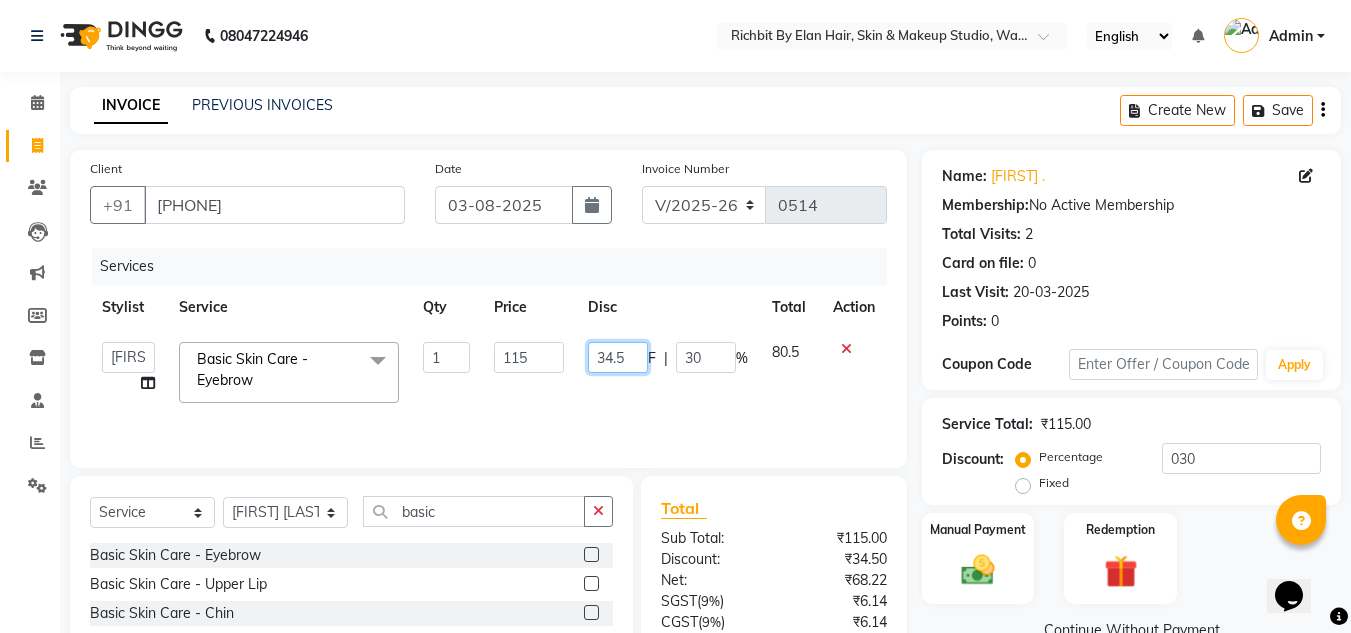 click on "34.5" 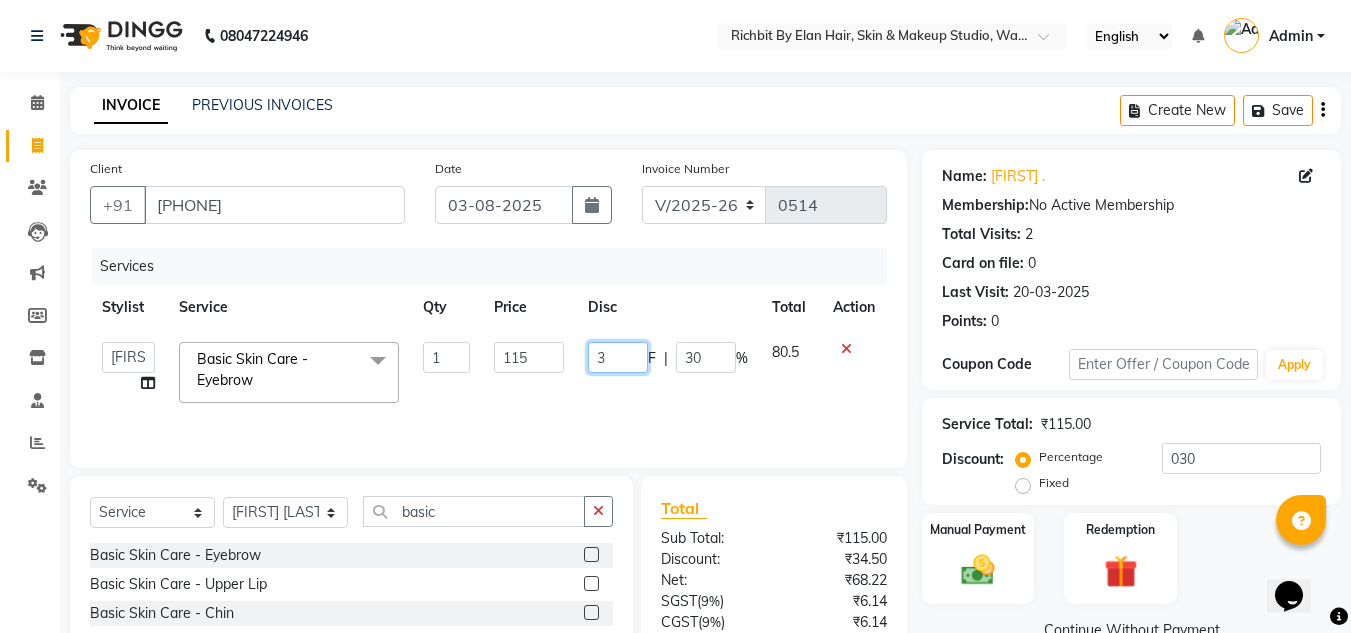 type on "35" 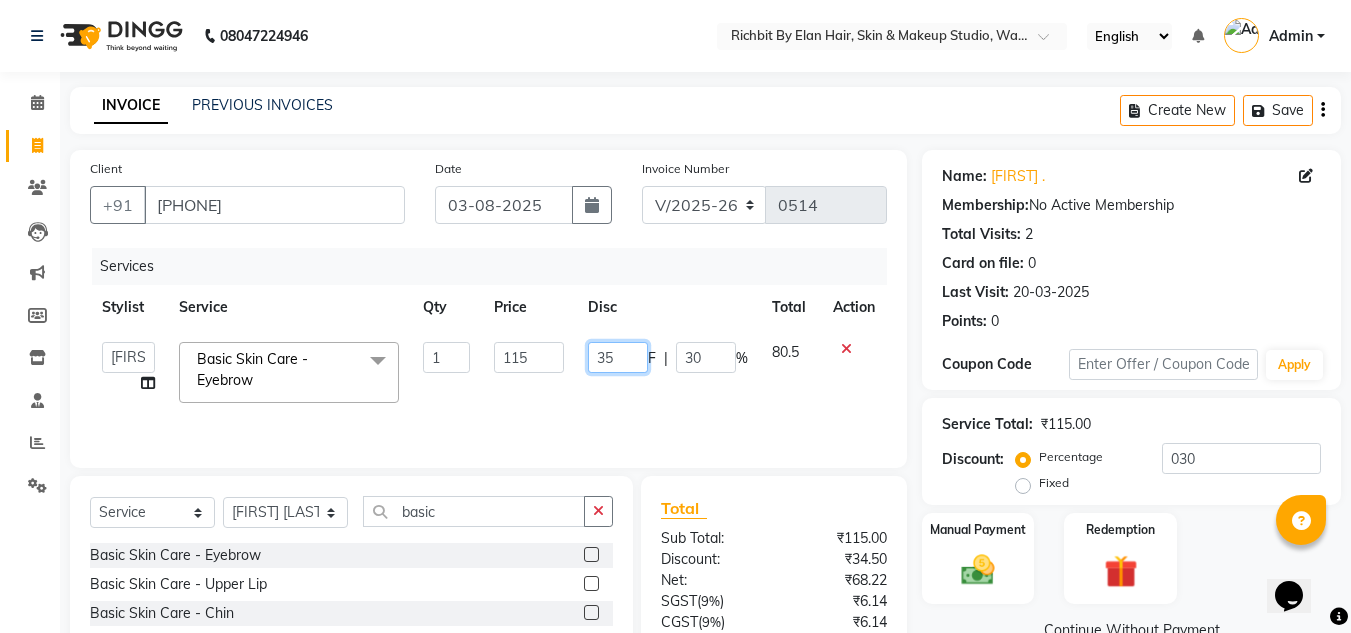 scroll, scrollTop: 168, scrollLeft: 0, axis: vertical 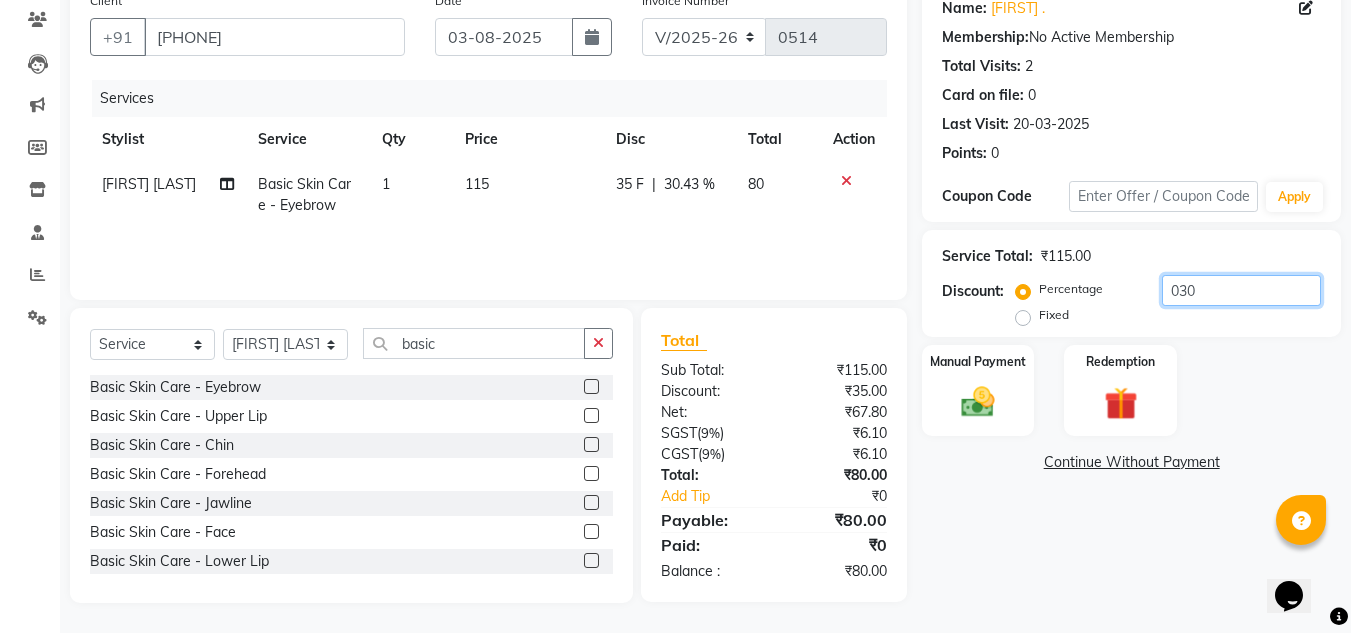 click on "030" 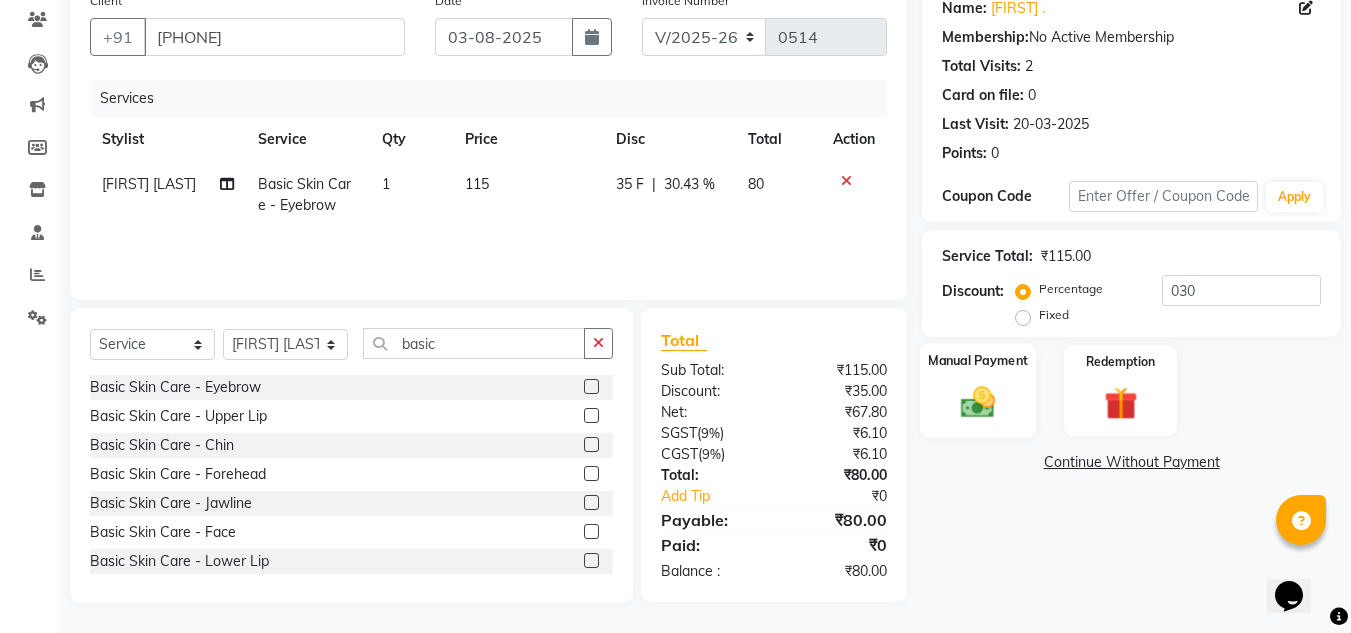 click 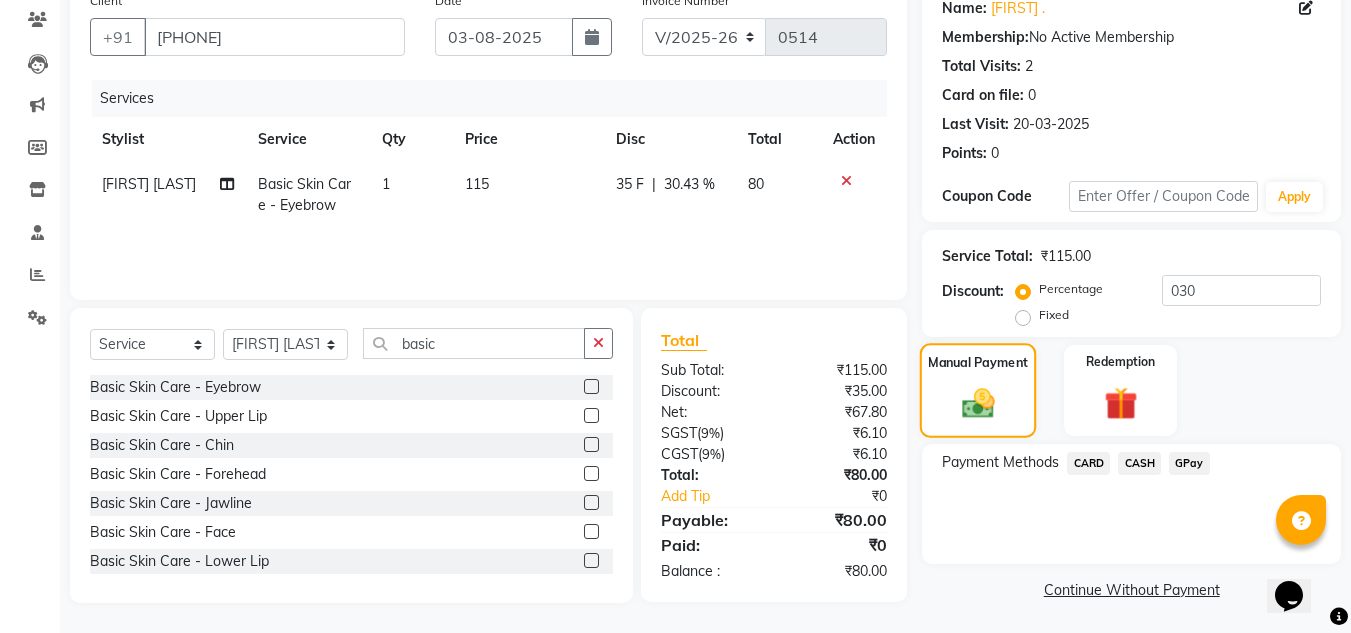 scroll, scrollTop: 170, scrollLeft: 0, axis: vertical 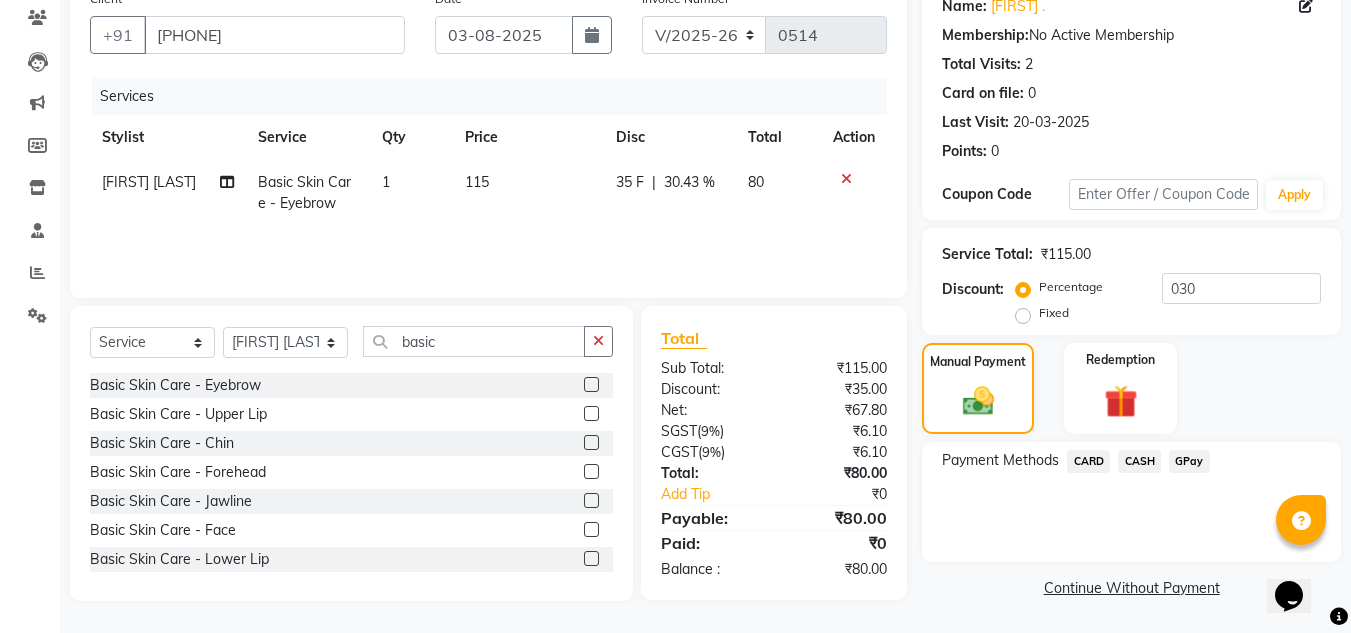 click on "GPay" 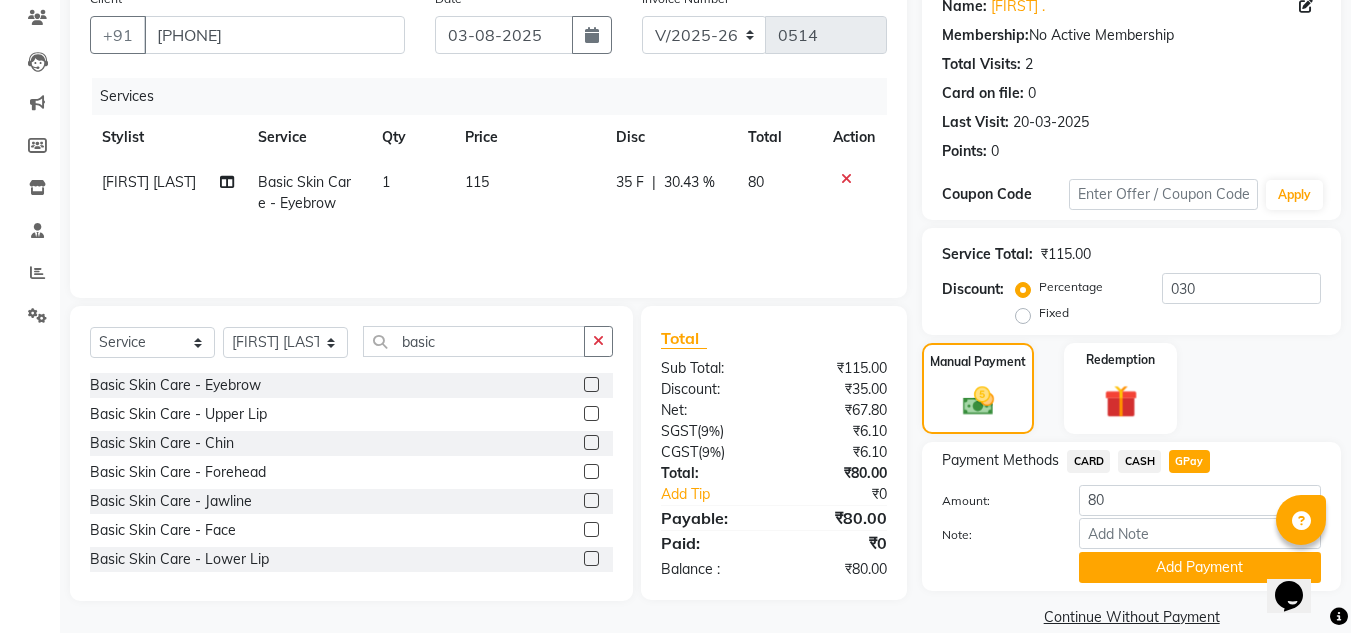 scroll, scrollTop: 199, scrollLeft: 0, axis: vertical 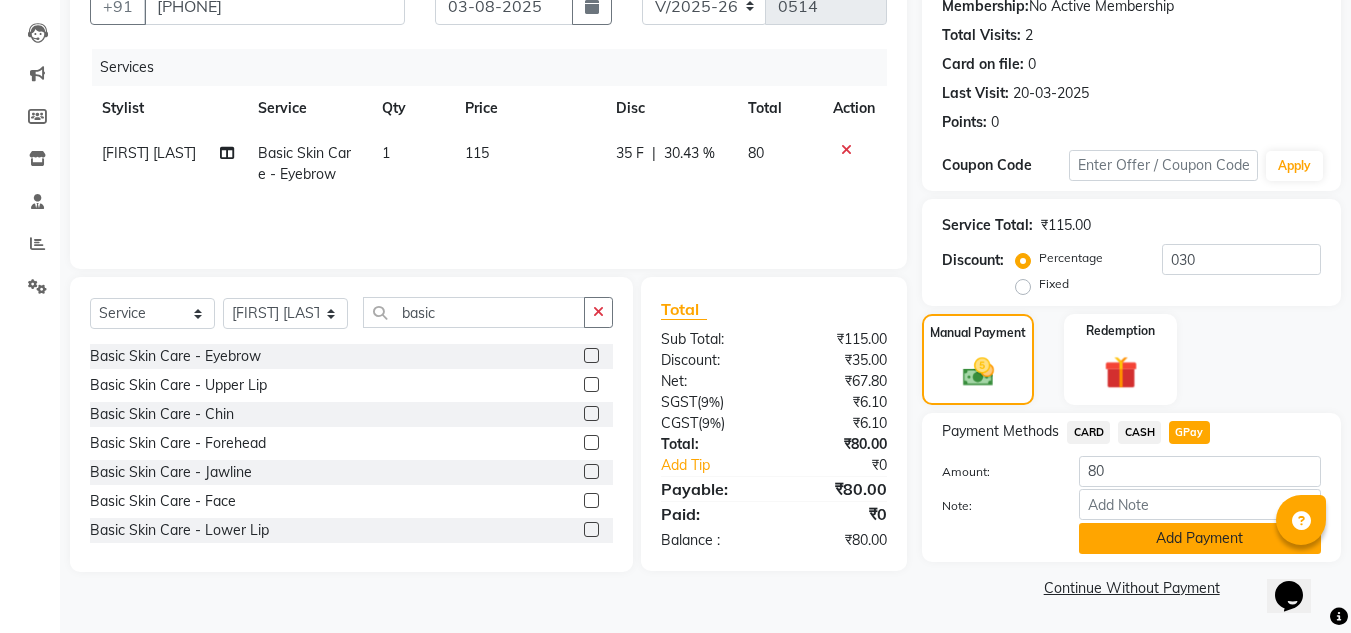 click on "Add Payment" 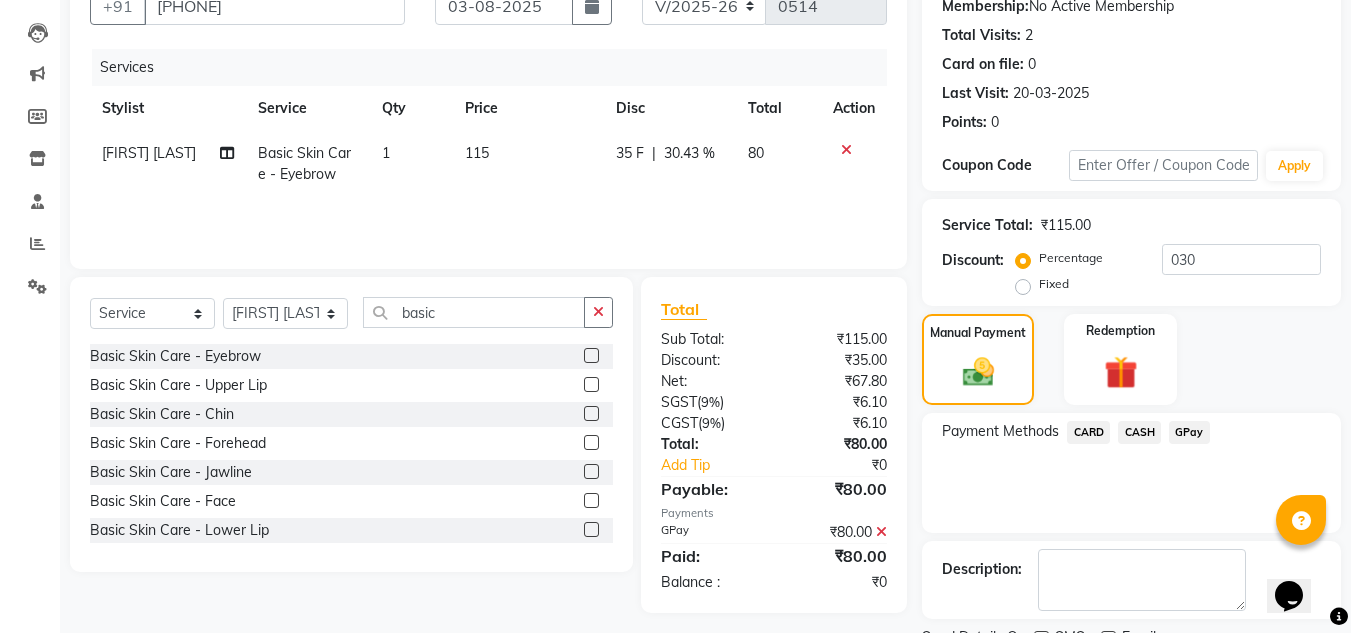 scroll, scrollTop: 283, scrollLeft: 0, axis: vertical 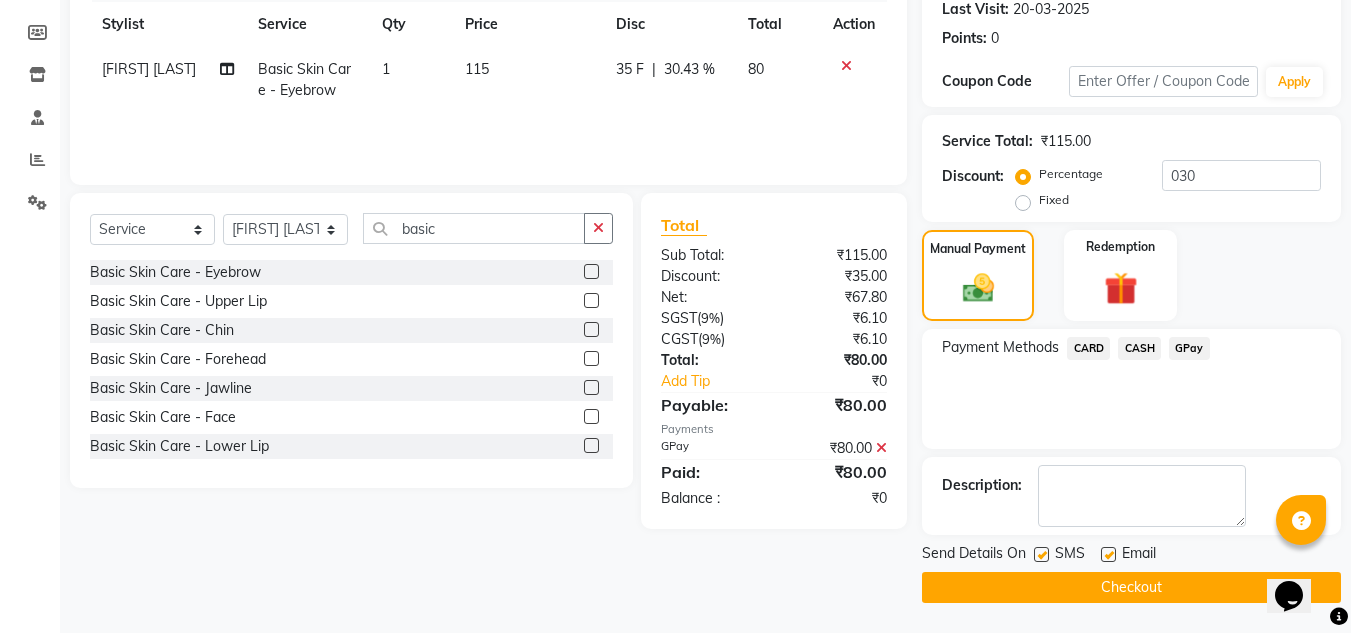 click on "Checkout" 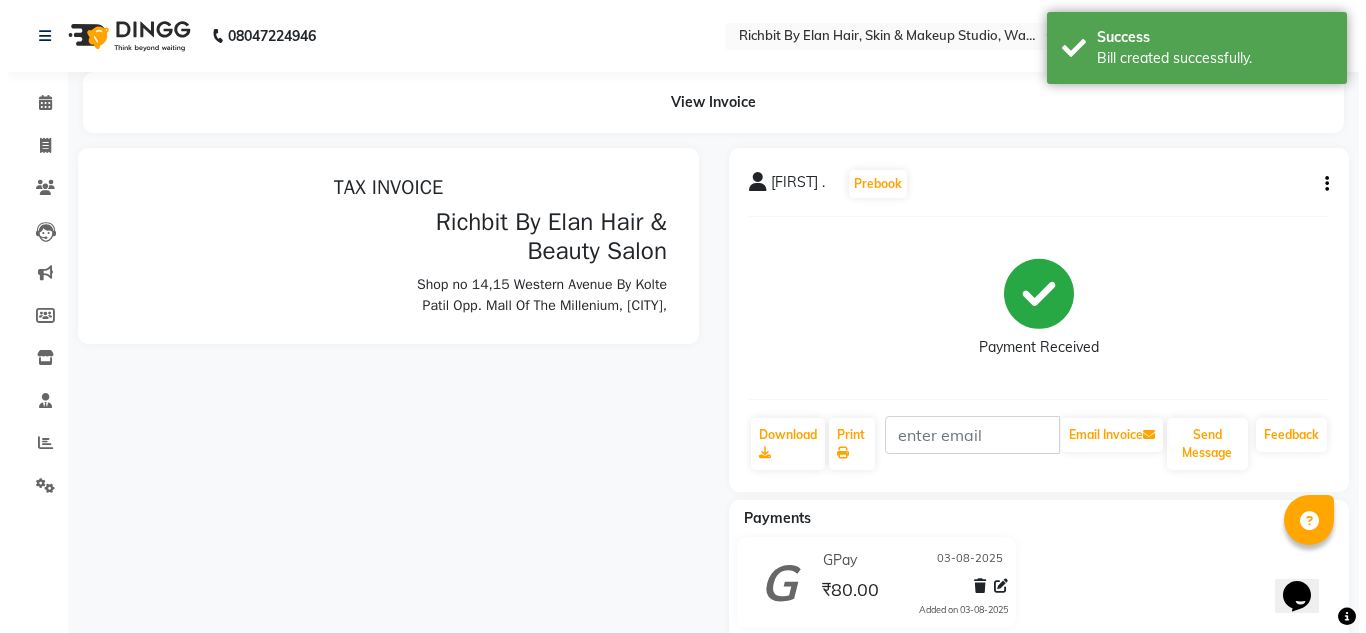 scroll, scrollTop: 0, scrollLeft: 0, axis: both 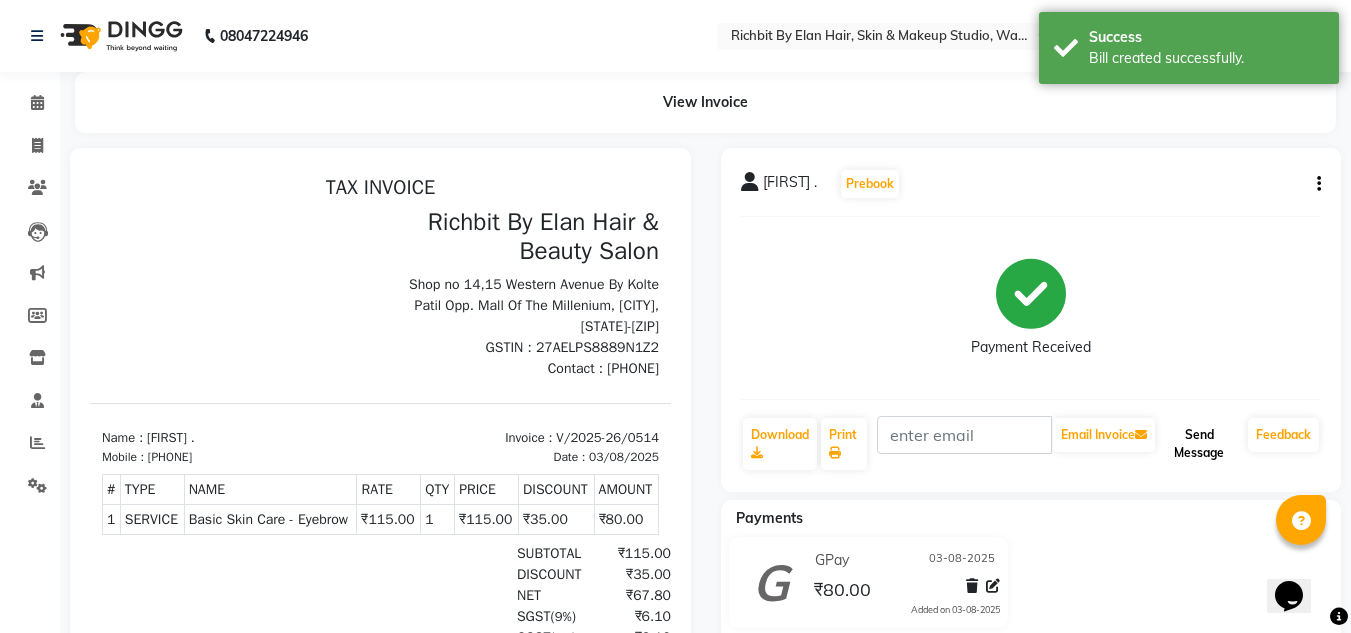 click on "Send Message" 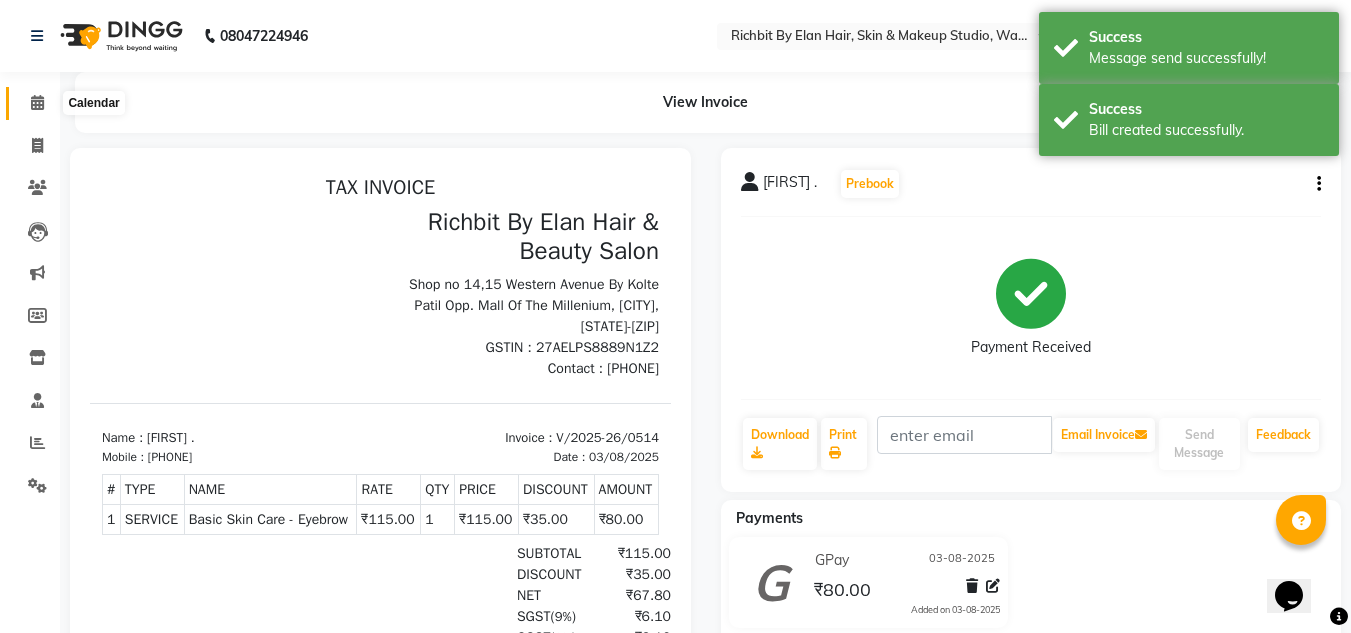 click 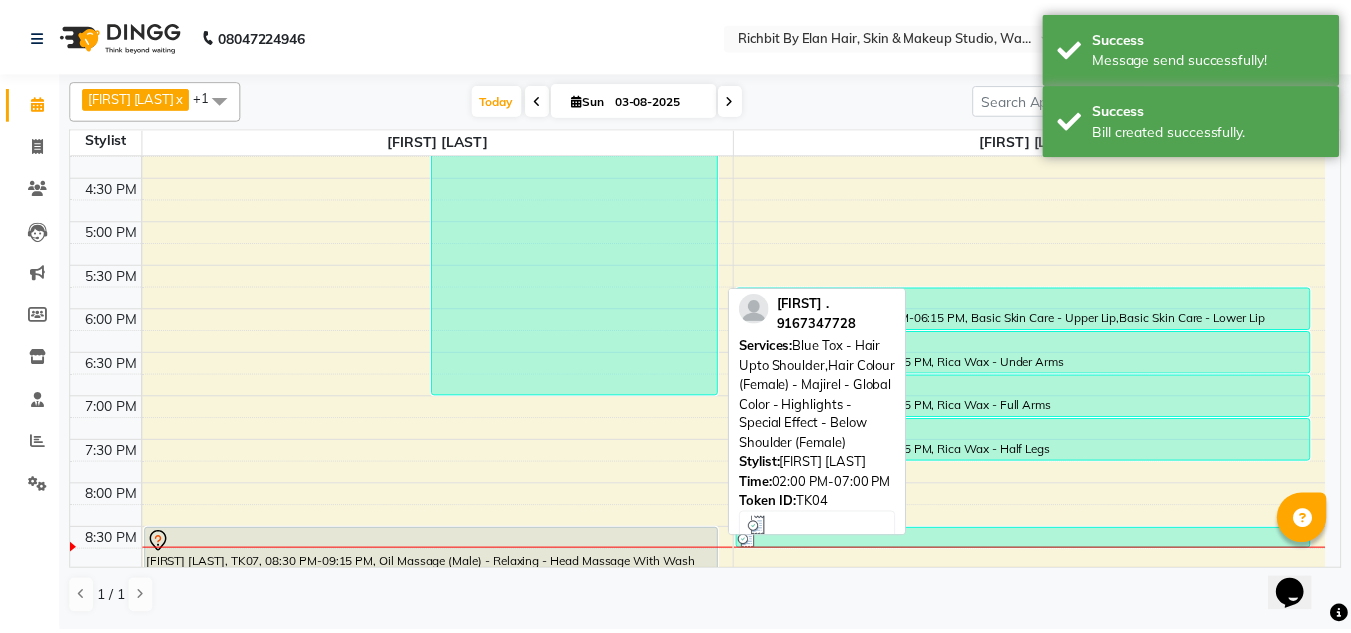 scroll, scrollTop: 640, scrollLeft: 0, axis: vertical 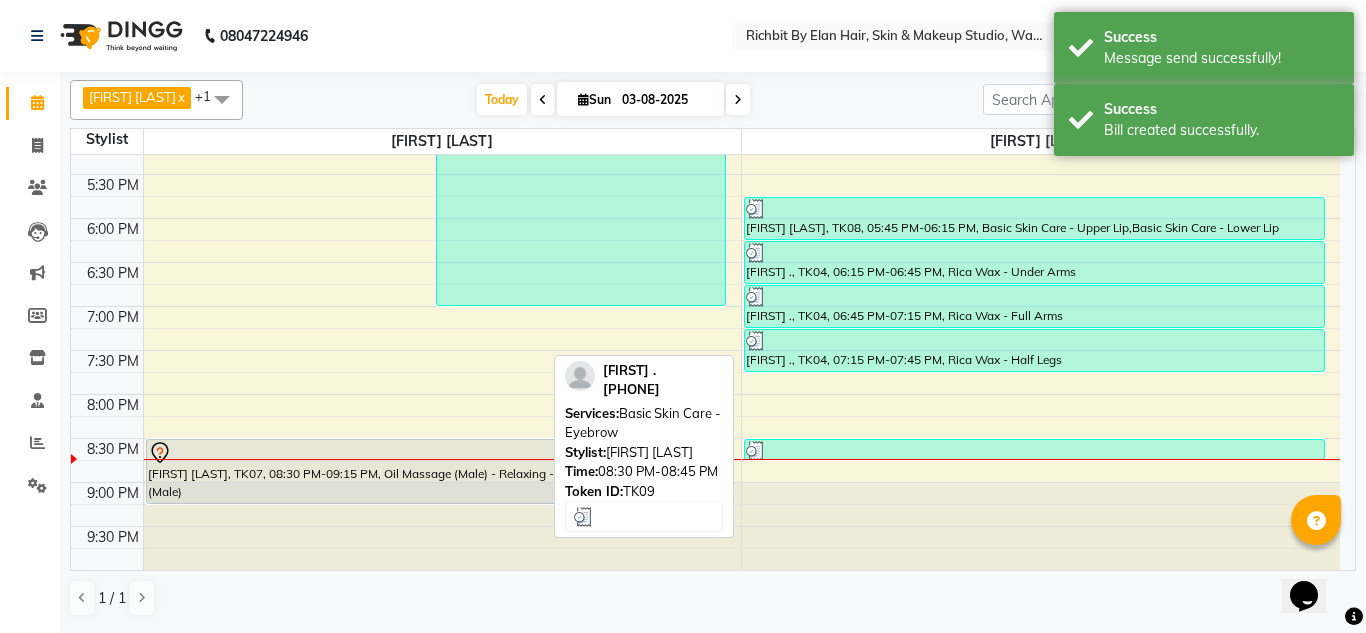 click on "sujay ., TK09, 08:30 PM-08:45 PM, Basic Skin Care - Eyebrow" at bounding box center [1034, 449] 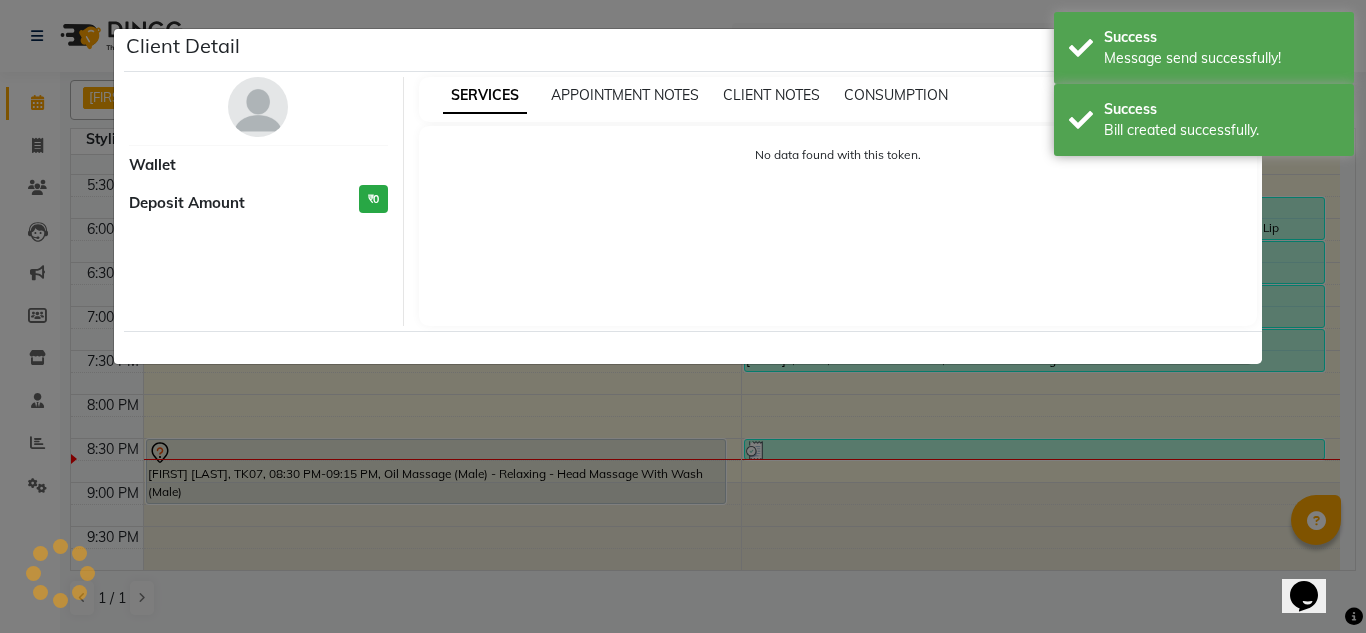 select on "3" 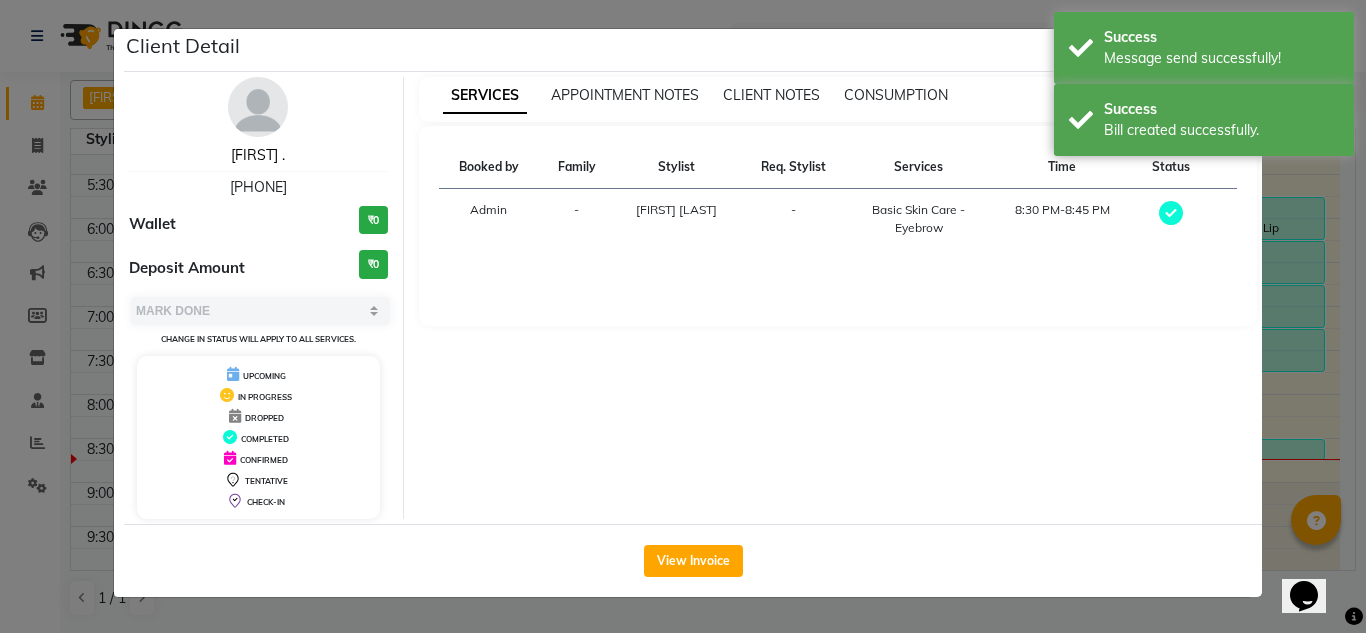 click on "sujay ." at bounding box center [258, 155] 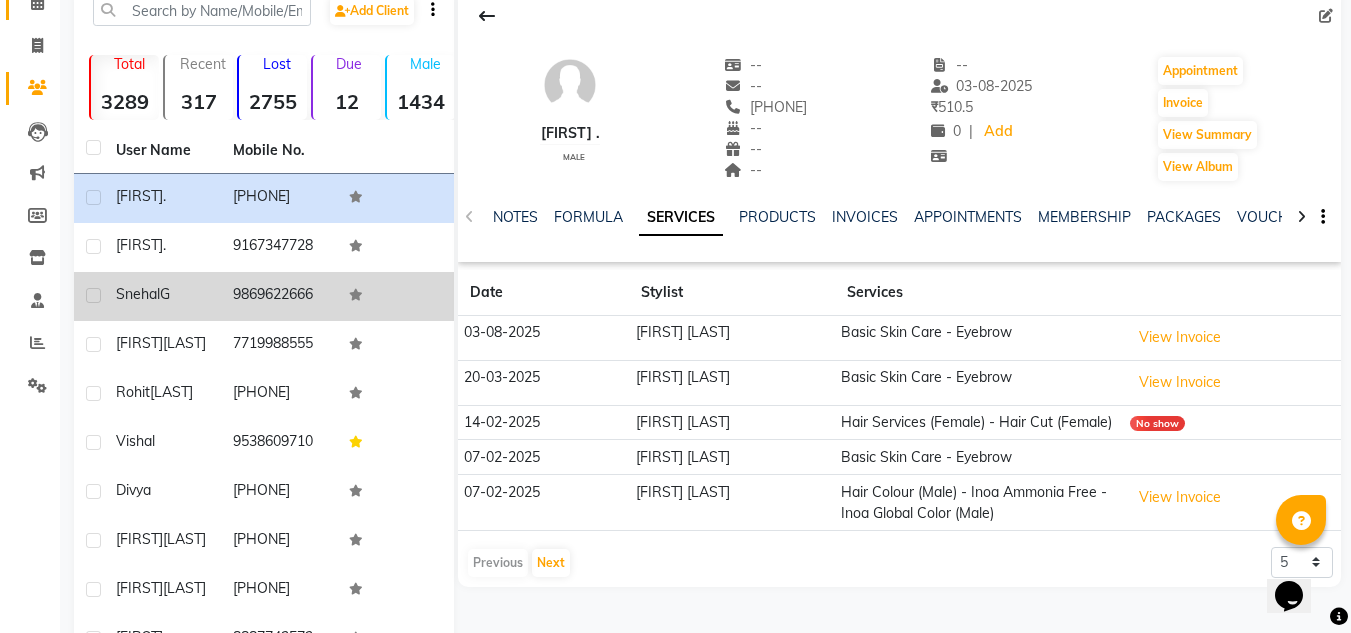 scroll, scrollTop: 200, scrollLeft: 0, axis: vertical 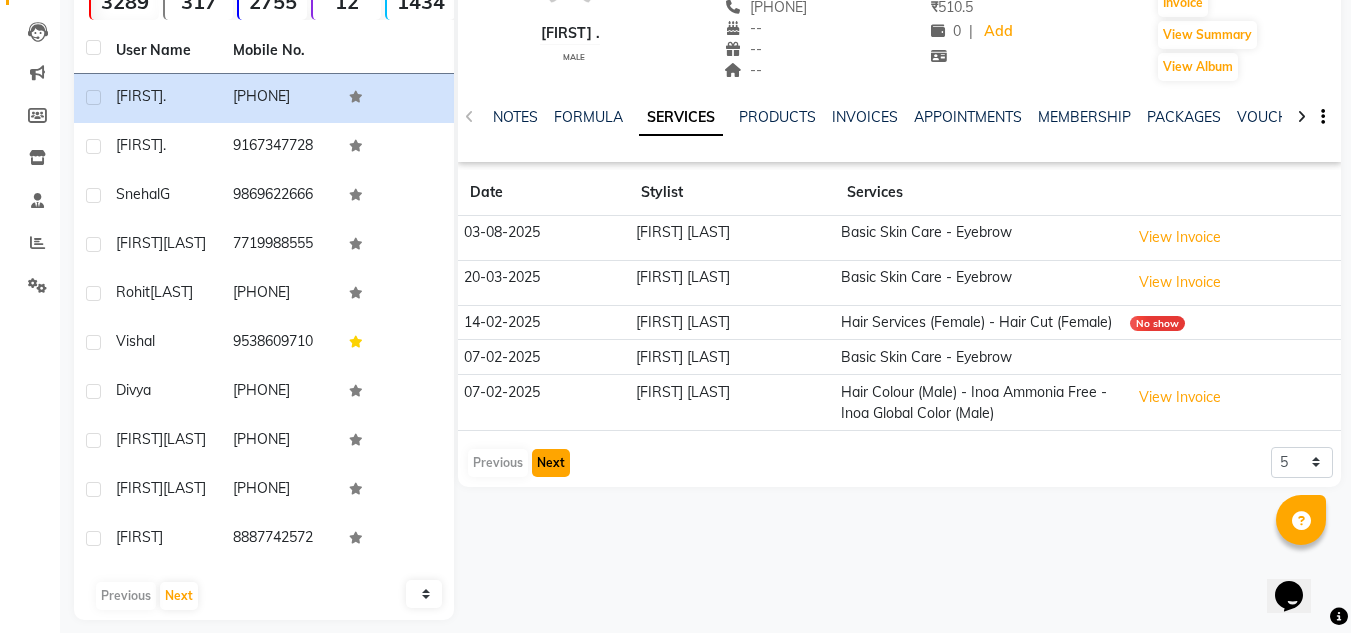 click on "Next" 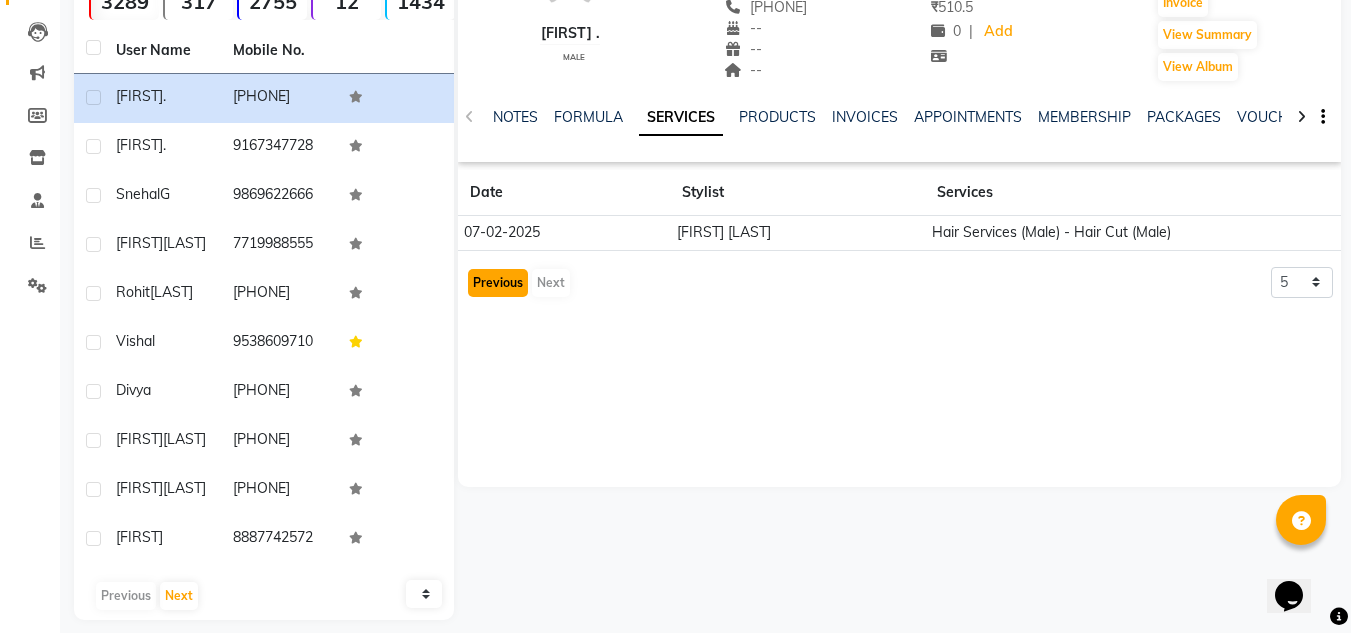 click on "Previous" 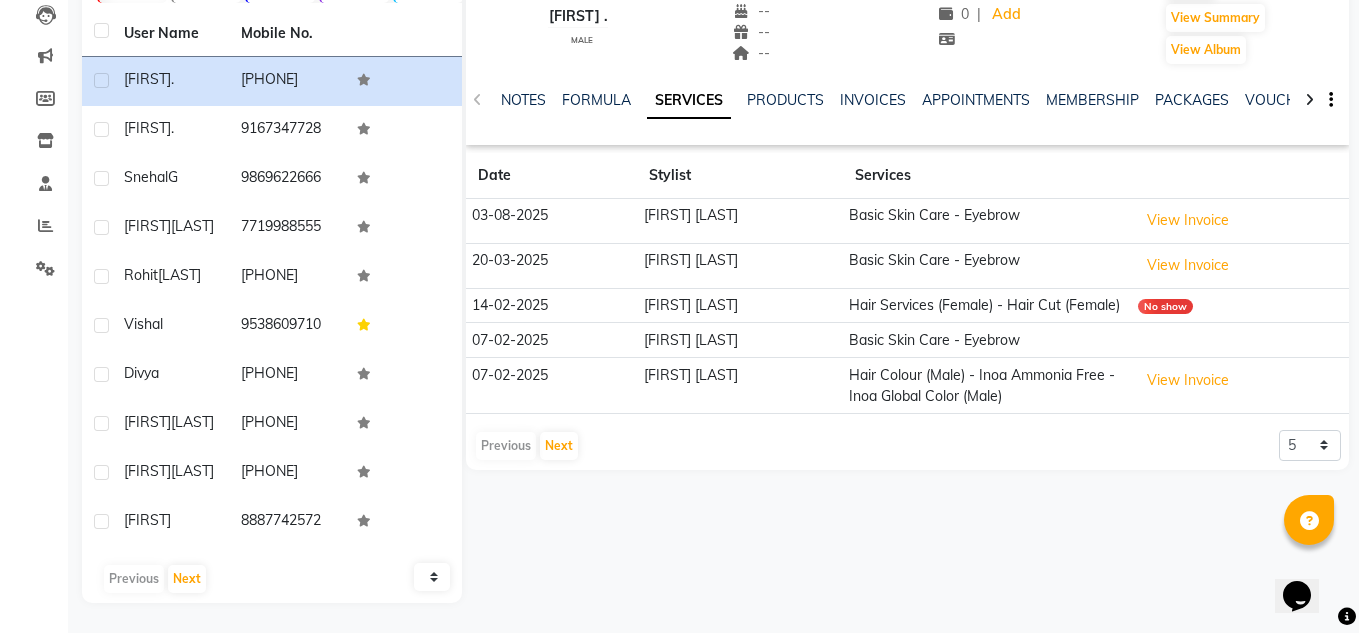 scroll, scrollTop: 0, scrollLeft: 0, axis: both 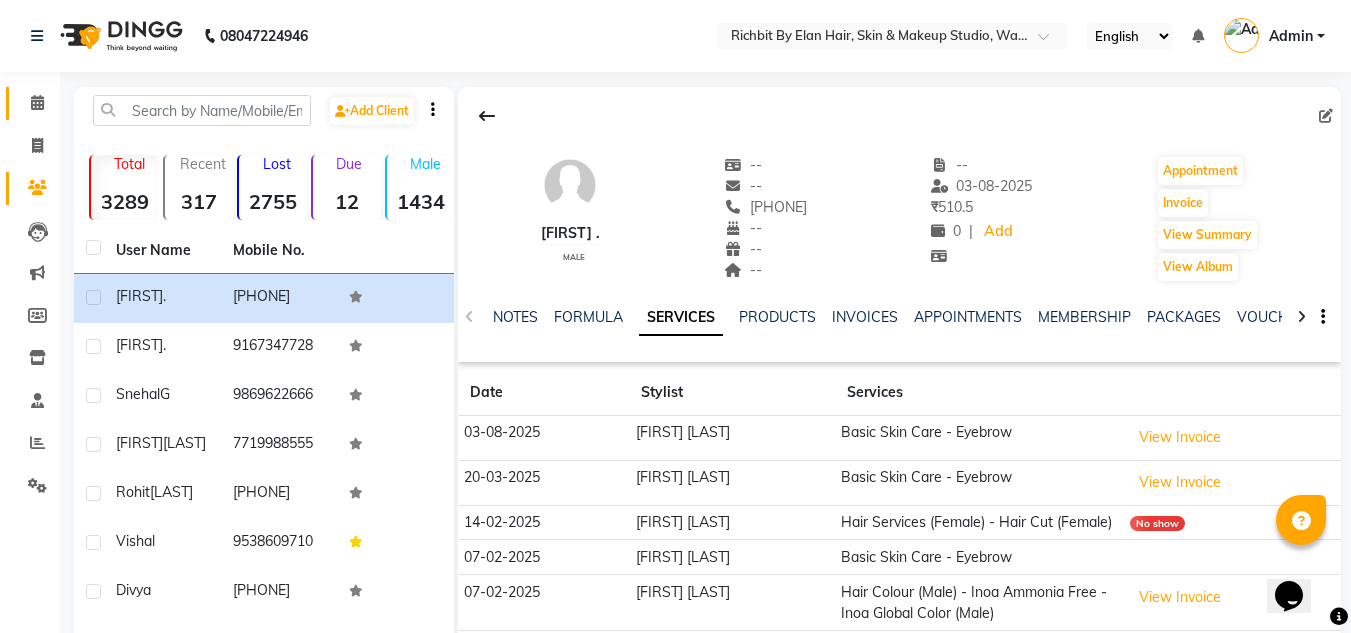 click 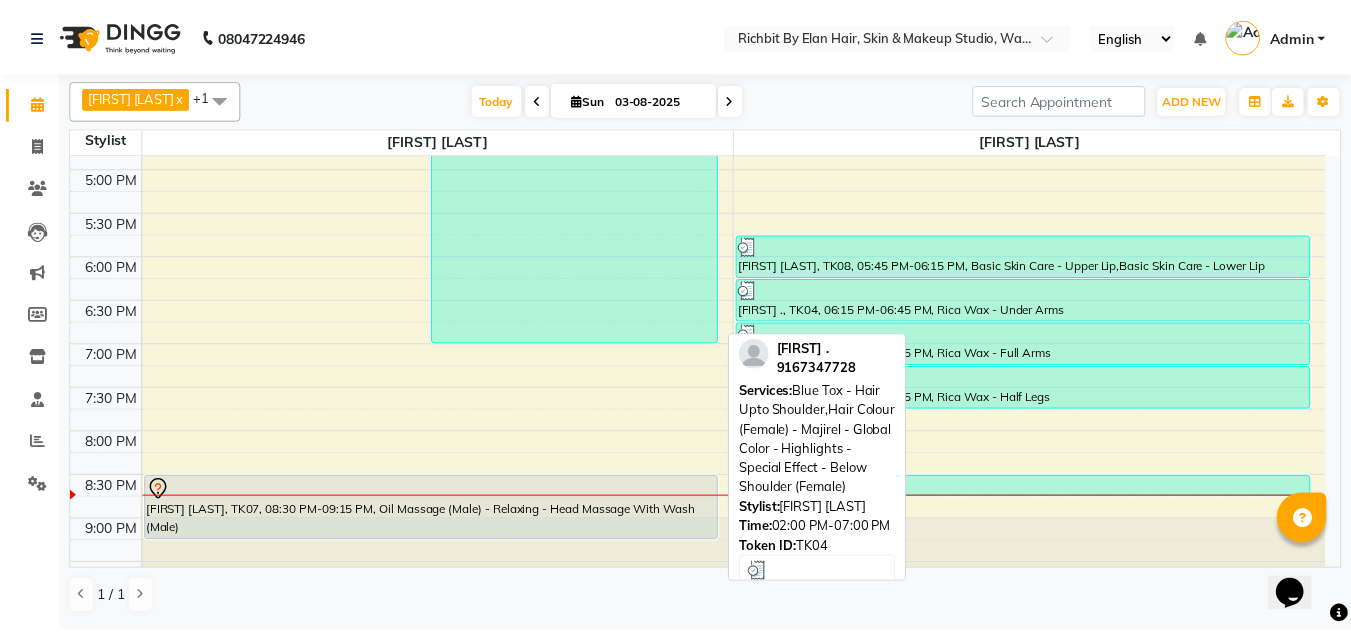 scroll, scrollTop: 640, scrollLeft: 0, axis: vertical 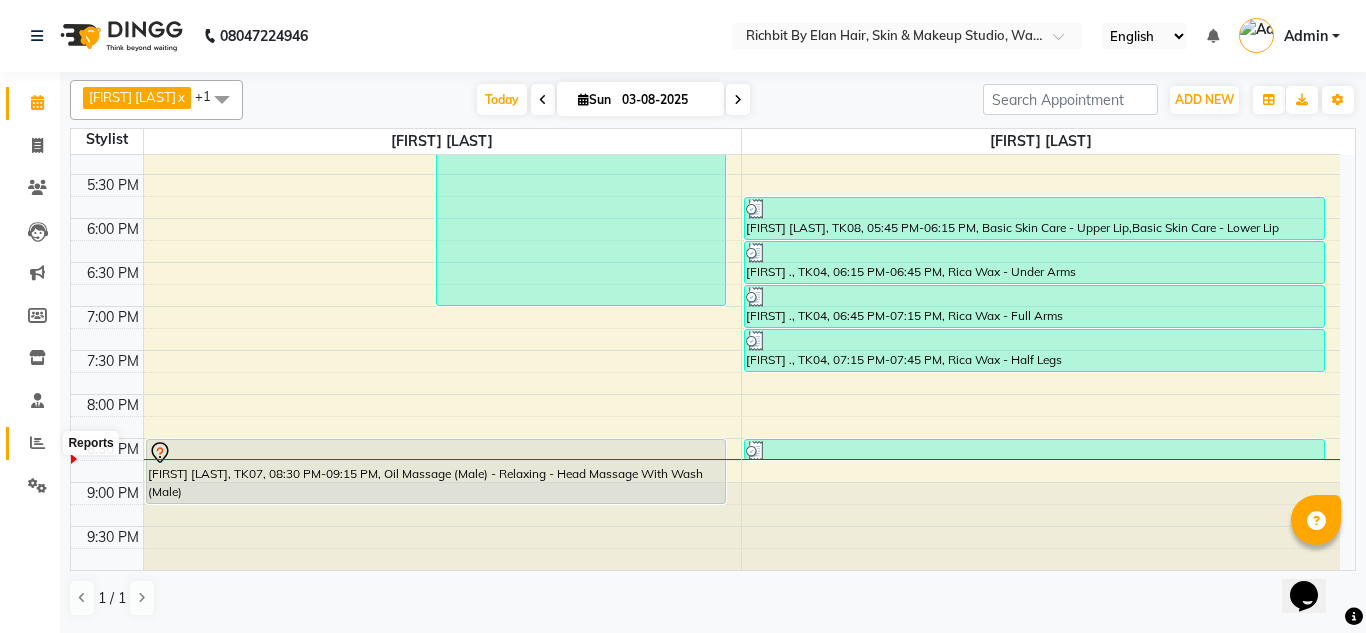 click 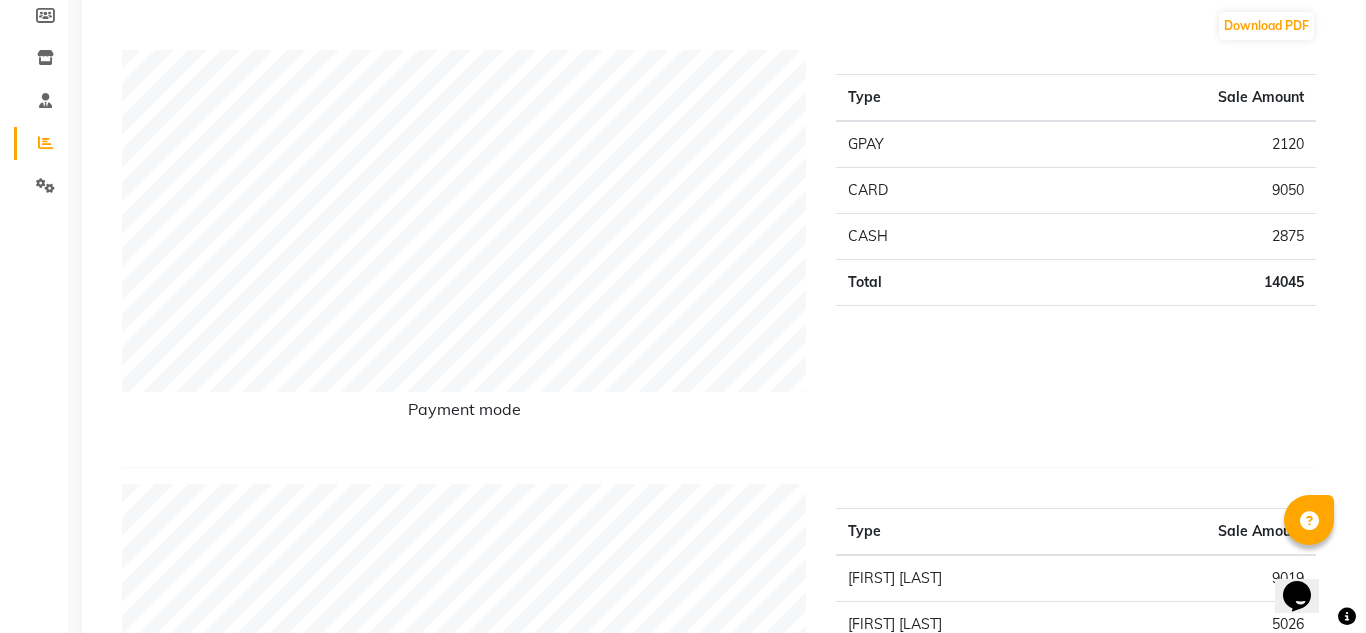 scroll, scrollTop: 0, scrollLeft: 0, axis: both 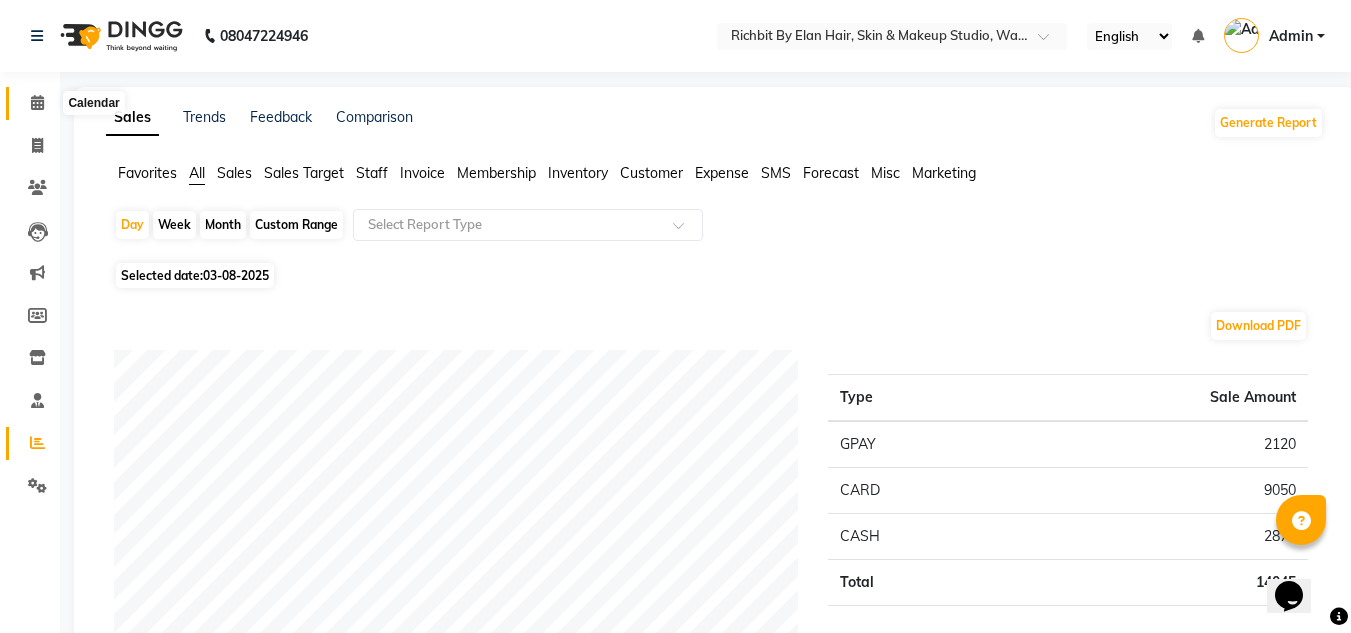click 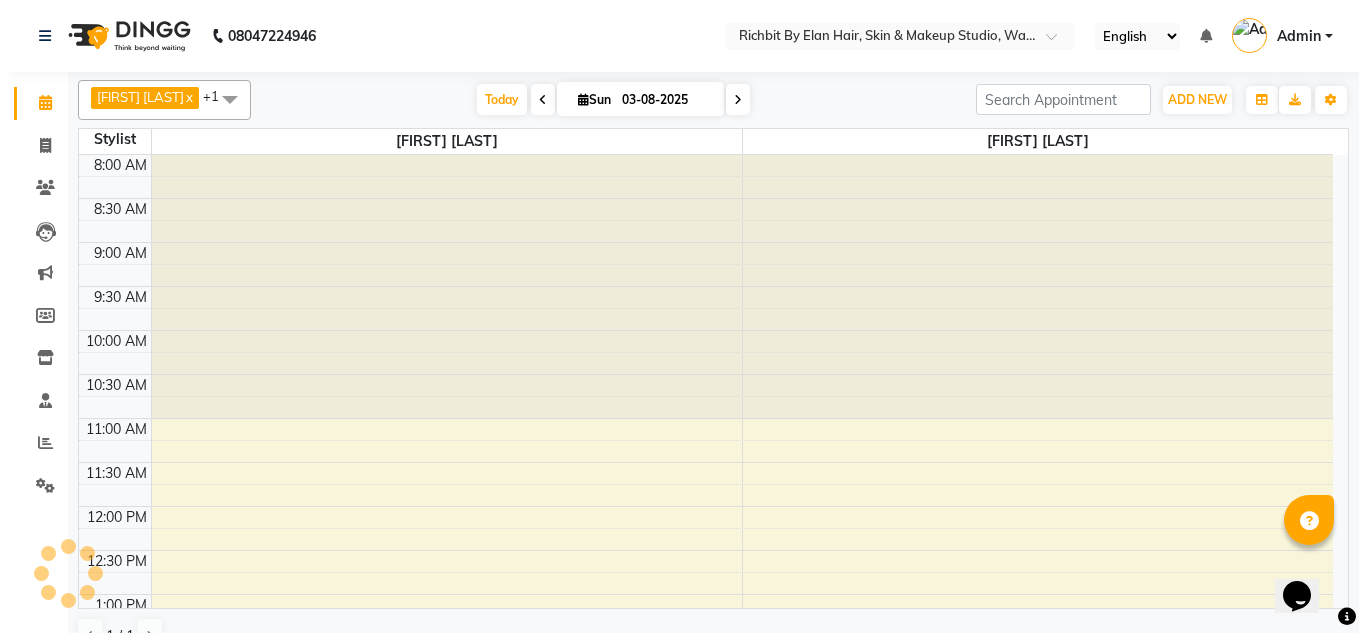 scroll, scrollTop: 0, scrollLeft: 0, axis: both 